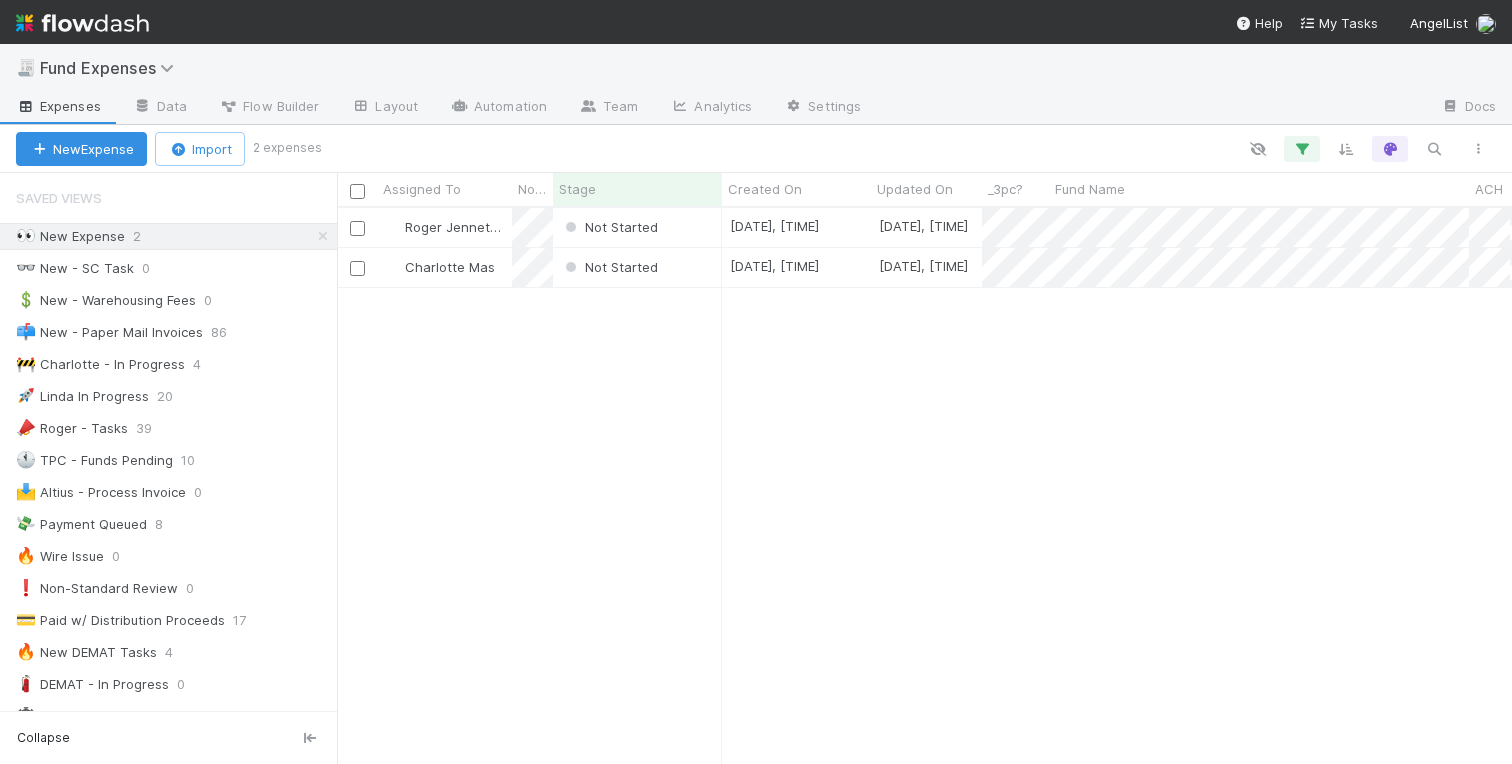 scroll, scrollTop: 0, scrollLeft: 0, axis: both 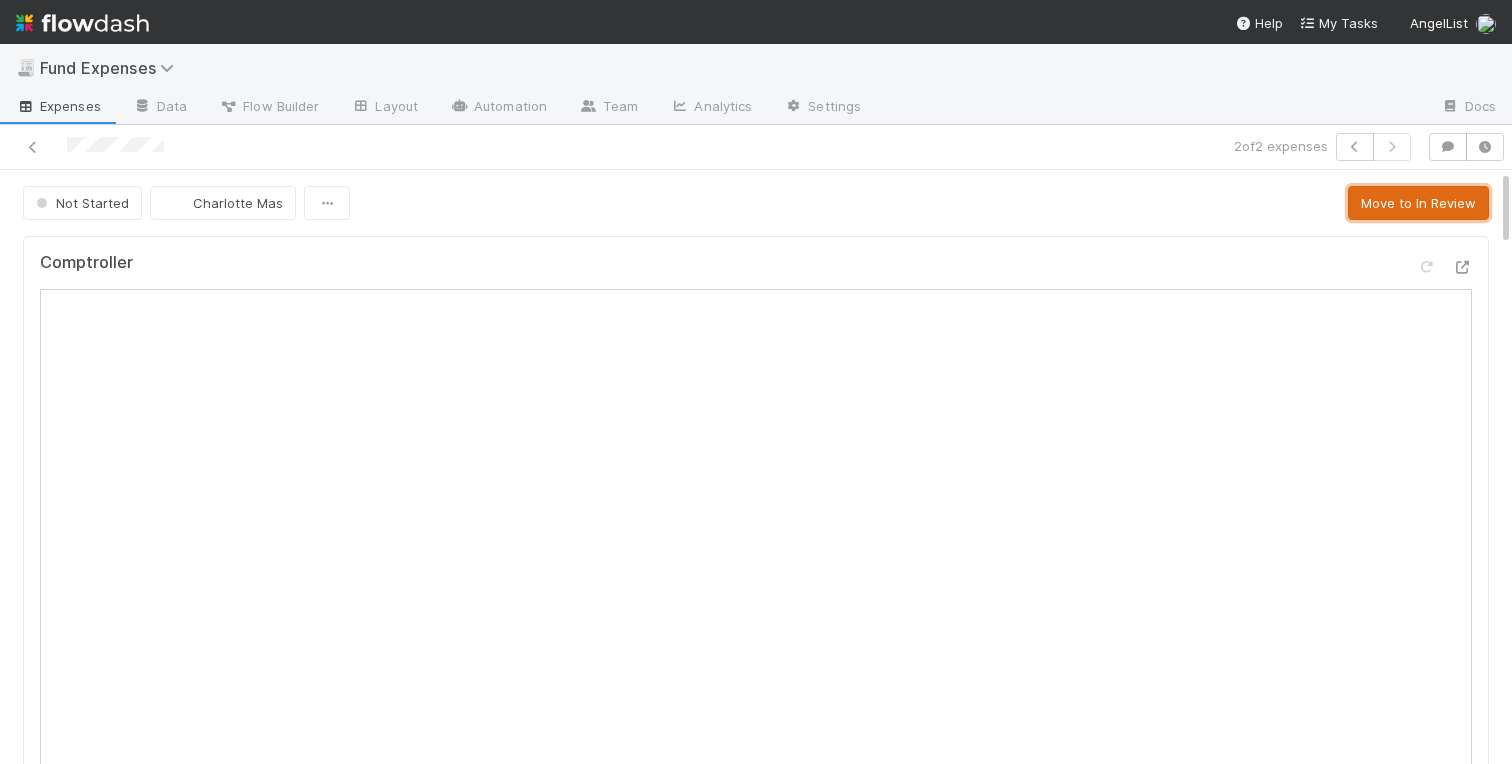 click on "Move to In Review" at bounding box center (1418, 203) 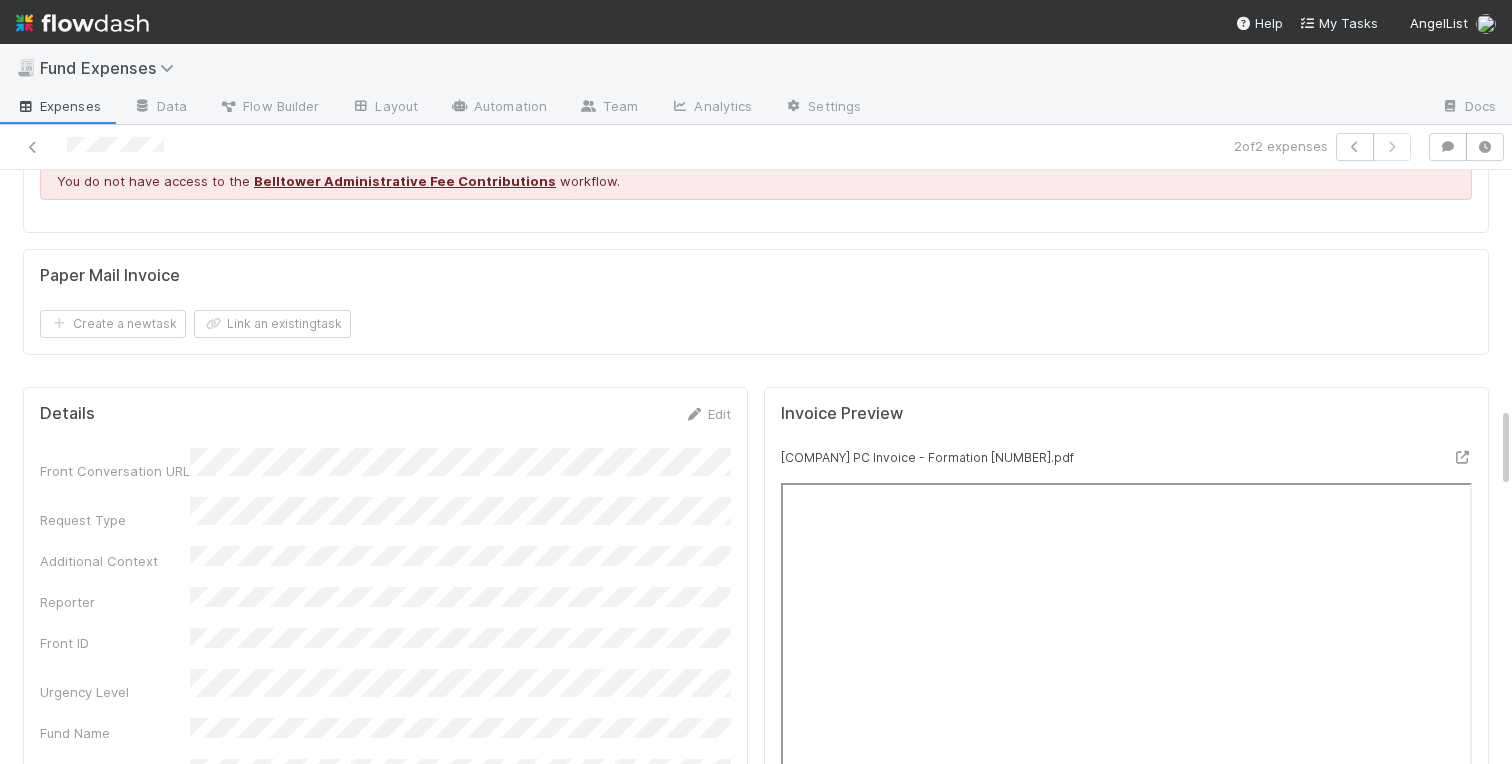 scroll, scrollTop: 1852, scrollLeft: 0, axis: vertical 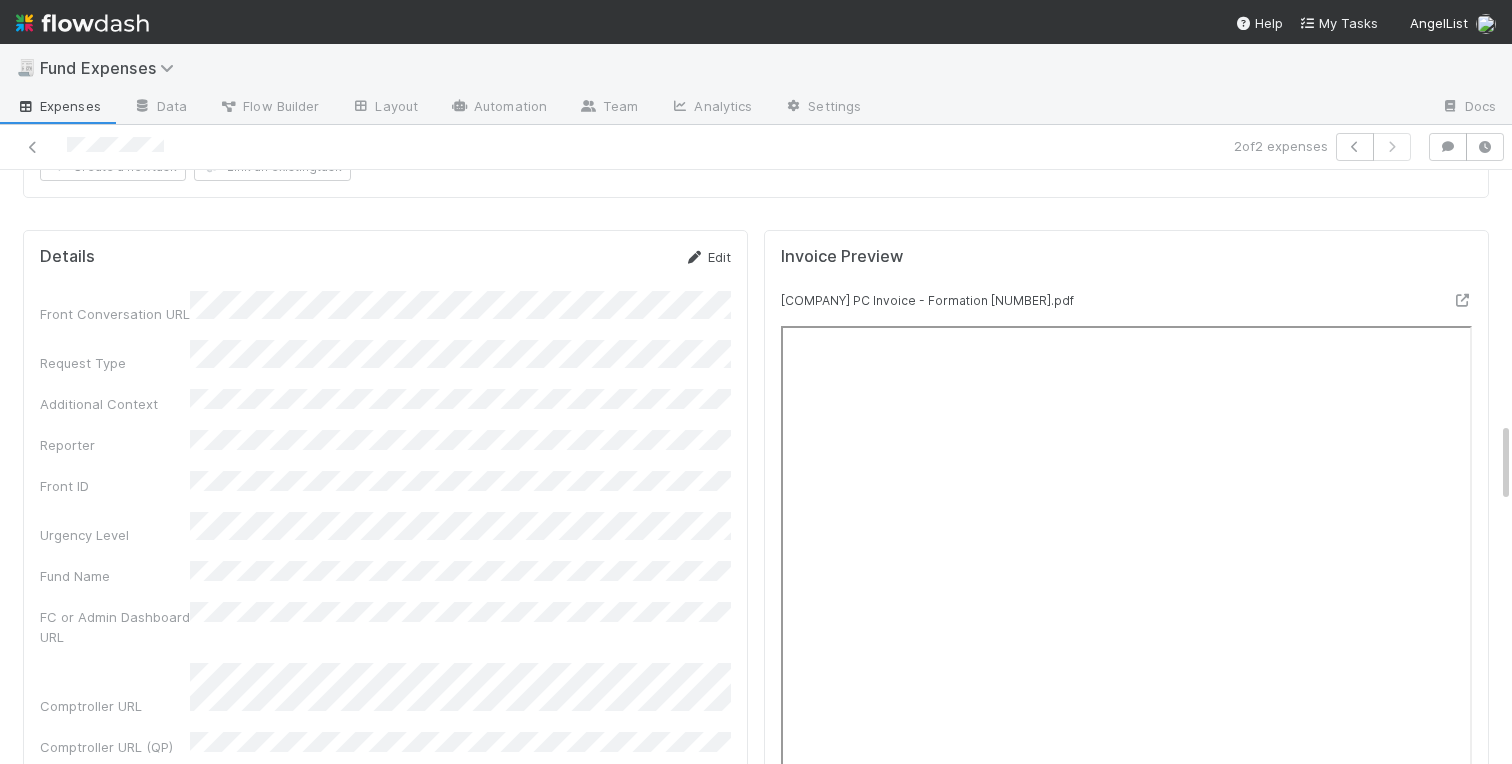 click on "Edit" at bounding box center [707, 257] 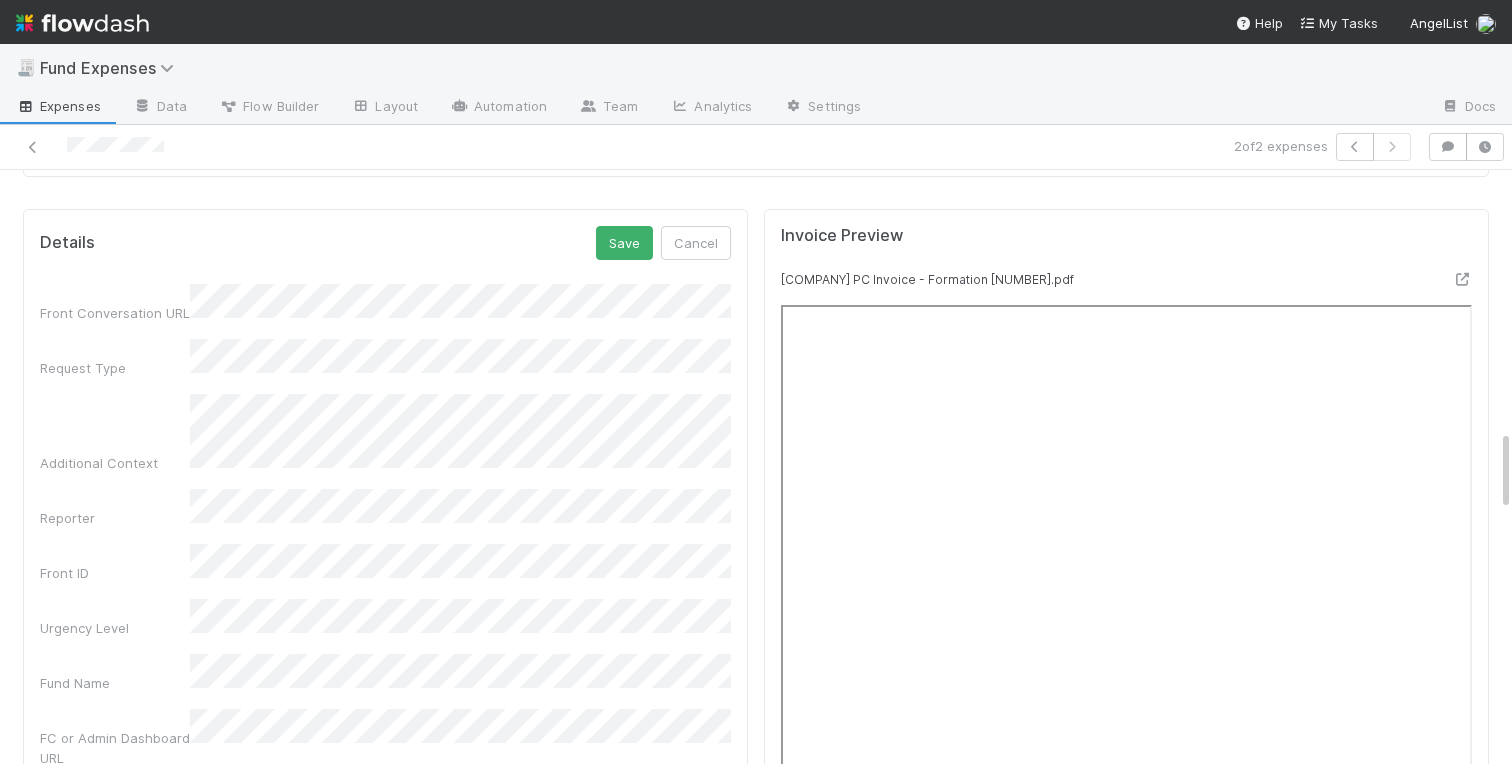 scroll, scrollTop: 1794, scrollLeft: 0, axis: vertical 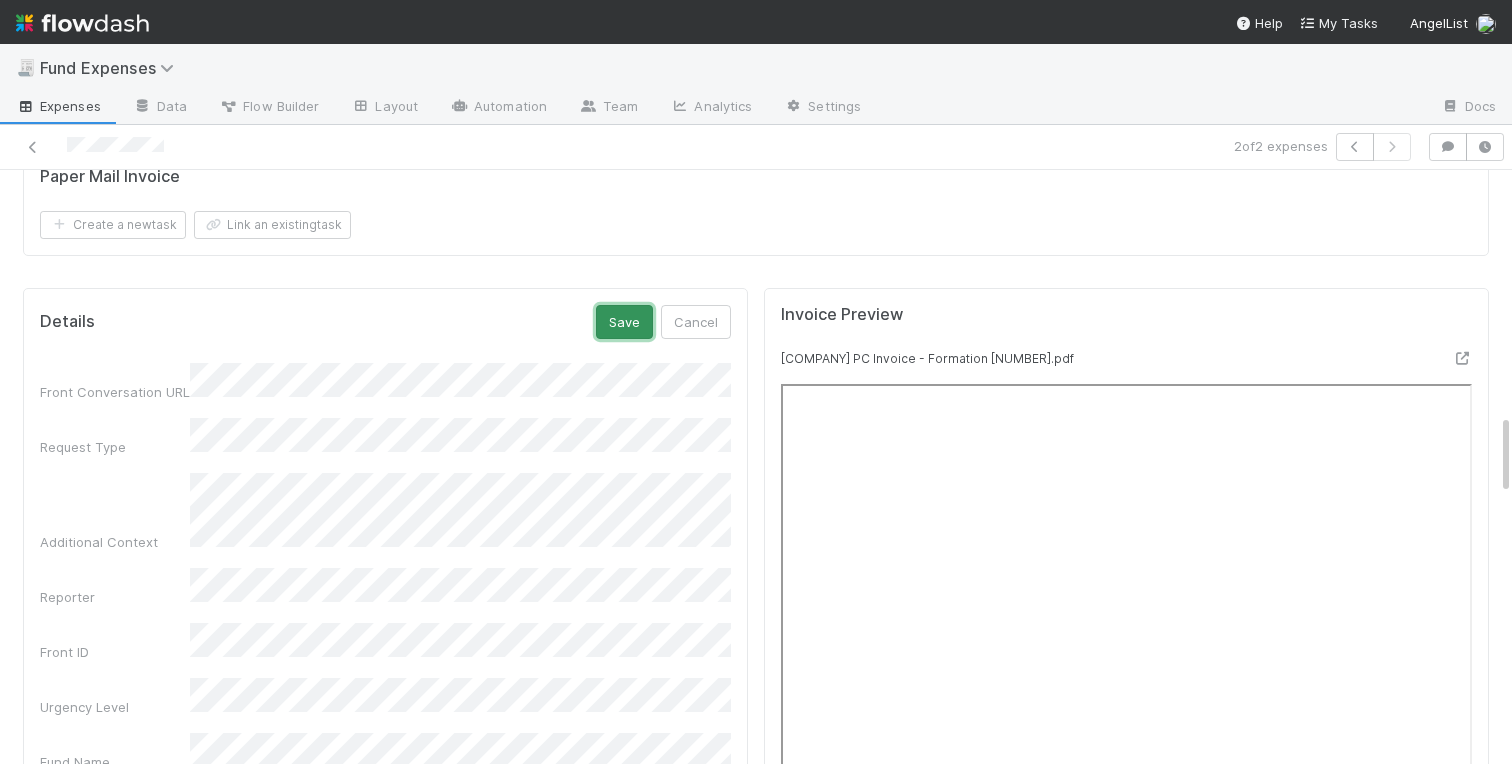 click on "Save" at bounding box center (624, 322) 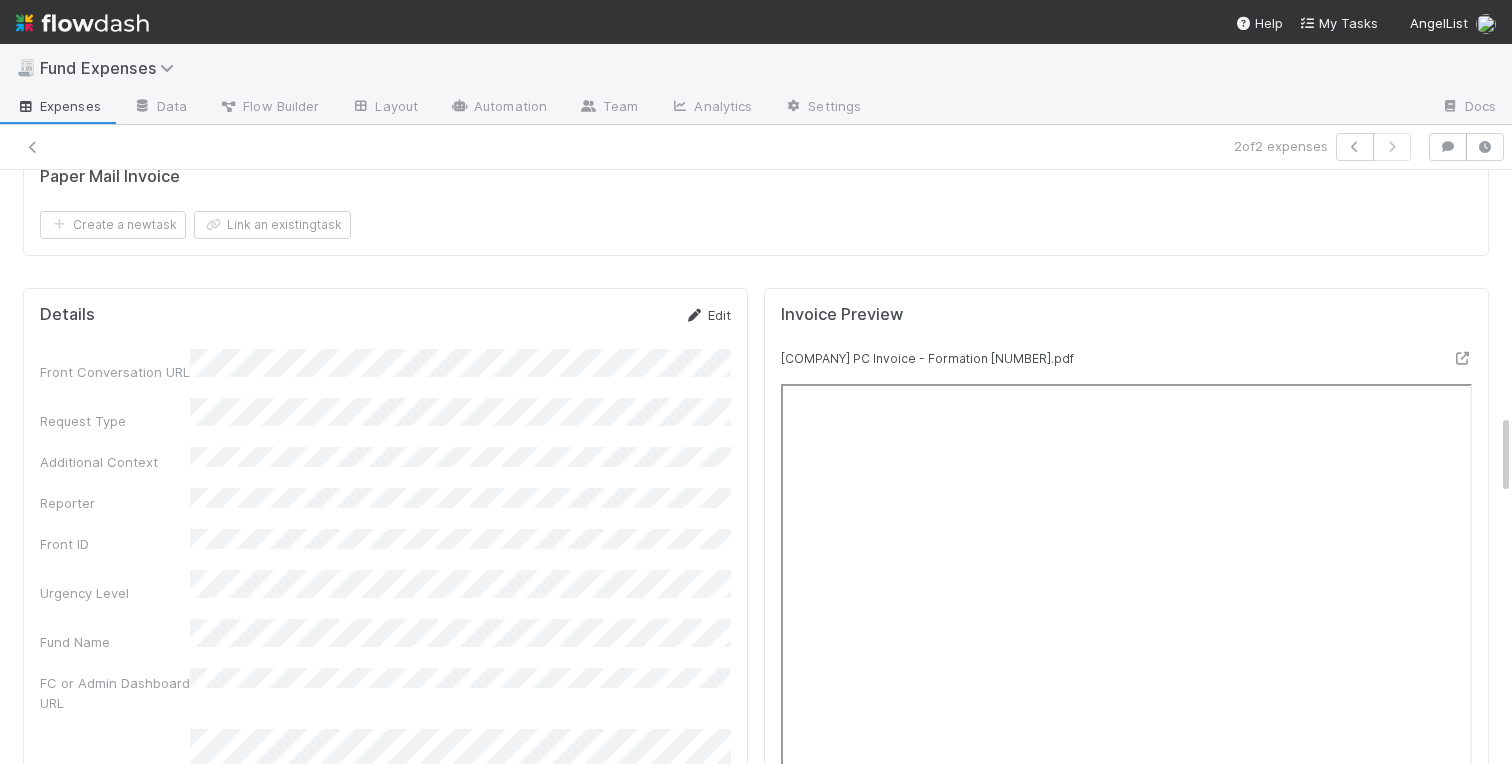 click on "Edit" at bounding box center [707, 315] 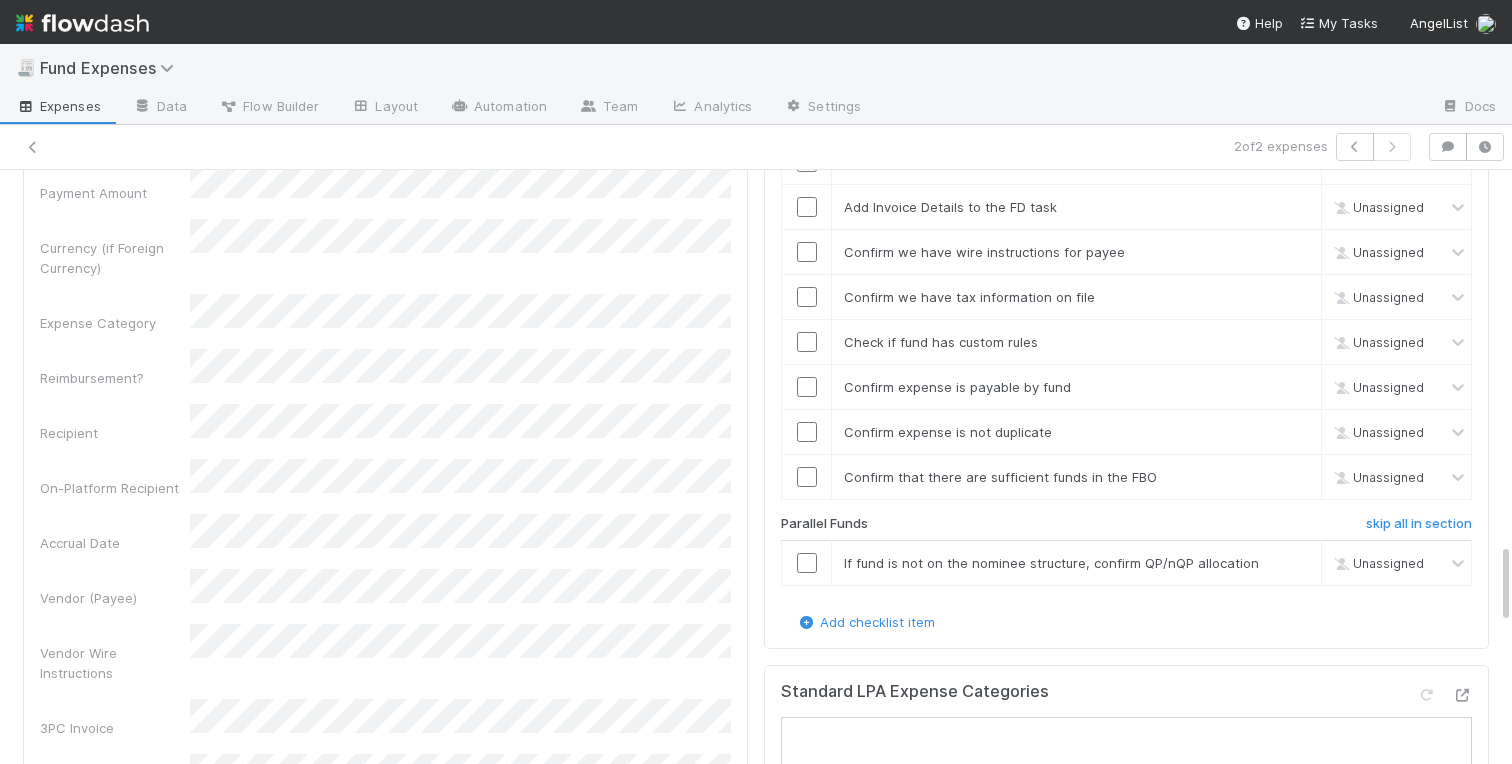 scroll, scrollTop: 2621, scrollLeft: 0, axis: vertical 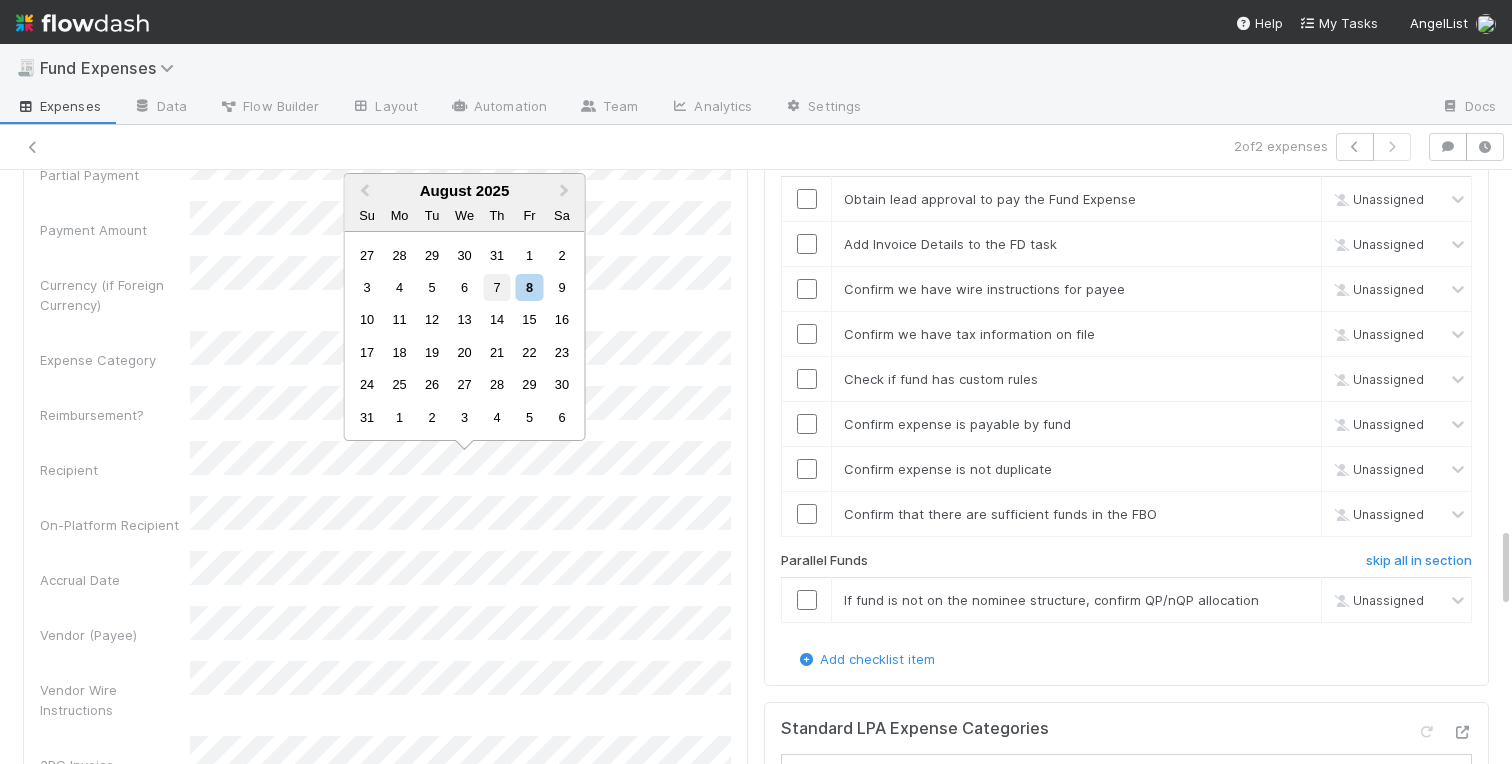 click on "7" at bounding box center [496, 287] 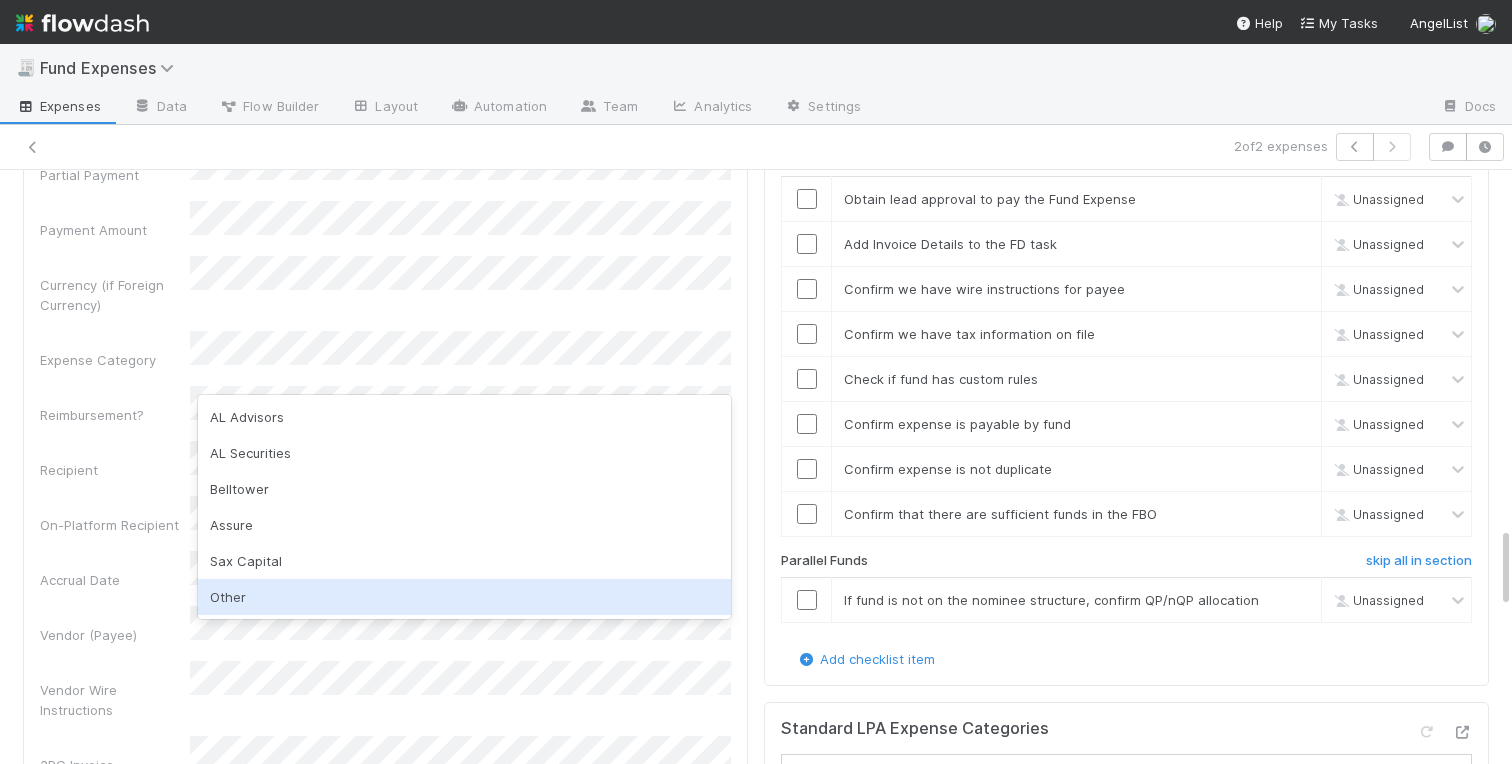 click on "Other" at bounding box center [464, 597] 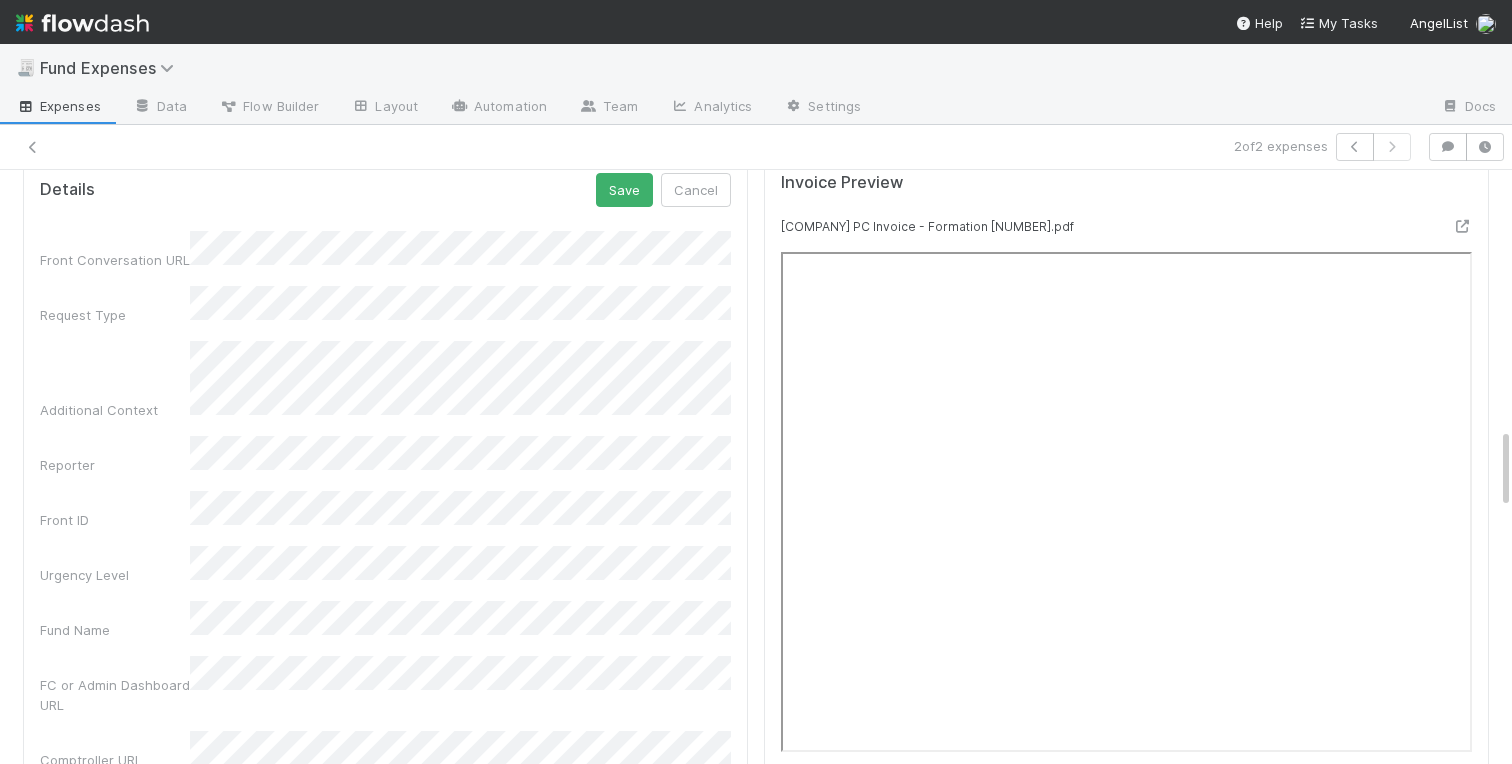 scroll, scrollTop: 1886, scrollLeft: 0, axis: vertical 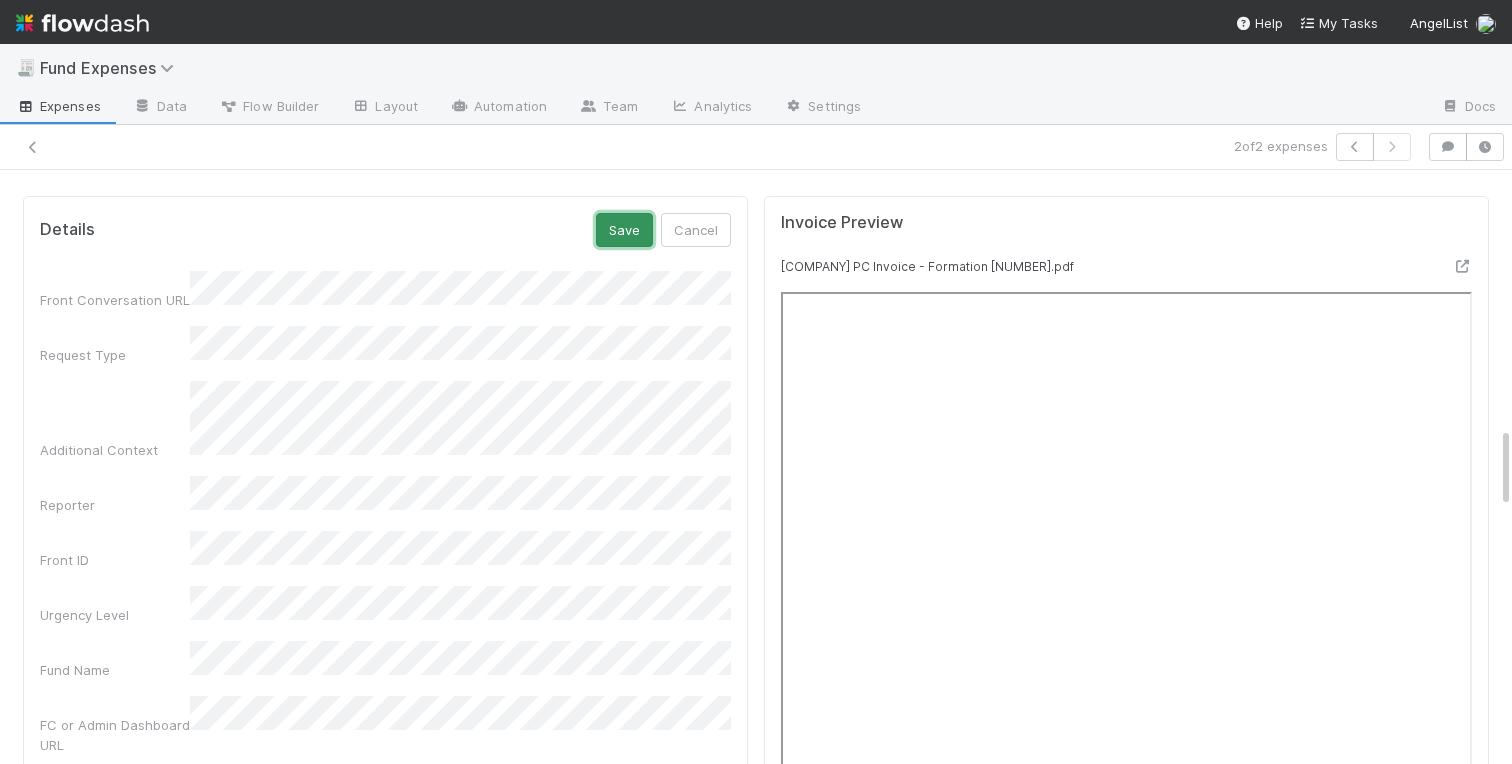 click on "Save" at bounding box center (624, 230) 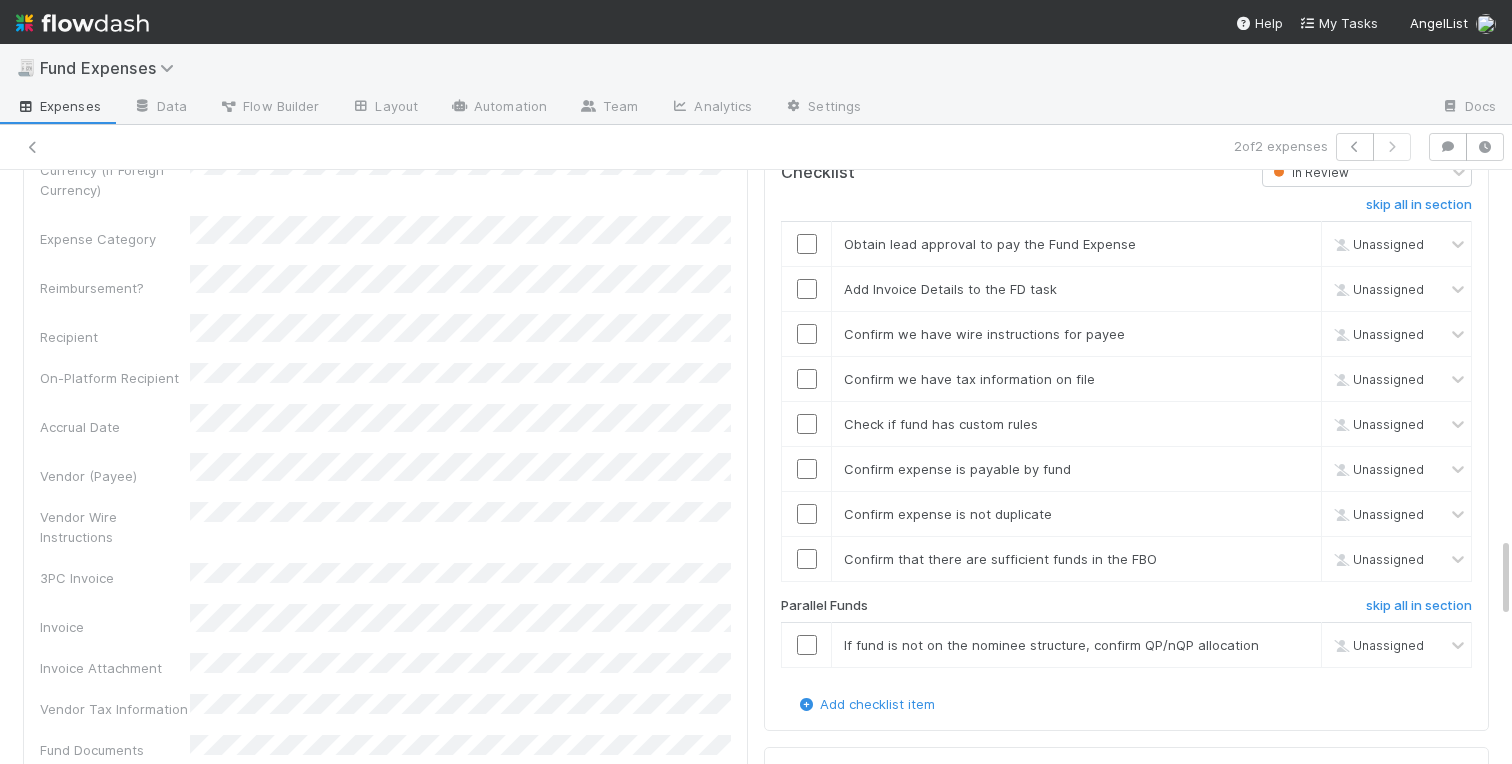 scroll, scrollTop: 2564, scrollLeft: 0, axis: vertical 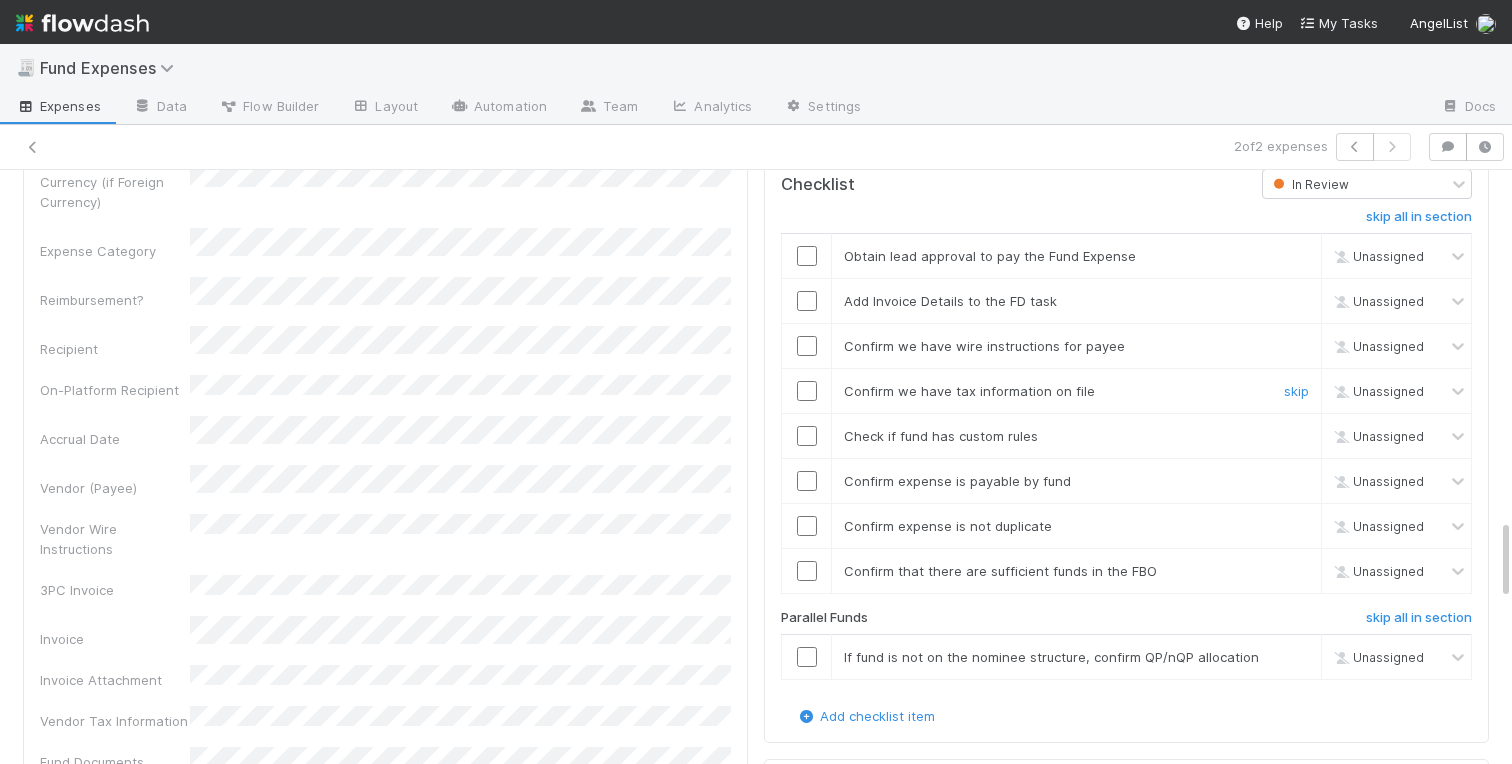 click at bounding box center [807, 391] 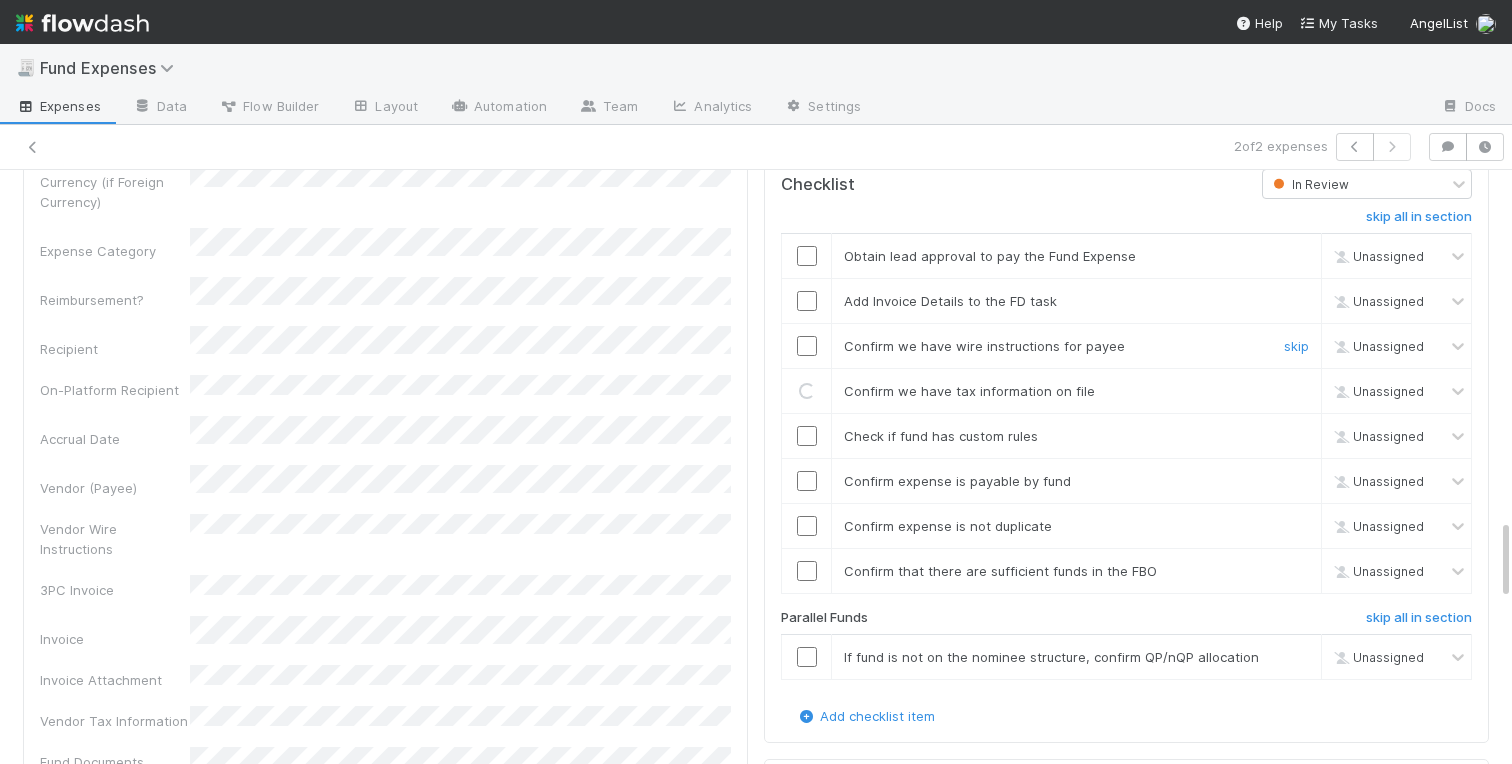 click at bounding box center [807, 346] 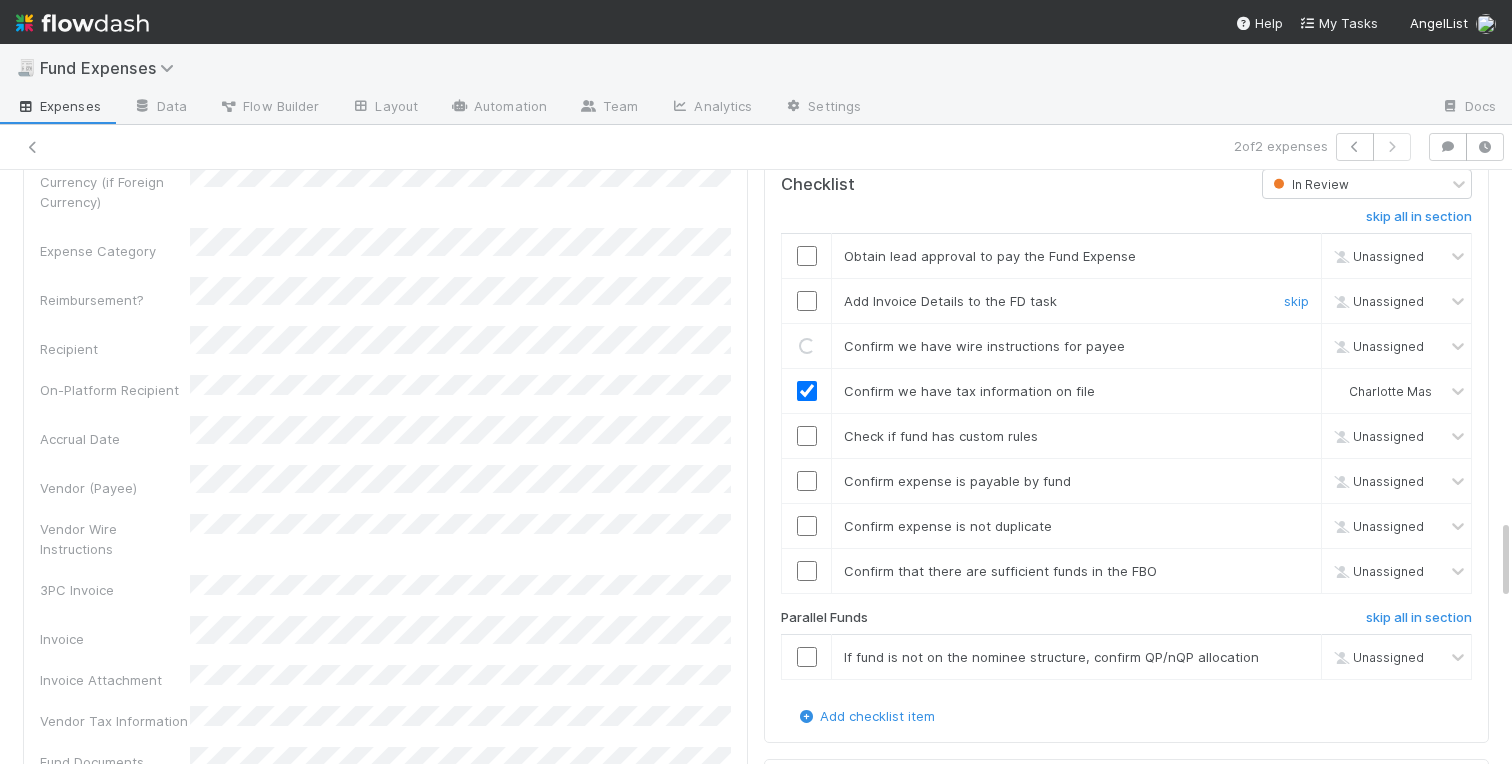 click at bounding box center [807, 301] 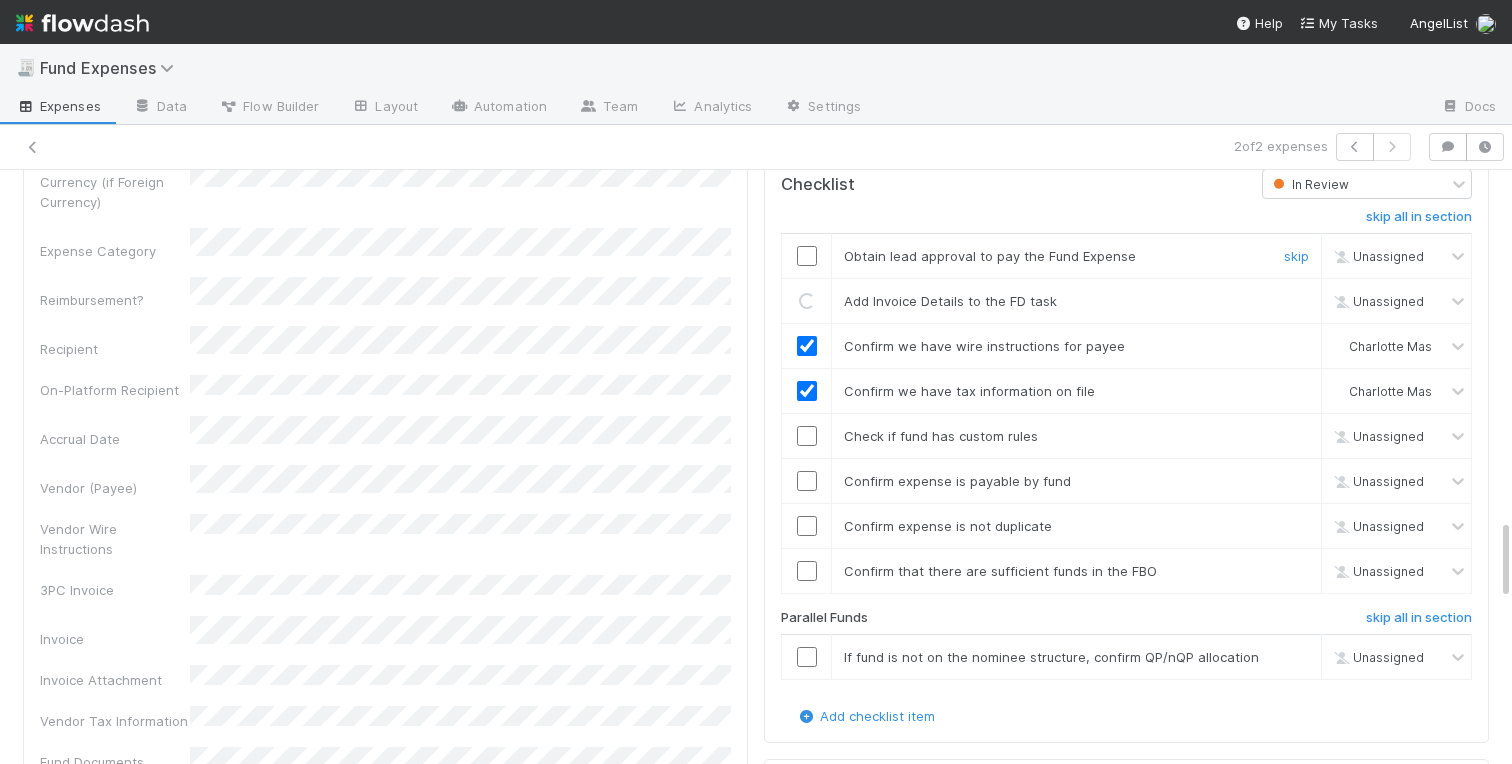 click at bounding box center [807, 256] 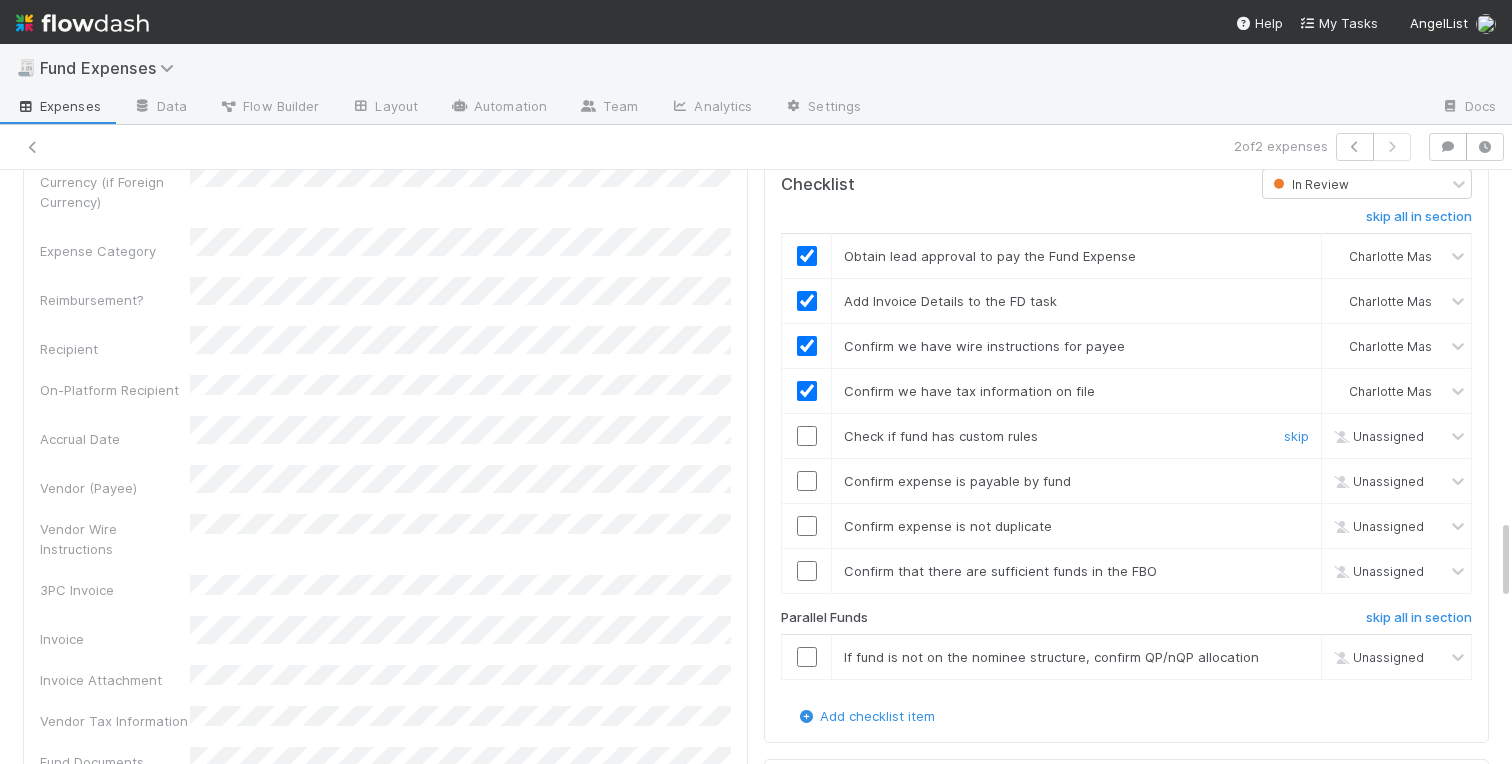 click at bounding box center [807, 436] 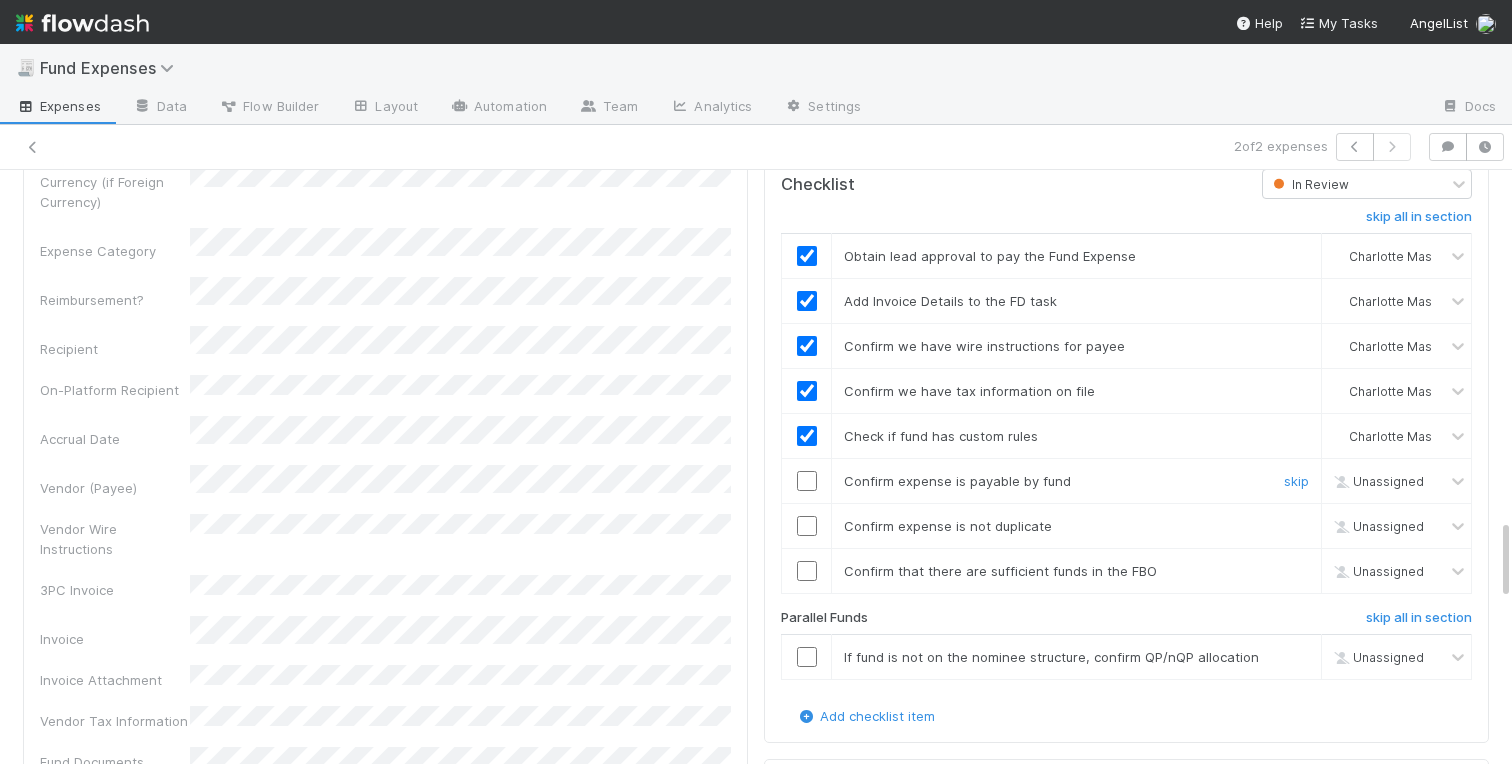 click at bounding box center (807, 481) 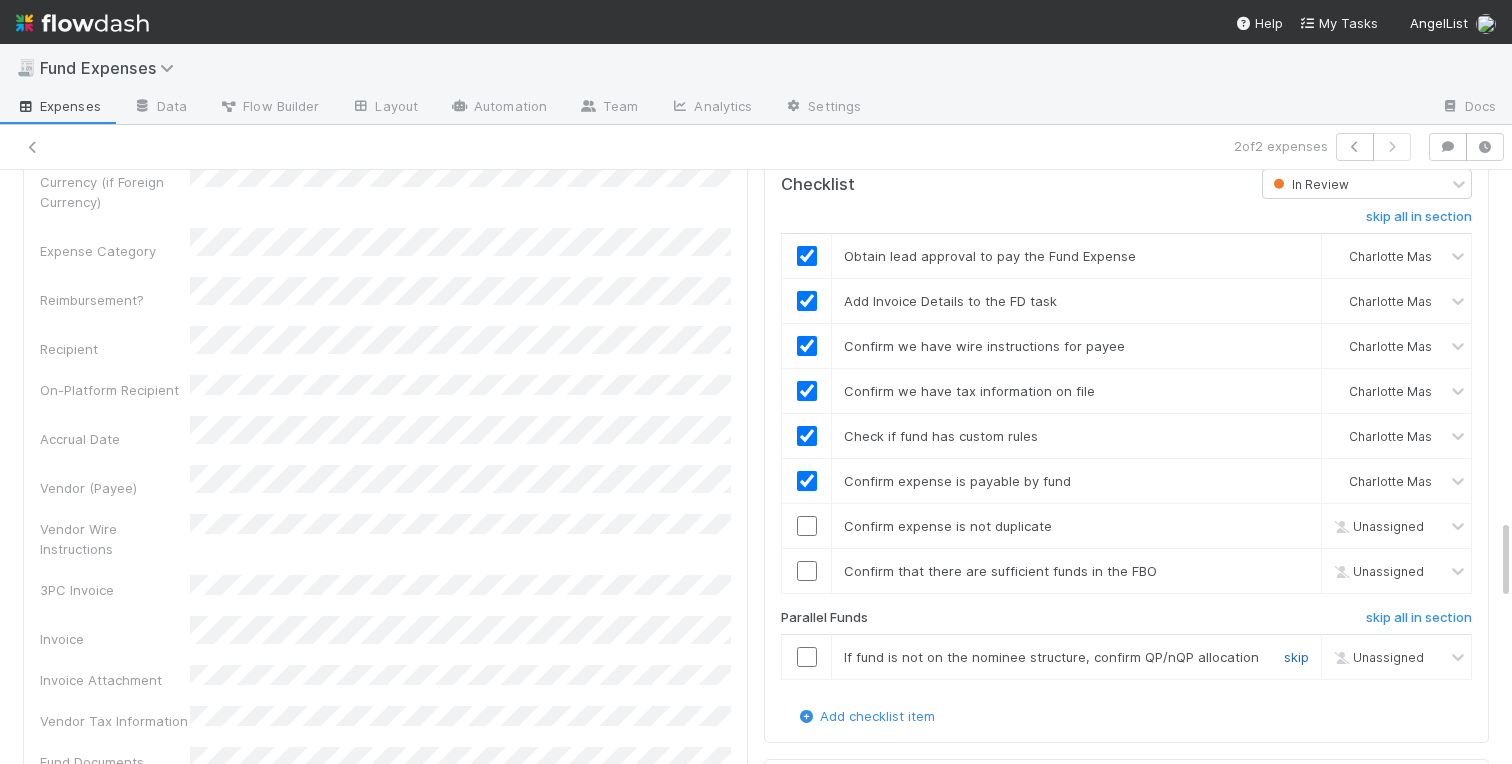 click on "skip" at bounding box center (1296, 657) 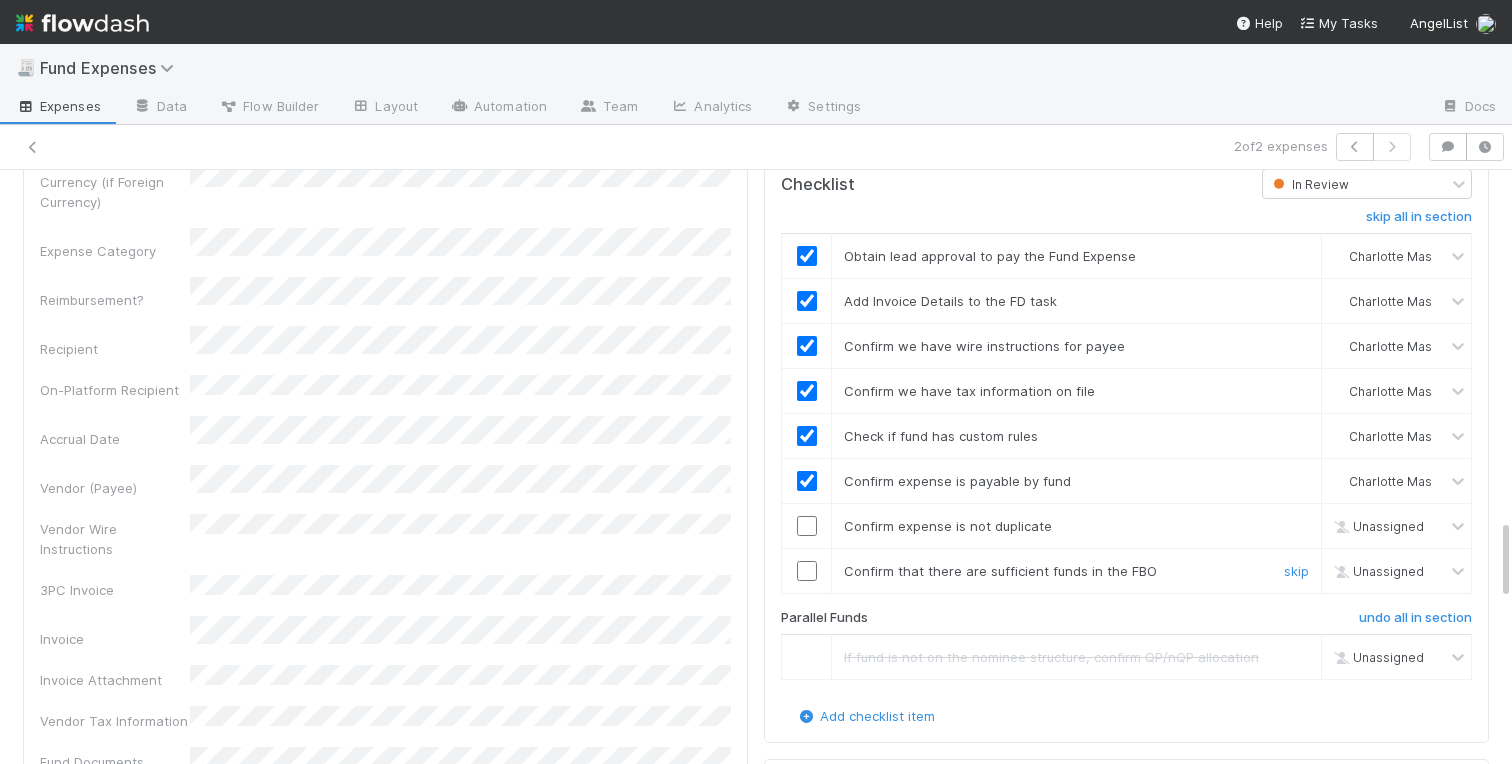 click at bounding box center (807, 571) 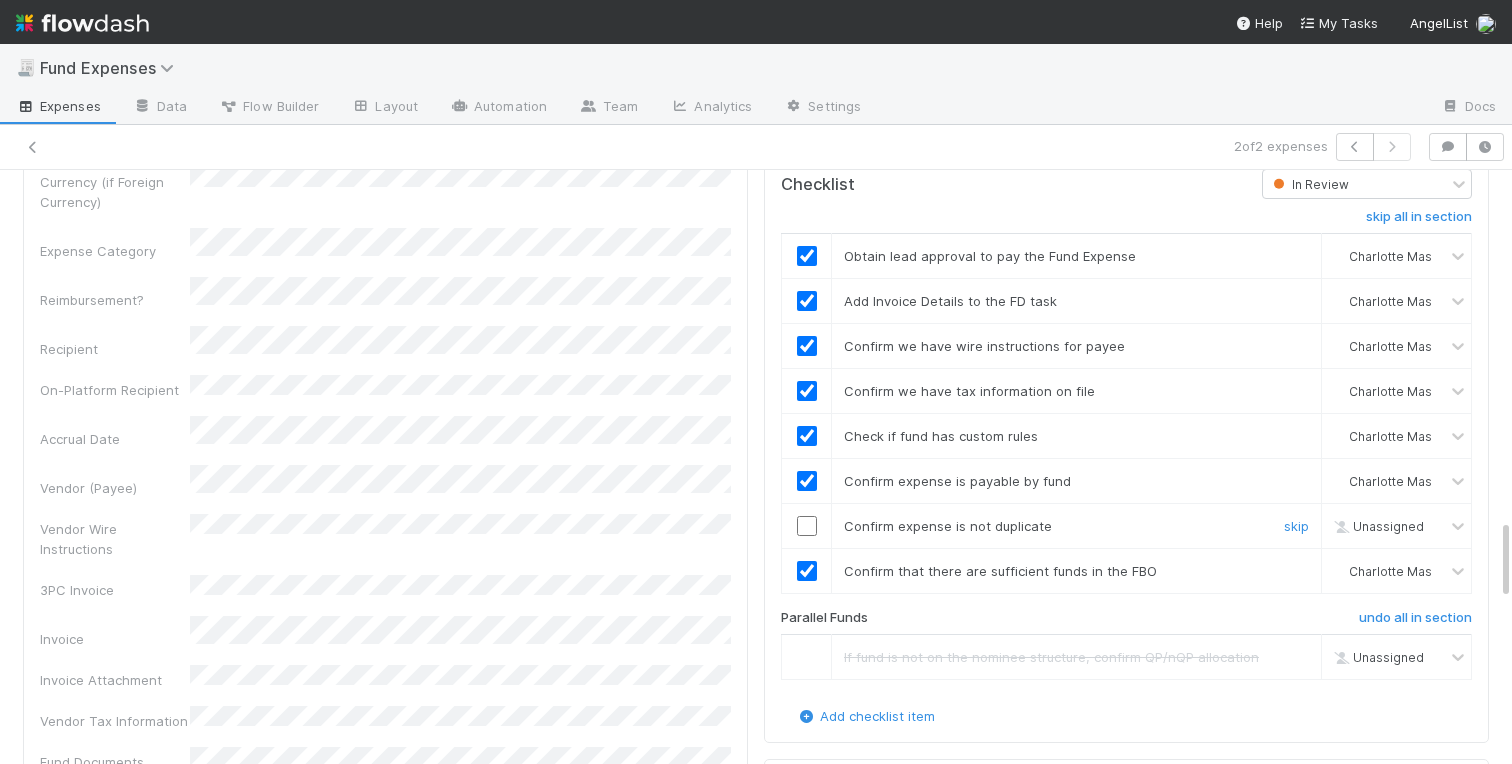click at bounding box center [807, 526] 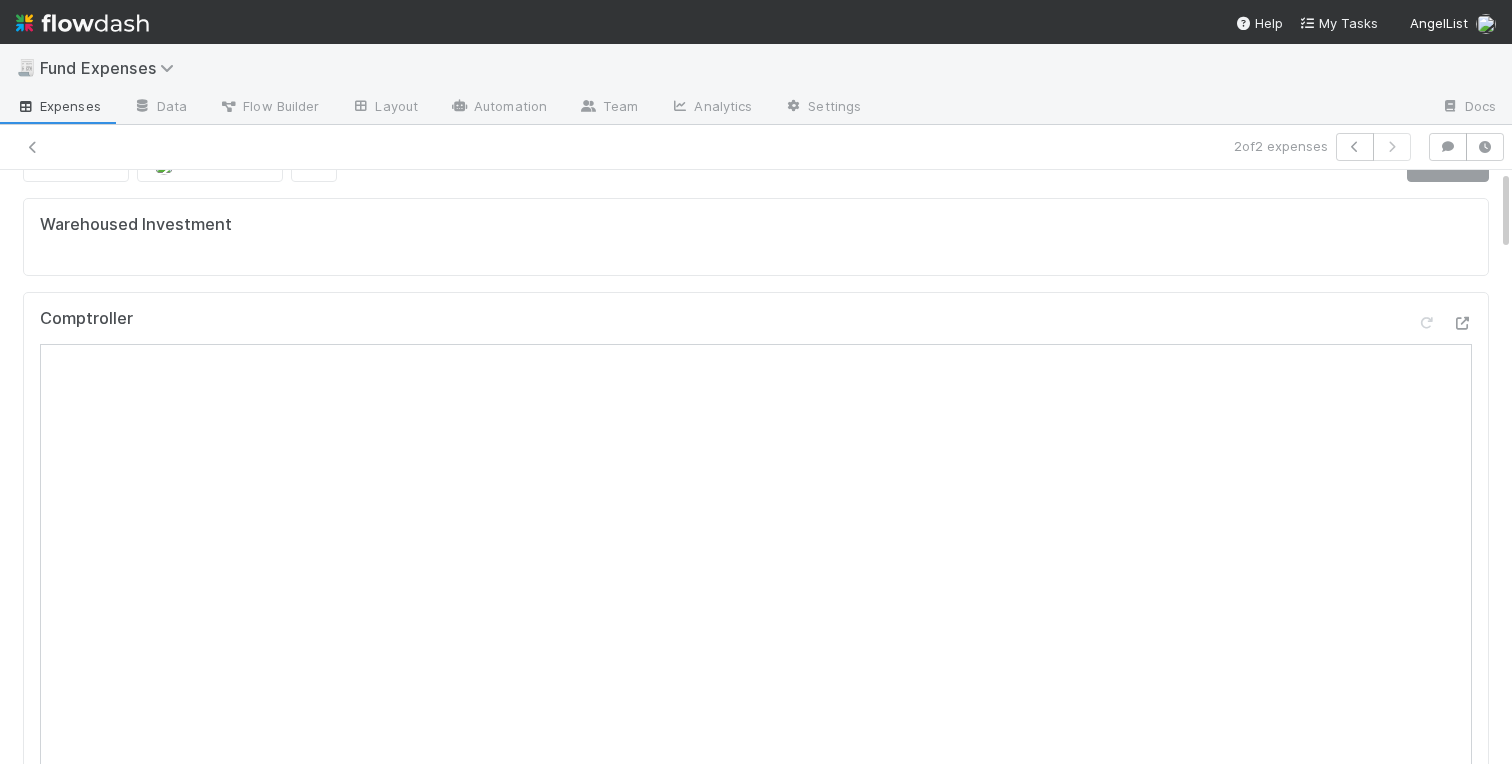 scroll, scrollTop: 0, scrollLeft: 0, axis: both 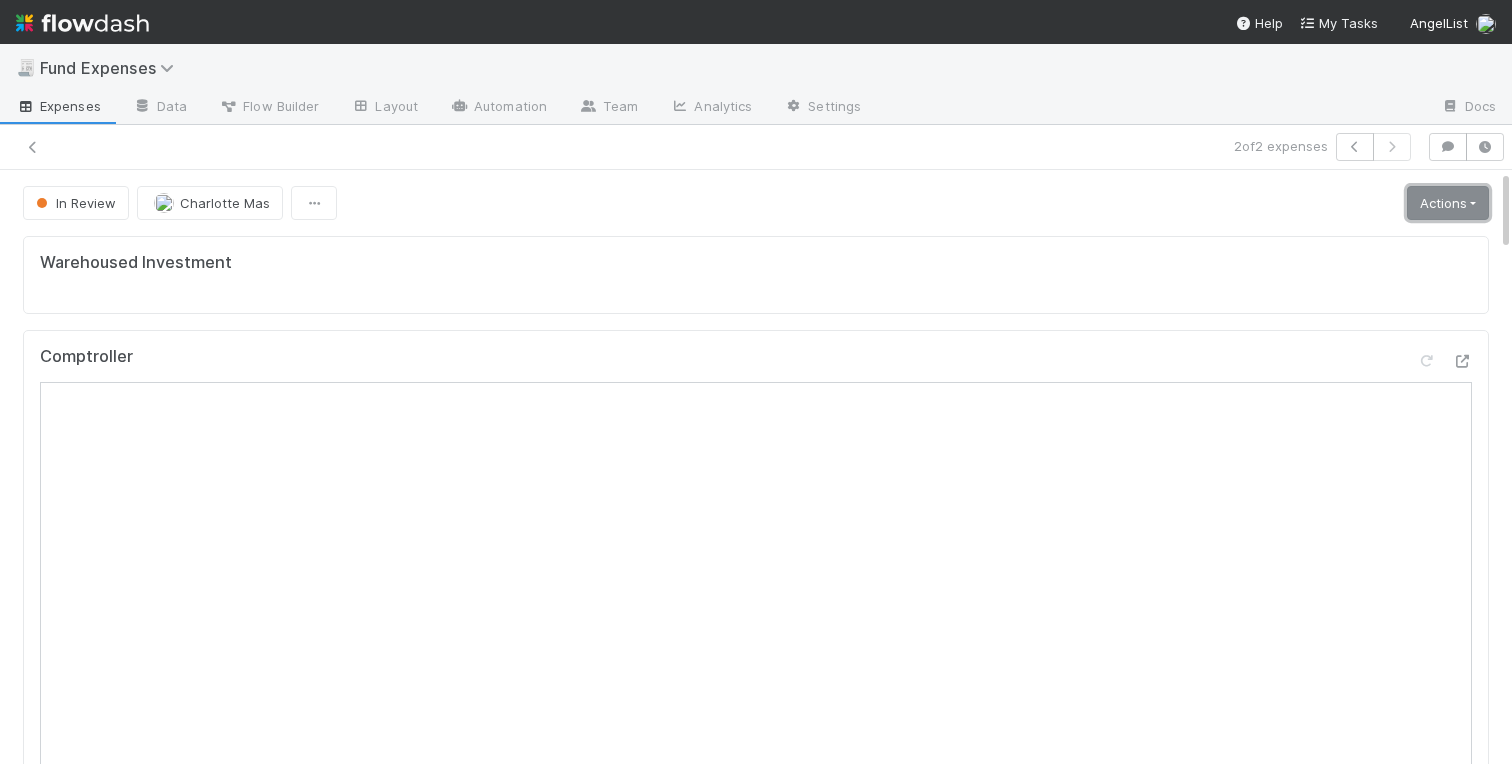 click on "Actions" at bounding box center (1448, 203) 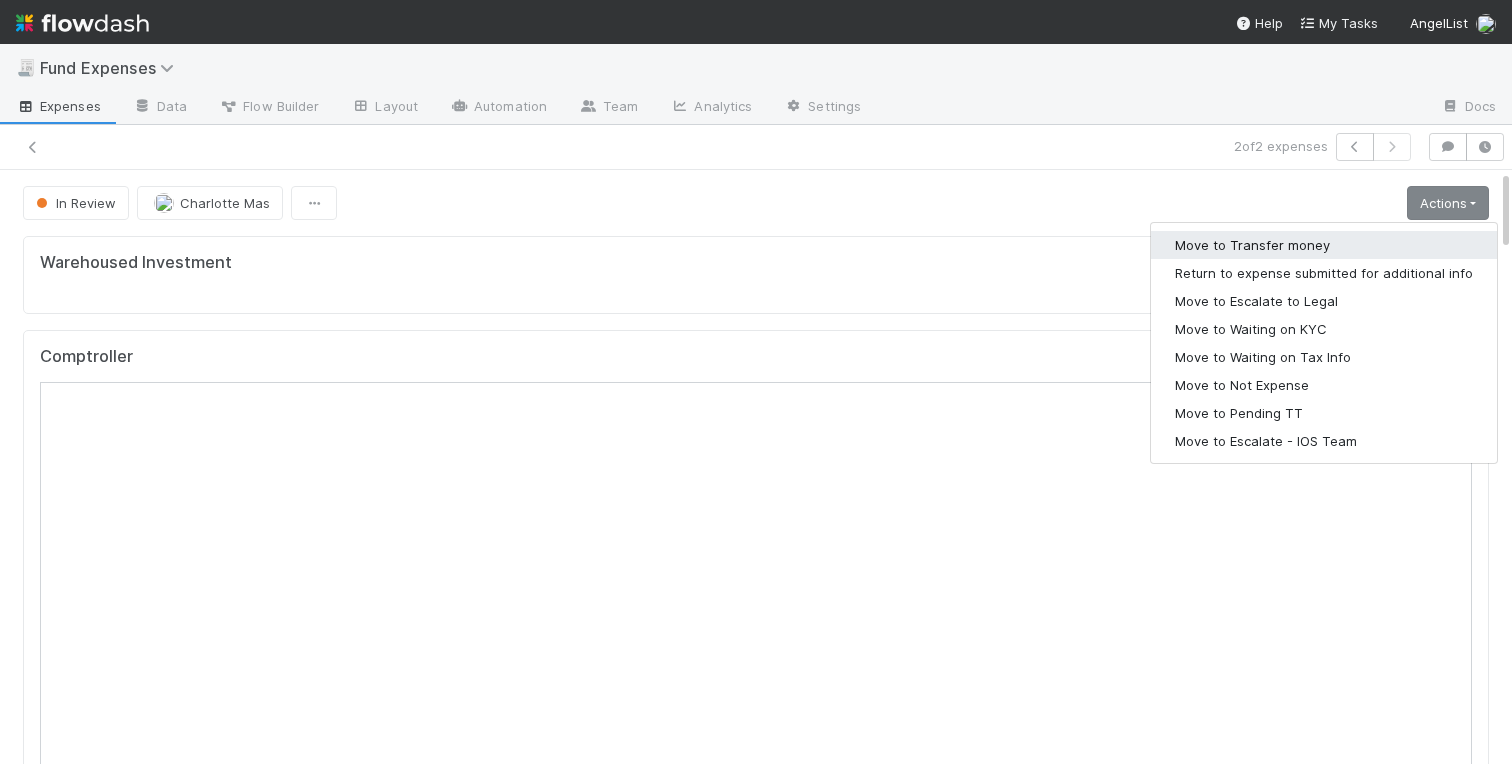 click on "Move to Transfer money" at bounding box center (1324, 245) 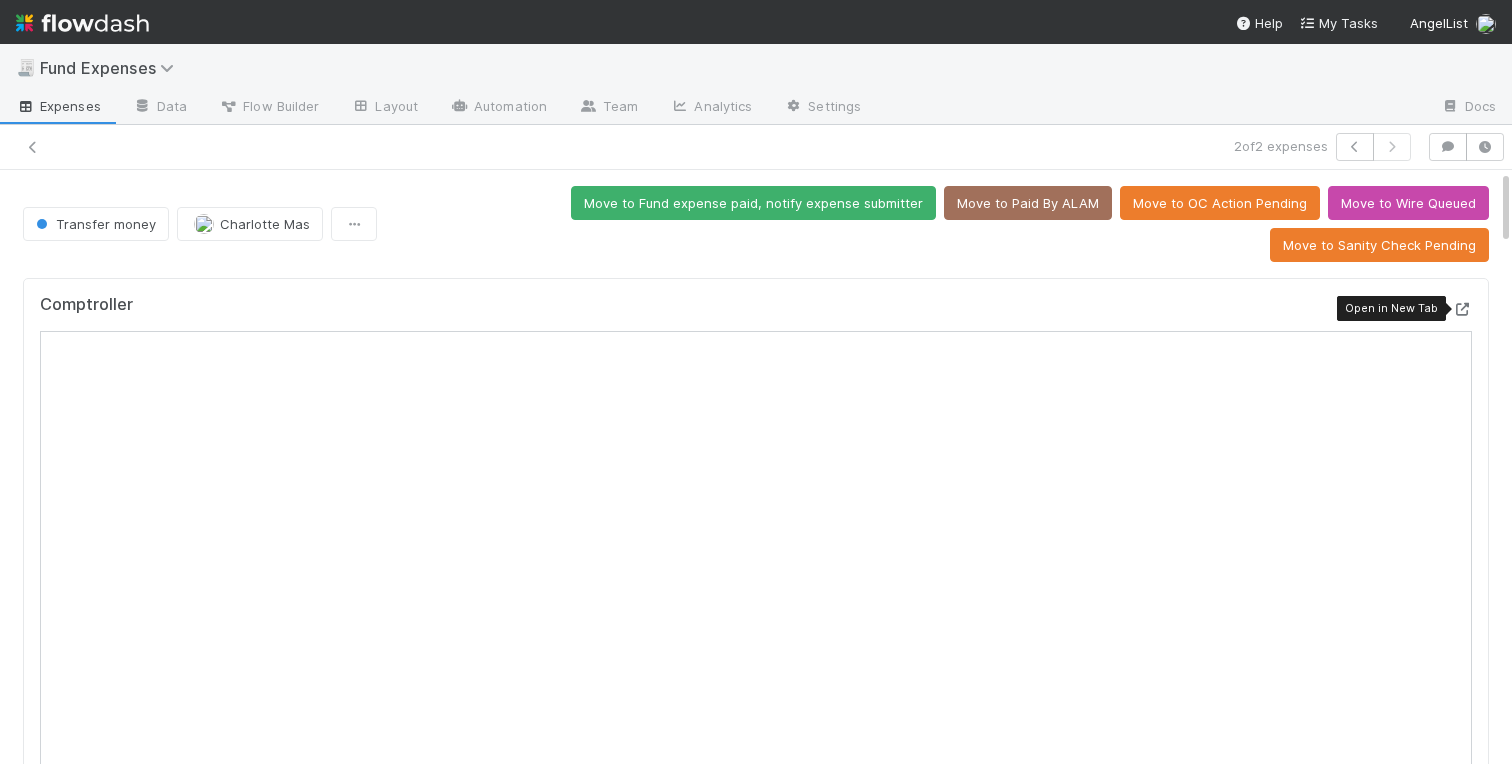 click at bounding box center [1462, 309] 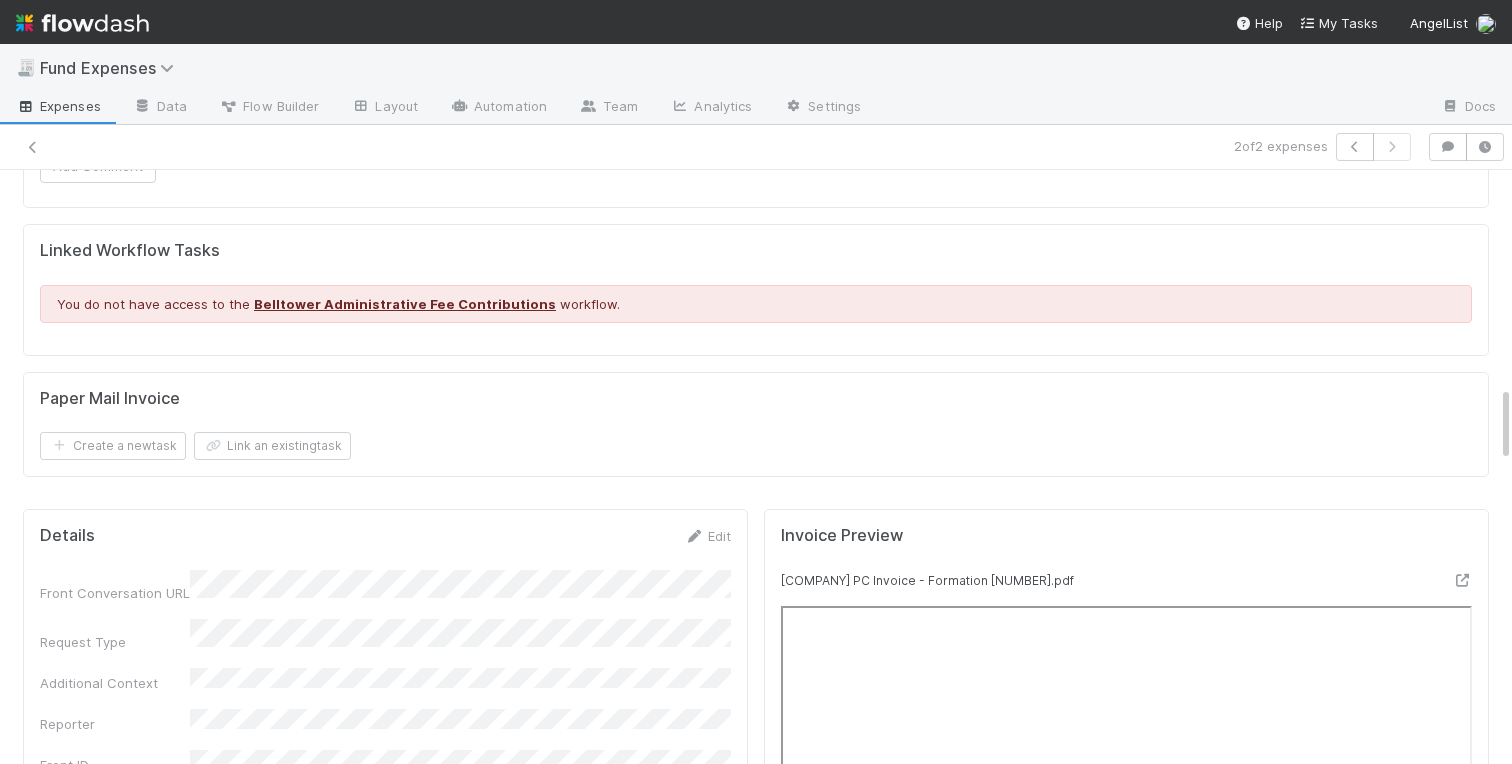 scroll, scrollTop: 1889, scrollLeft: 0, axis: vertical 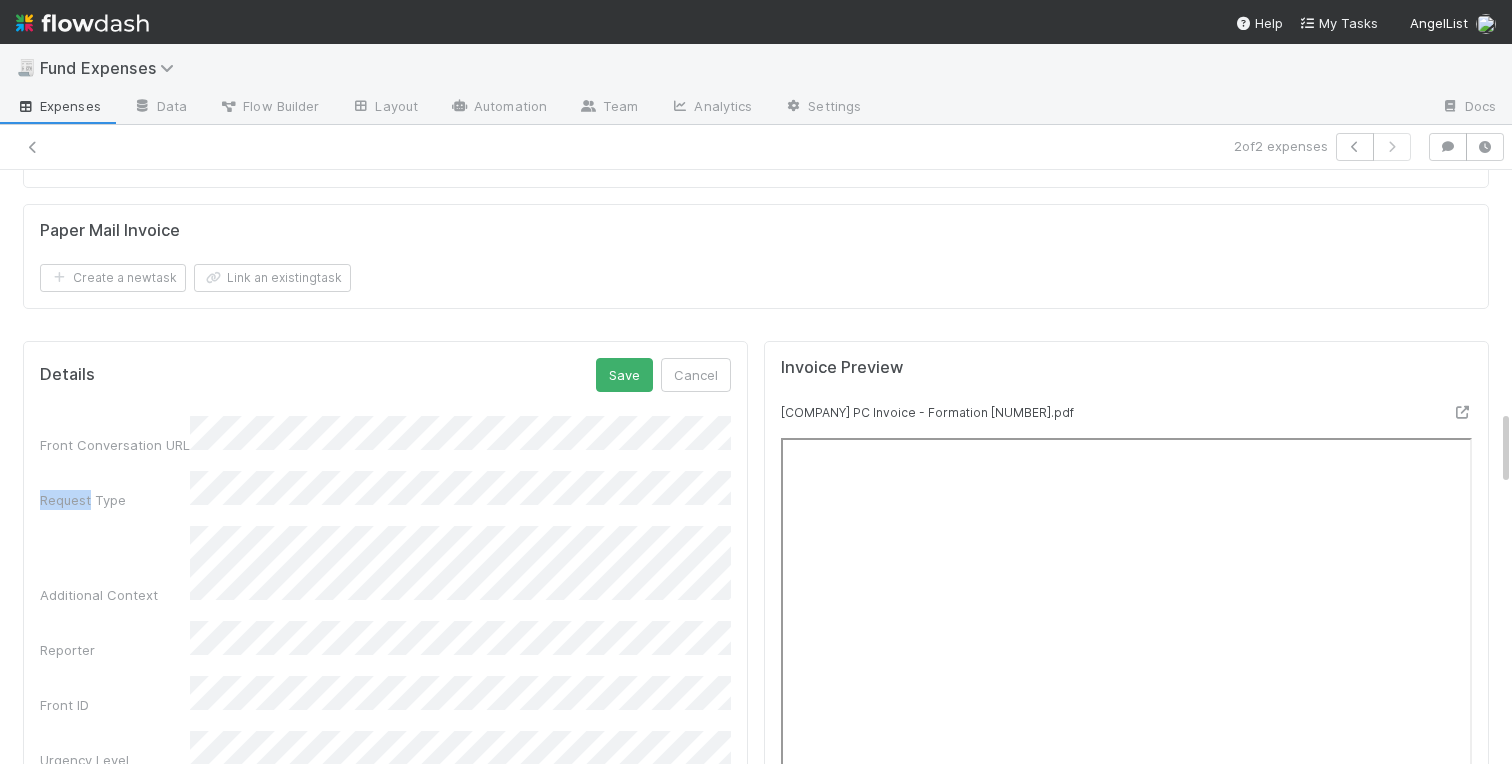 click on "Details Save Cancel Front Conversation URL  Request Type  Additional Context  Reporter  Front ID  Urgency Level  Fund Name  FC or Admin Dashboard URL  Comptroller URL  Comptroller URL (QP)  Partial Payment  Payment Amount   Currency (if Foreign Currency)  Expense Category  Reimbursement?  Recipient  On-Platform Recipient  Accrual Date  Vendor (Payee)  Vendor Wire Instructions  3PC Invoice  Invoice   Invoice Attachment  Vendor Tax Information  Fund Documents  Outgoing Wire ID - Primary   Outgoing Wire ID - Secondary (QP)   _3pc?  ACH  Funding Account  Wire  Incoming Wire ID (3PC)  MP Fees Paid via TPC  Created On  Legal Launchpad Ticket  OC Ticket  Notes for Banking  Non-standard review   Expense Definition & Special Rules  Treasury Transfer Request  test field  Sanity Check Notes  Special Rules / Context  IOS Owner Slack ID   Altius Support  Create Invoice" at bounding box center [385, 1675] 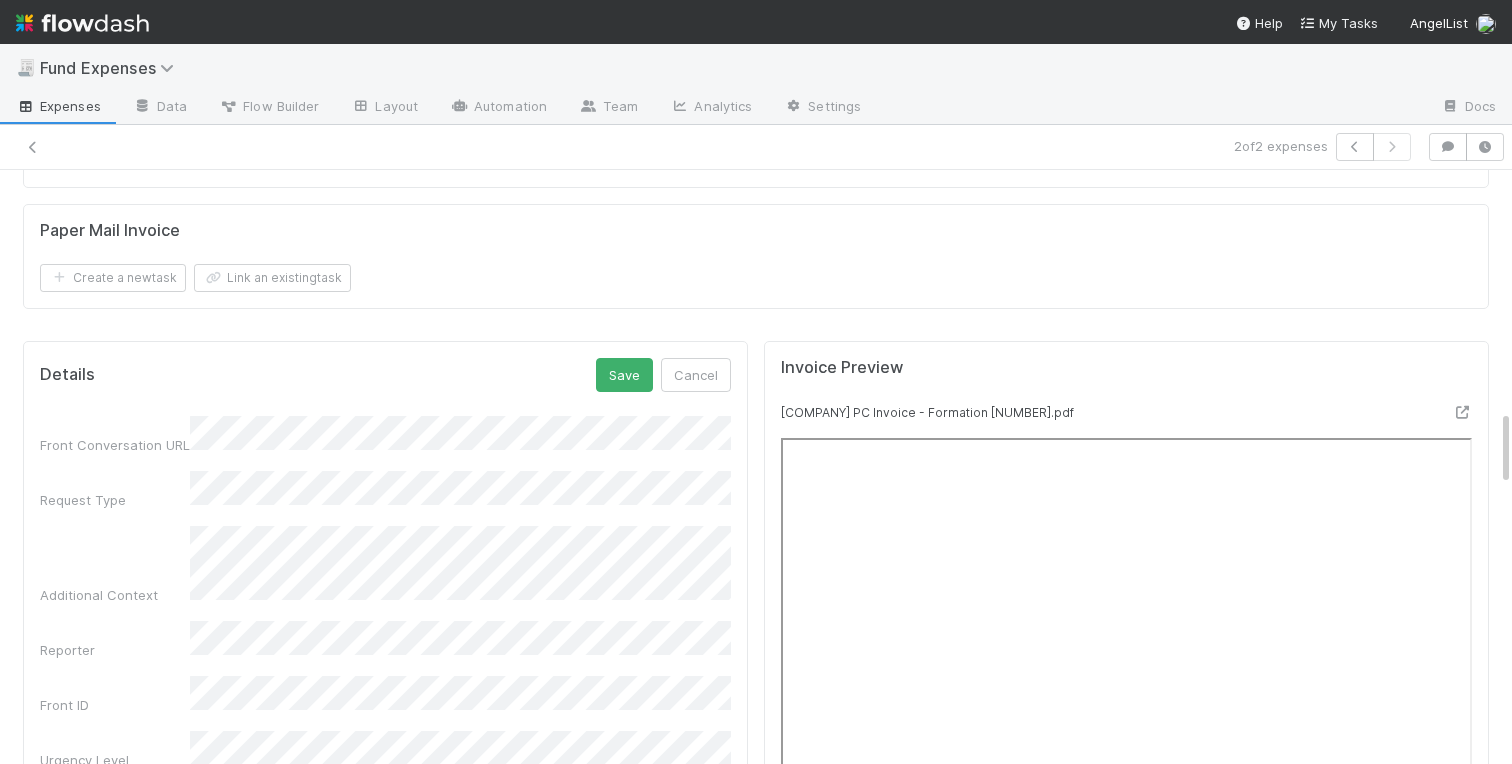 click on "Details Save Cancel Front Conversation URL  Request Type  Additional Context  Reporter  Front ID  Urgency Level  Fund Name  FC or Admin Dashboard URL  Comptroller URL  Comptroller URL (QP)  Partial Payment  Payment Amount   Currency (if Foreign Currency)  Expense Category  Reimbursement?  Recipient  On-Platform Recipient  Accrual Date  Vendor (Payee)  Vendor Wire Instructions  3PC Invoice  Invoice   Invoice Attachment  Vendor Tax Information  Fund Documents  Outgoing Wire ID - Primary   Outgoing Wire ID - Secondary (QP)   _3pc?  ACH  Funding Account  Wire  Incoming Wire ID (3PC)  MP Fees Paid via TPC  Created On  Legal Launchpad Ticket  OC Ticket  Notes for Banking  Non-standard review   Expense Definition & Special Rules  Treasury Transfer Request  test field  Sanity Check Notes  Special Rules / Context  IOS Owner Slack ID   Altius Support  Create Invoice" at bounding box center (385, 1675) 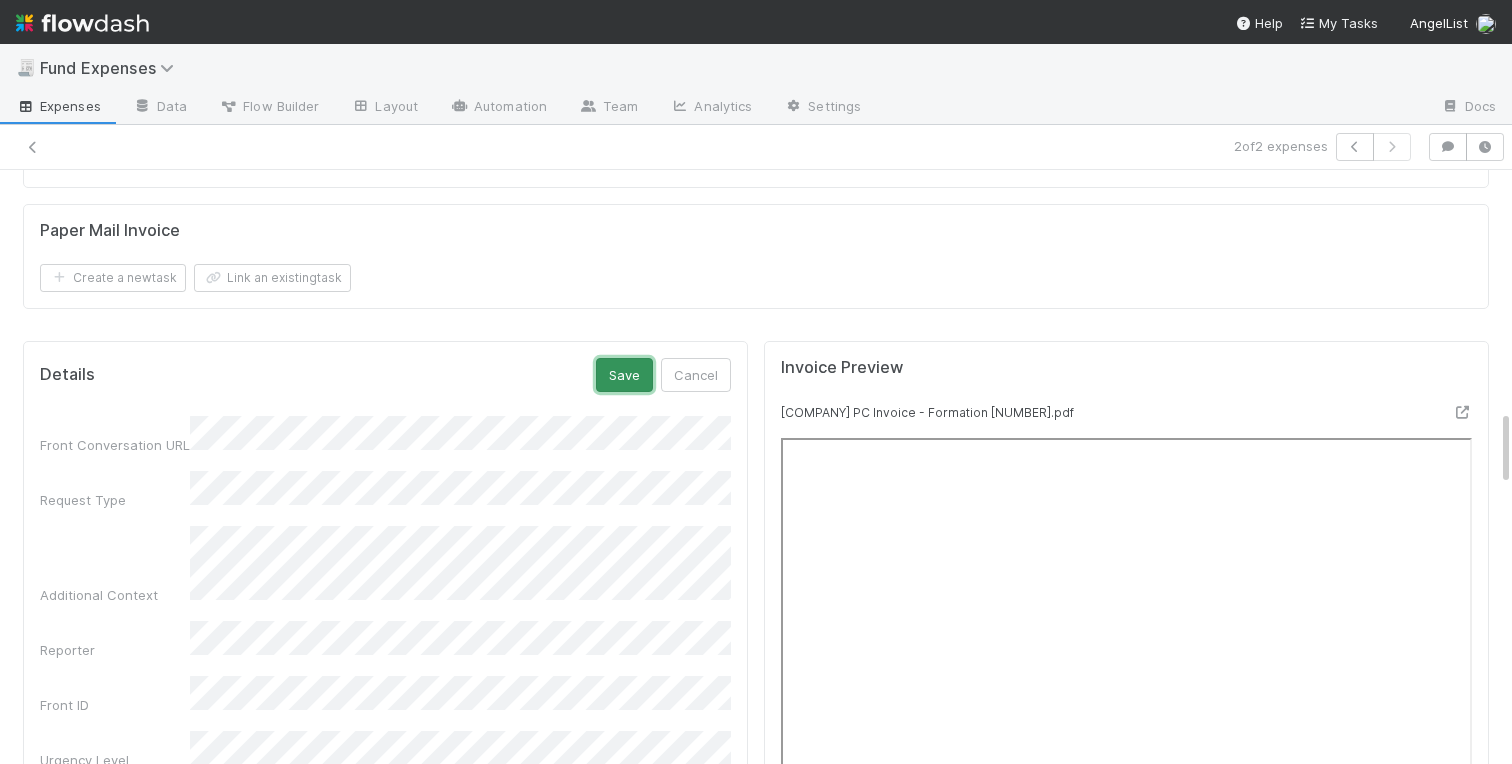 click on "Save" at bounding box center [624, 375] 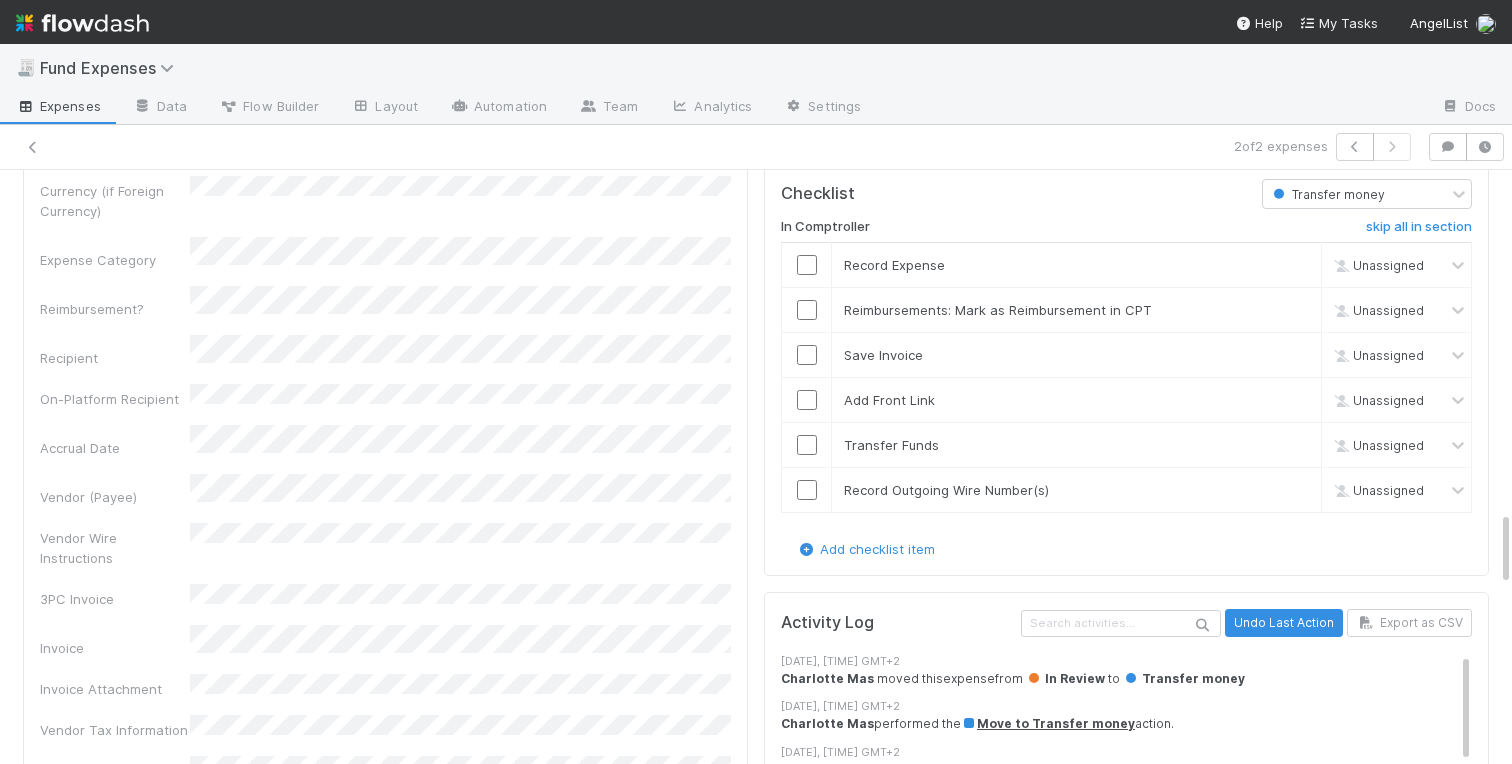 scroll, scrollTop: 2662, scrollLeft: 0, axis: vertical 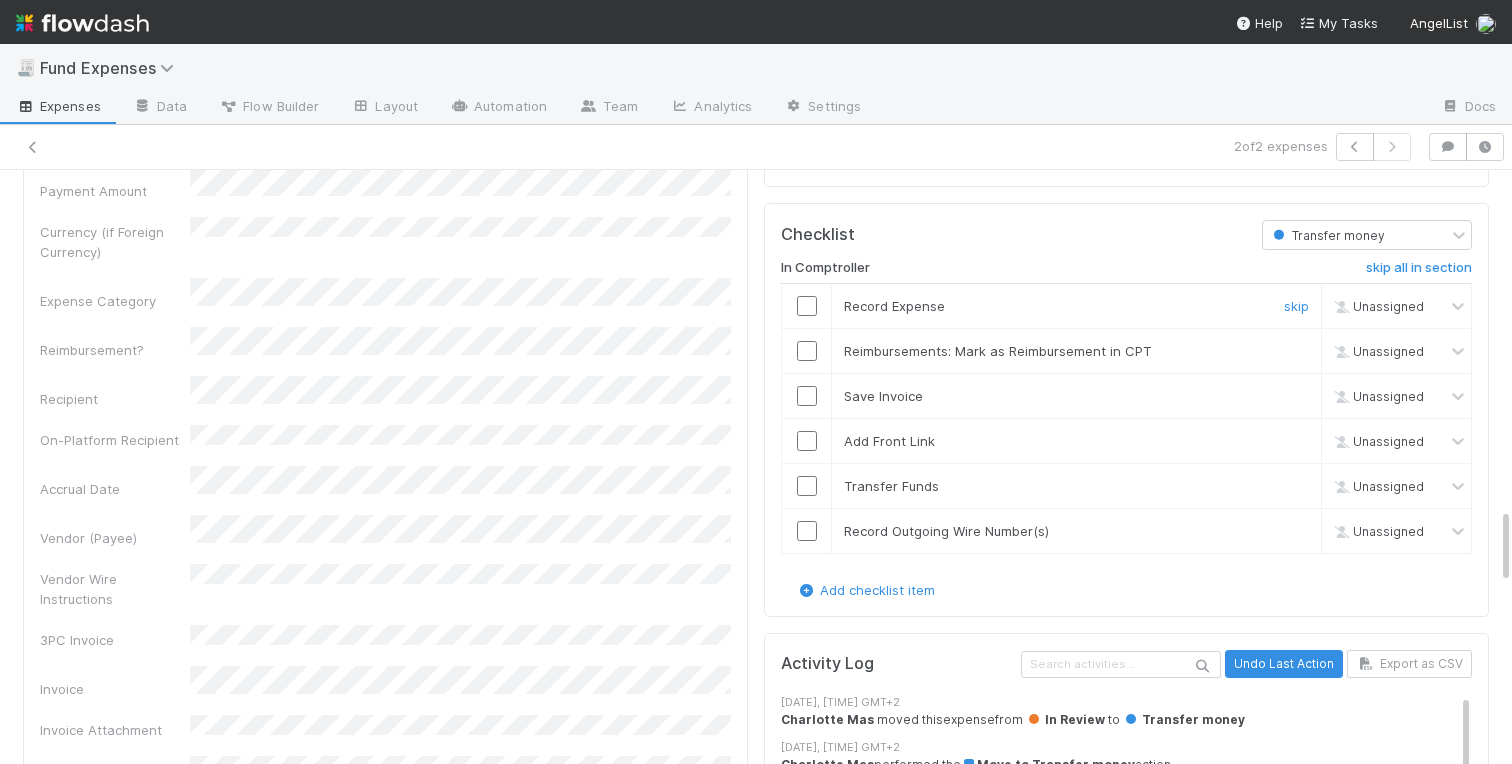 click at bounding box center (807, 306) 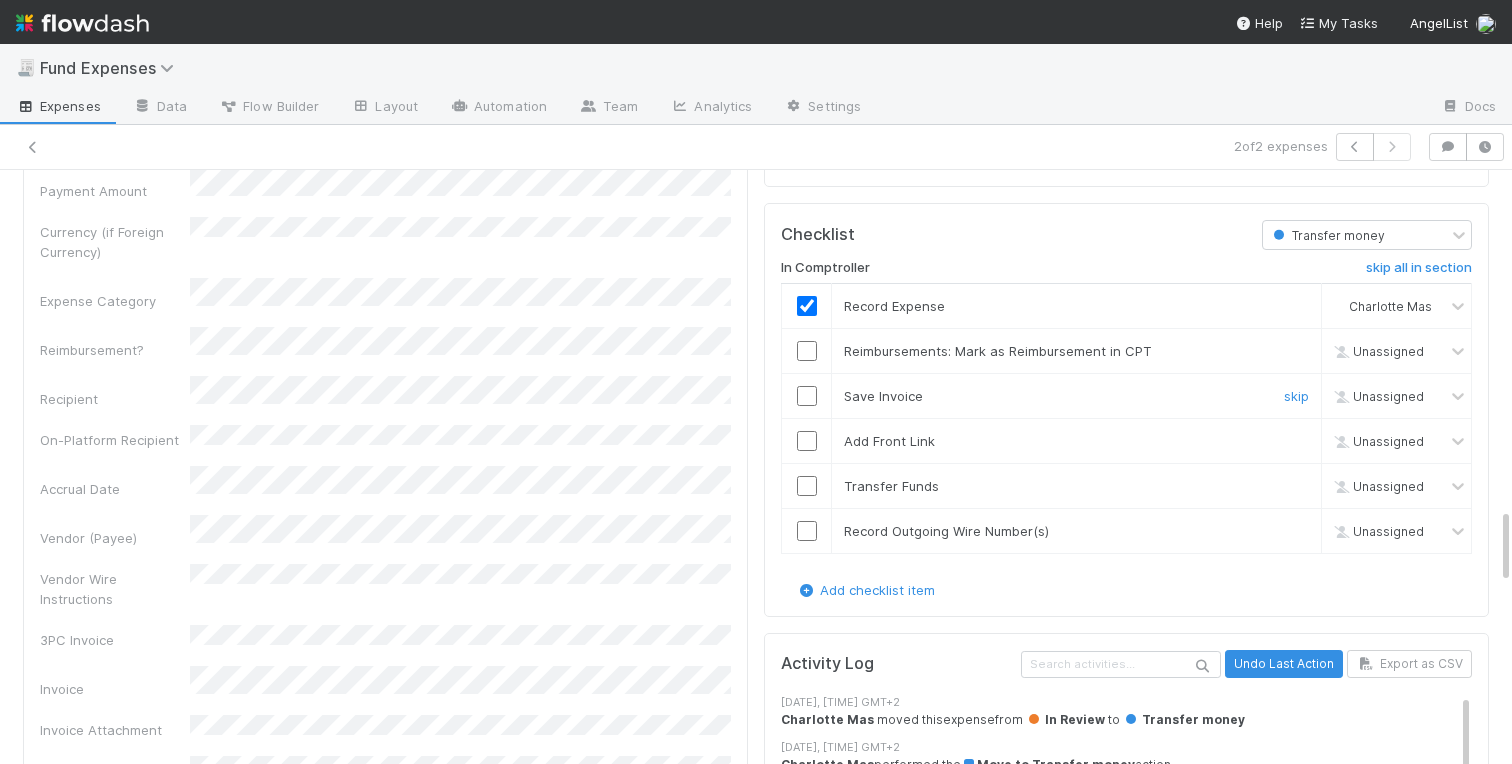 click at bounding box center (807, 396) 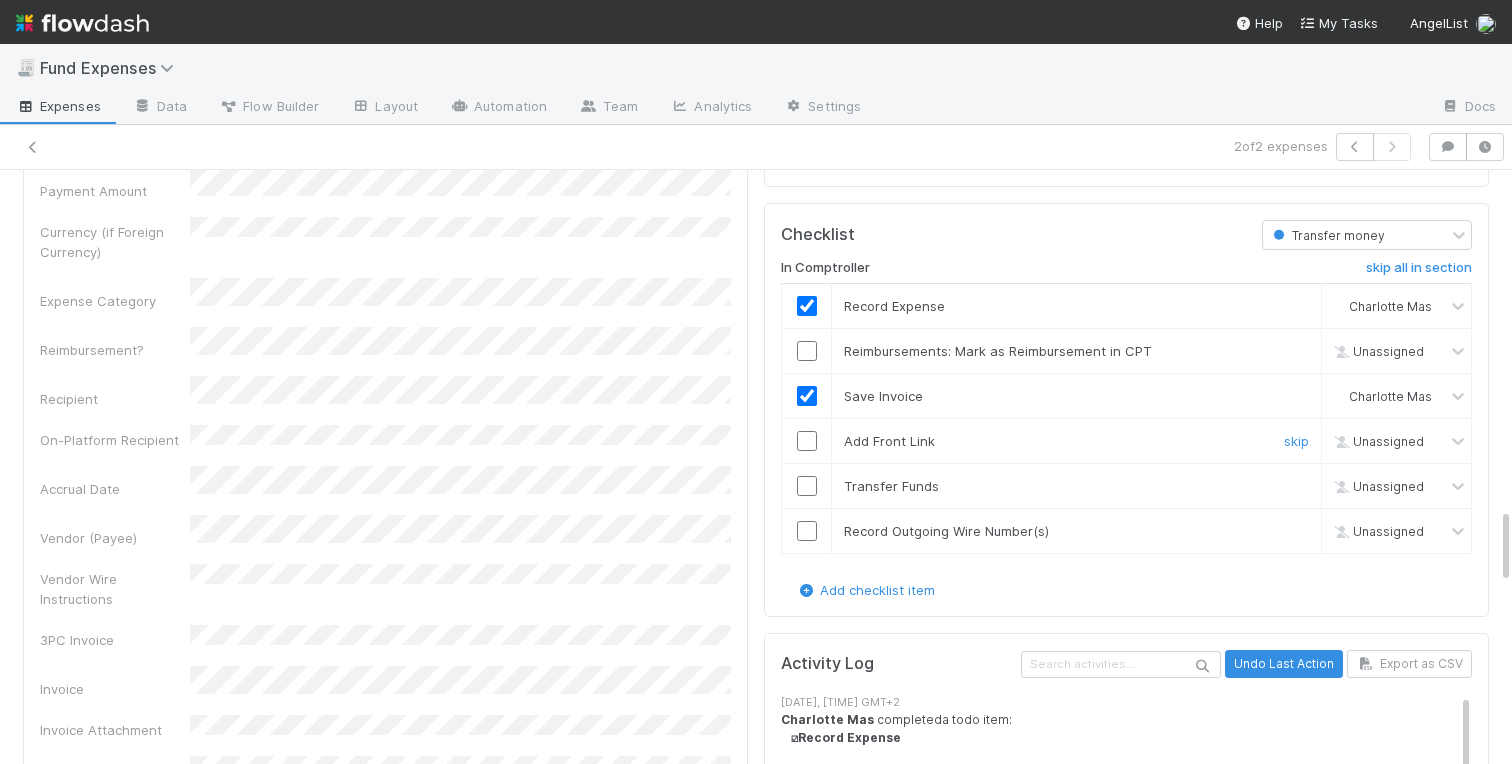 click at bounding box center (807, 441) 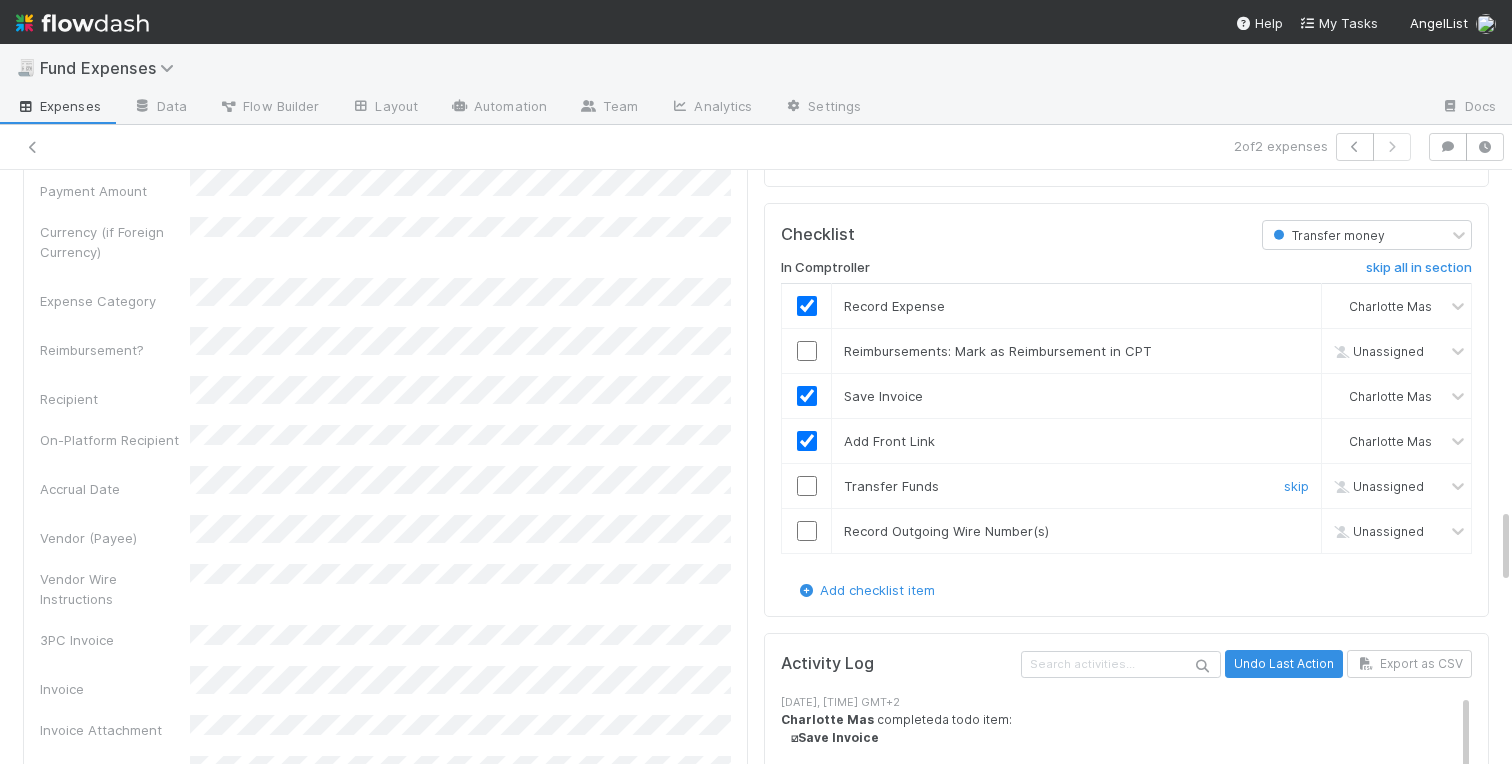 click at bounding box center (807, 486) 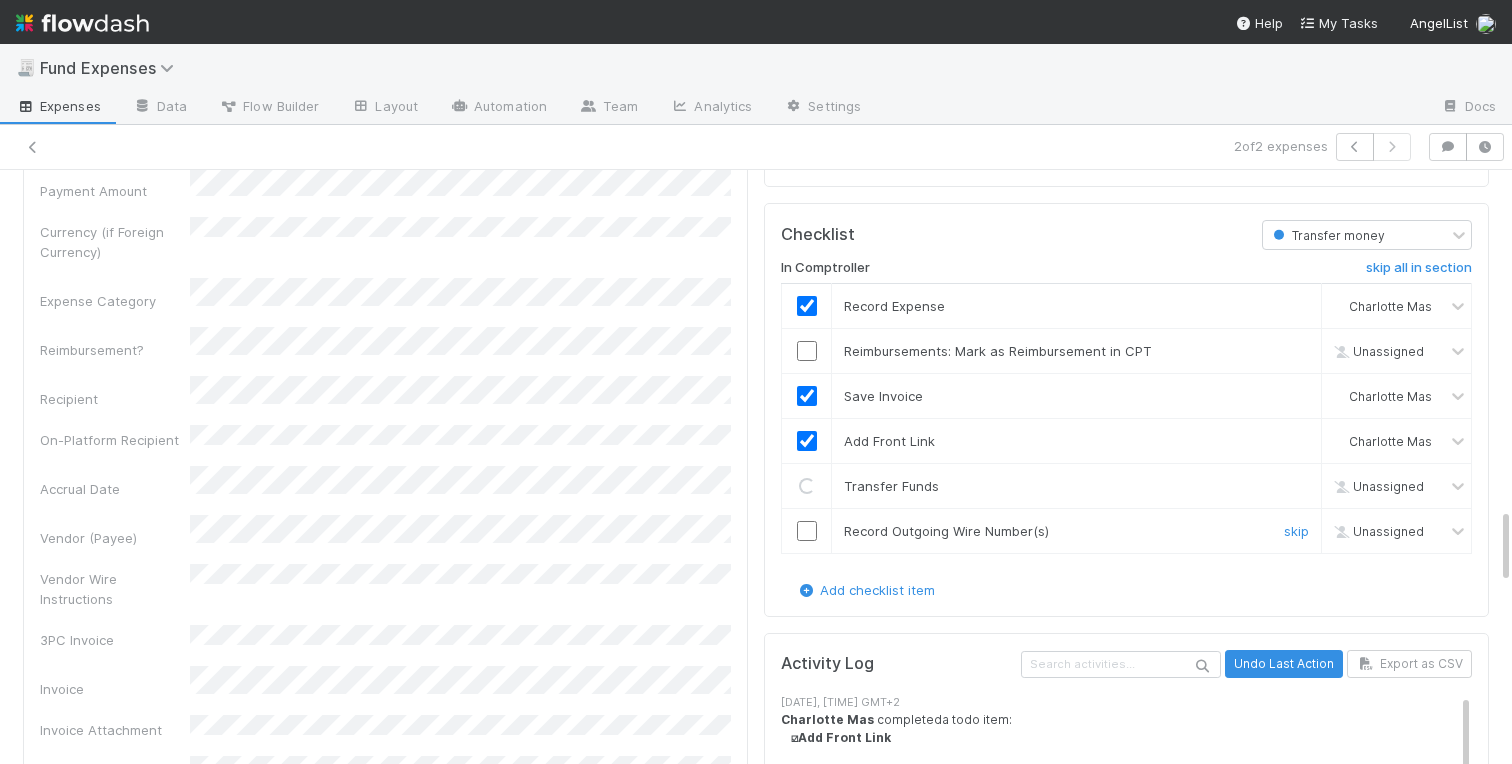 click at bounding box center (807, 531) 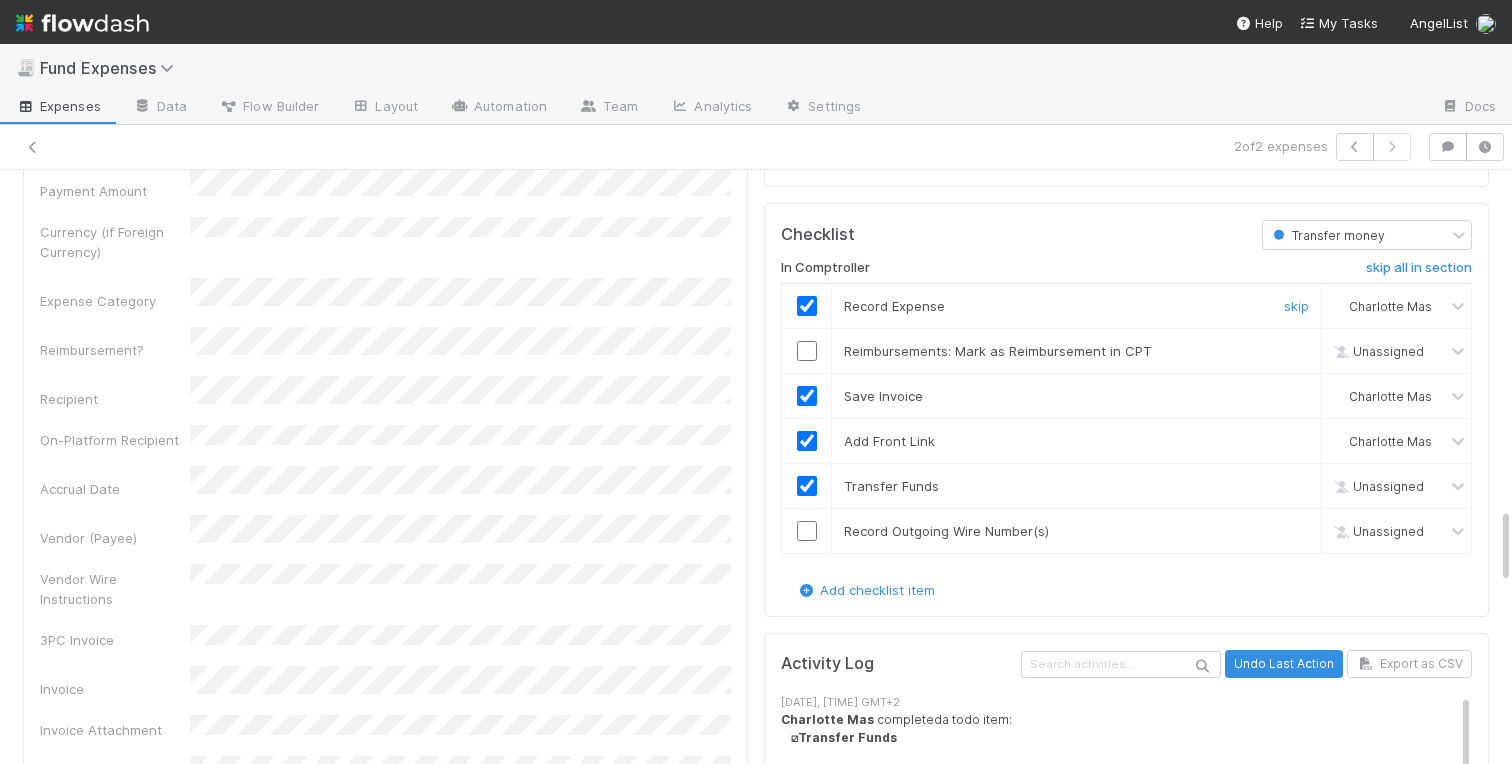 checkbox on "true" 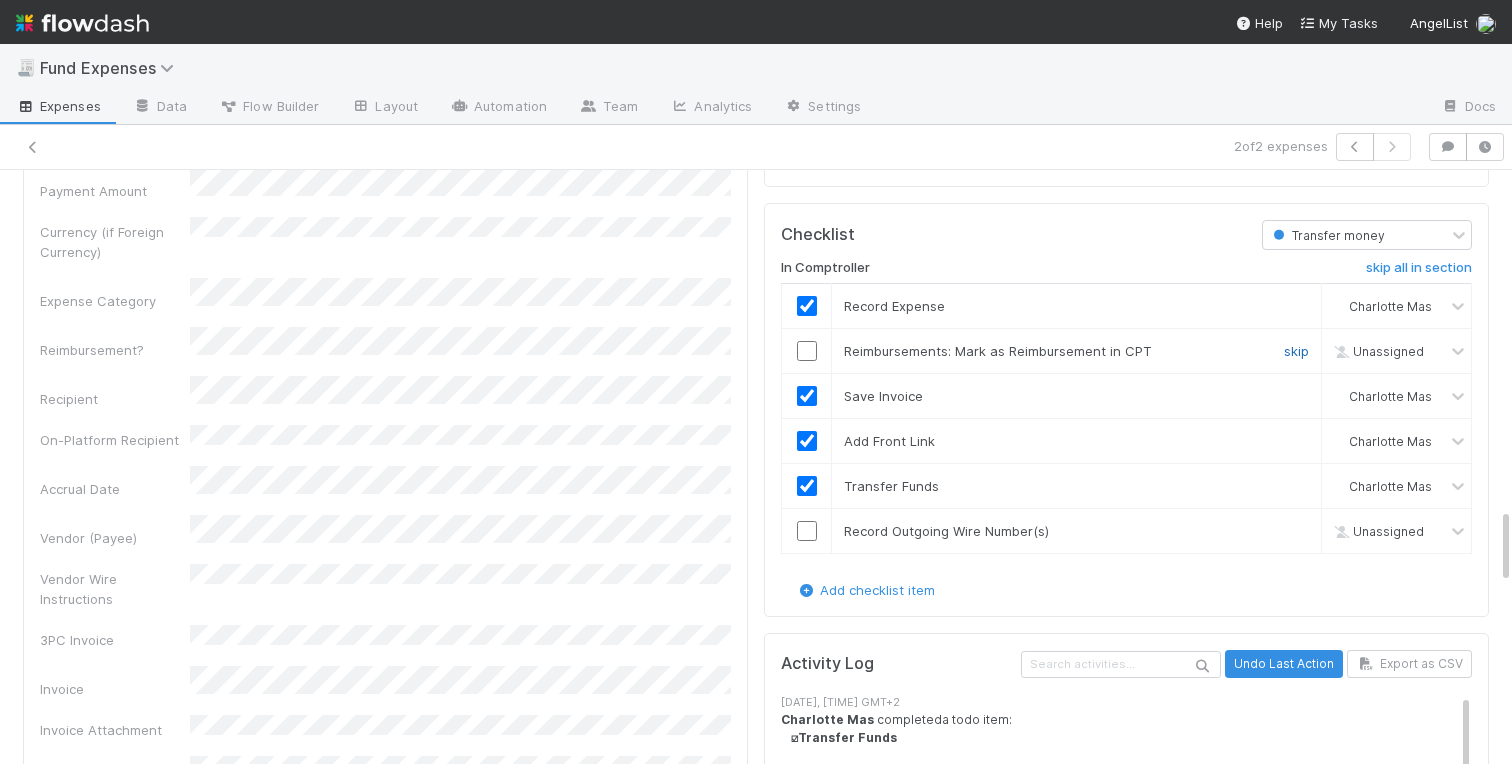 click on "skip" at bounding box center [1296, 351] 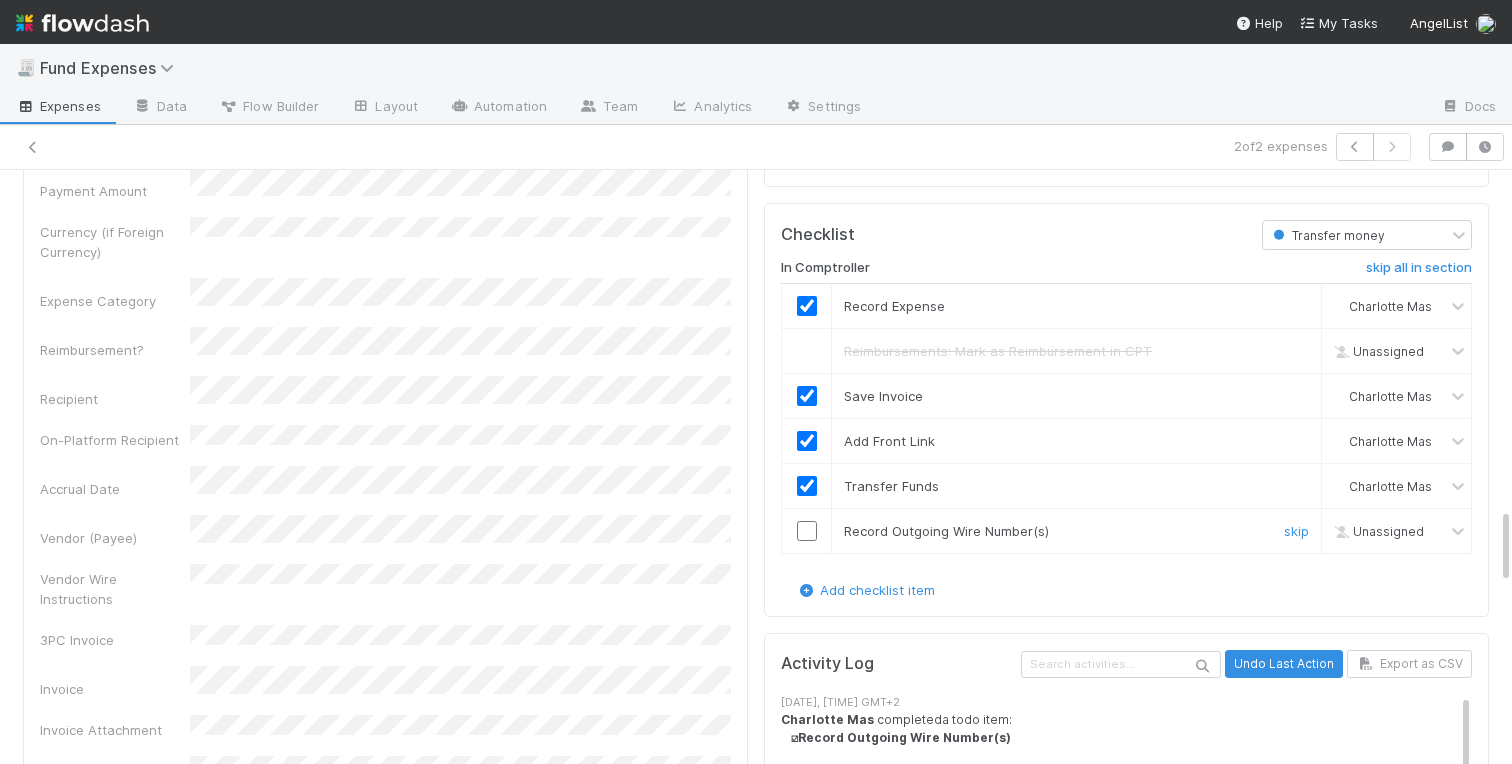 click at bounding box center [807, 531] 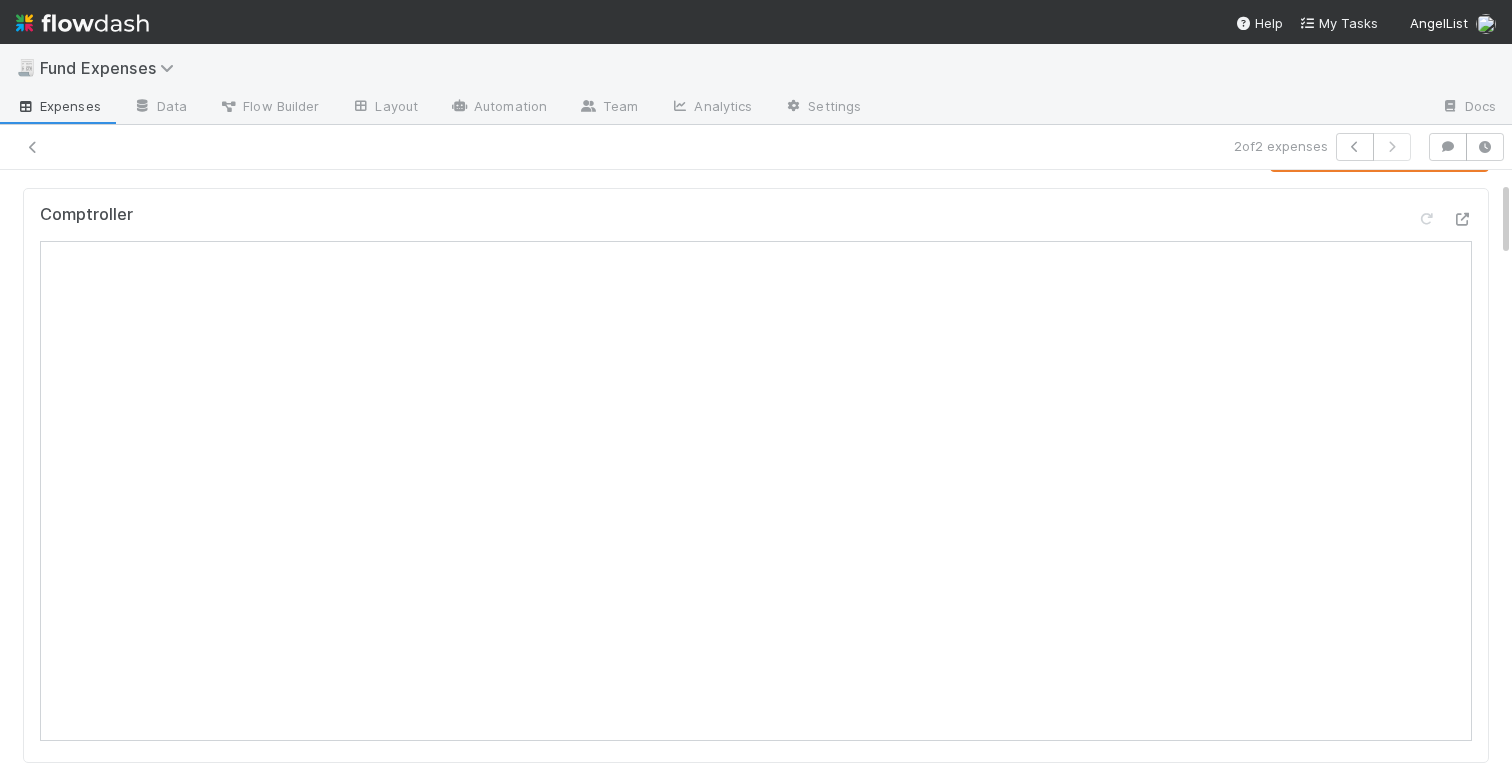 scroll, scrollTop: 0, scrollLeft: 0, axis: both 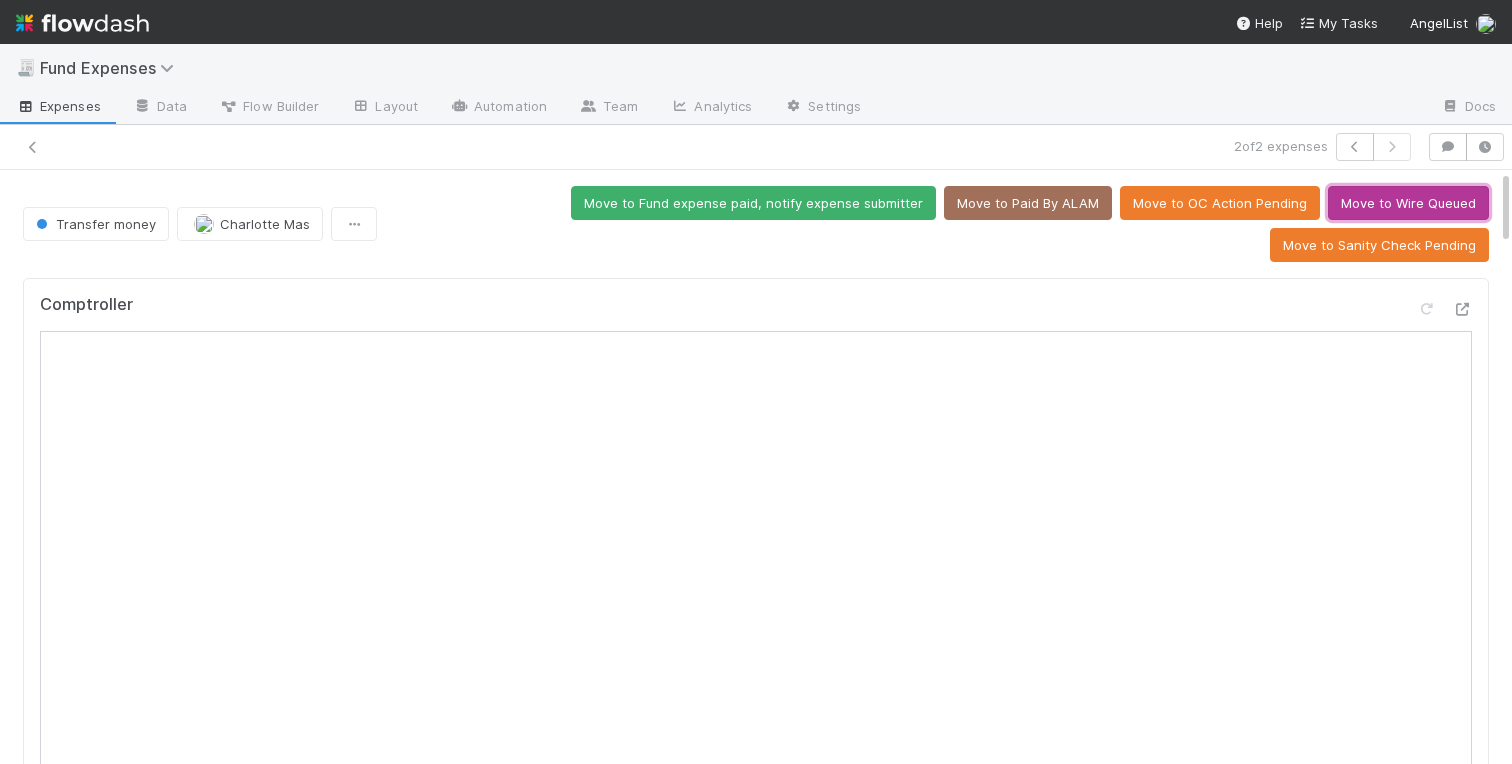 click on "Move to Wire Queued" at bounding box center (1408, 203) 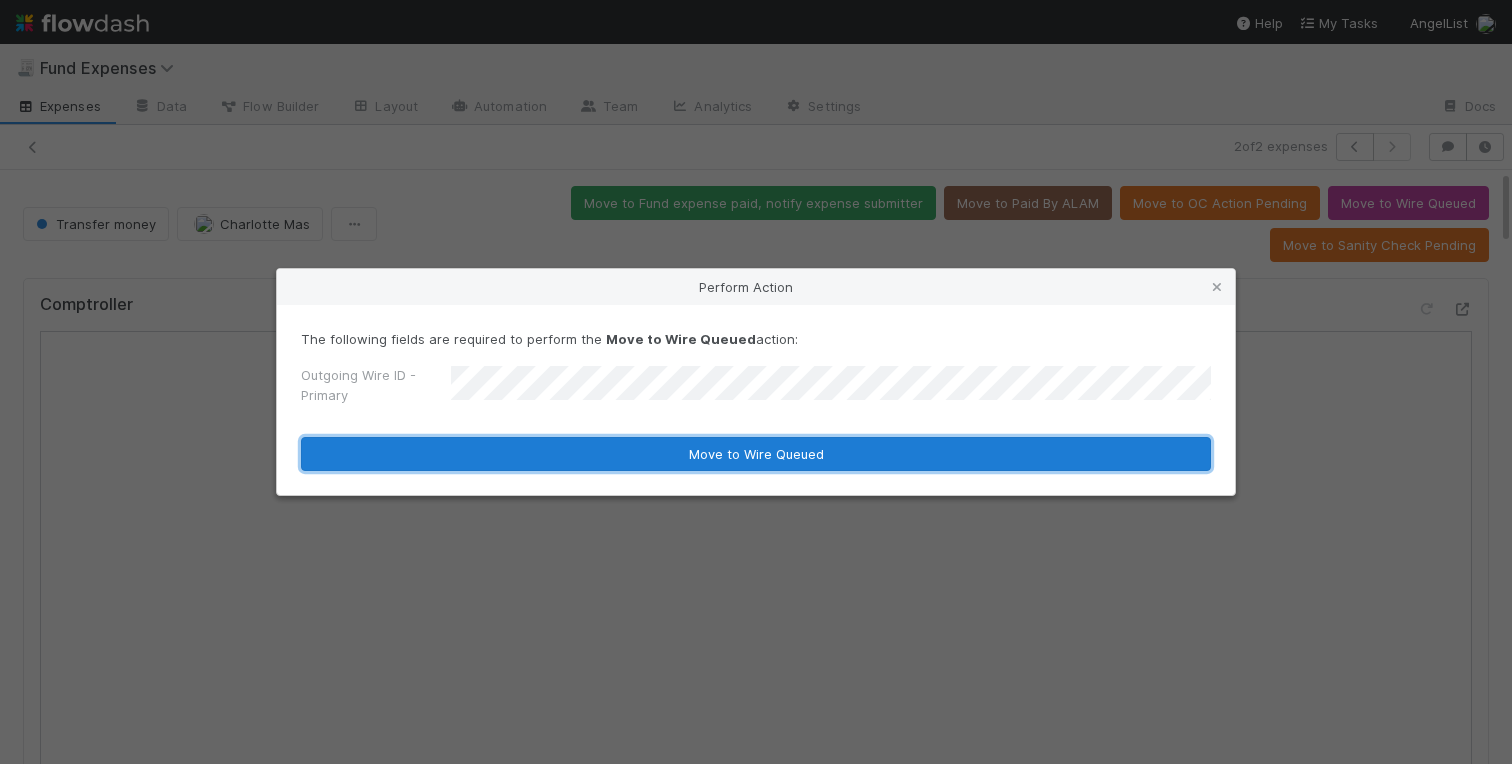 click on "Move to Wire Queued" at bounding box center [756, 454] 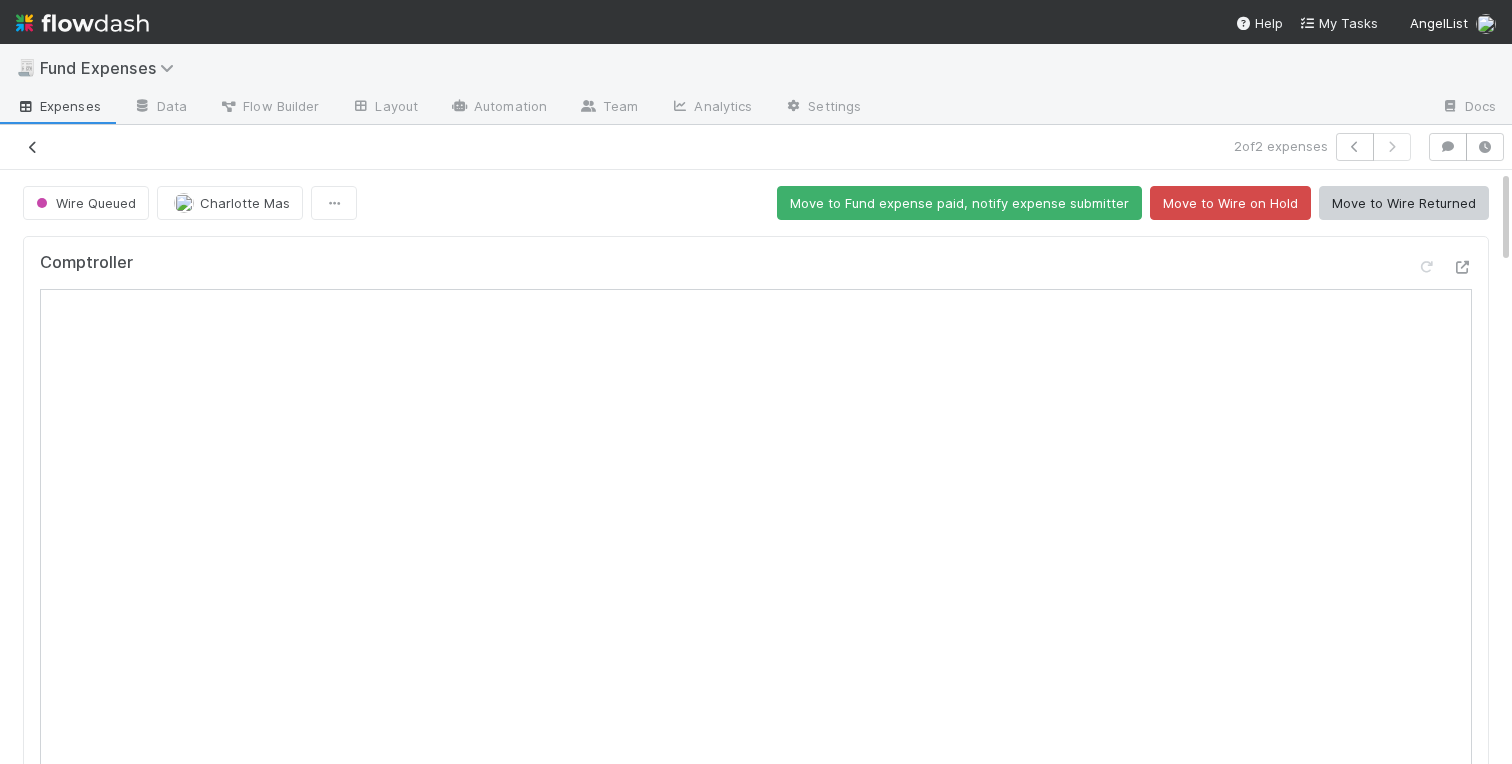 click at bounding box center [33, 147] 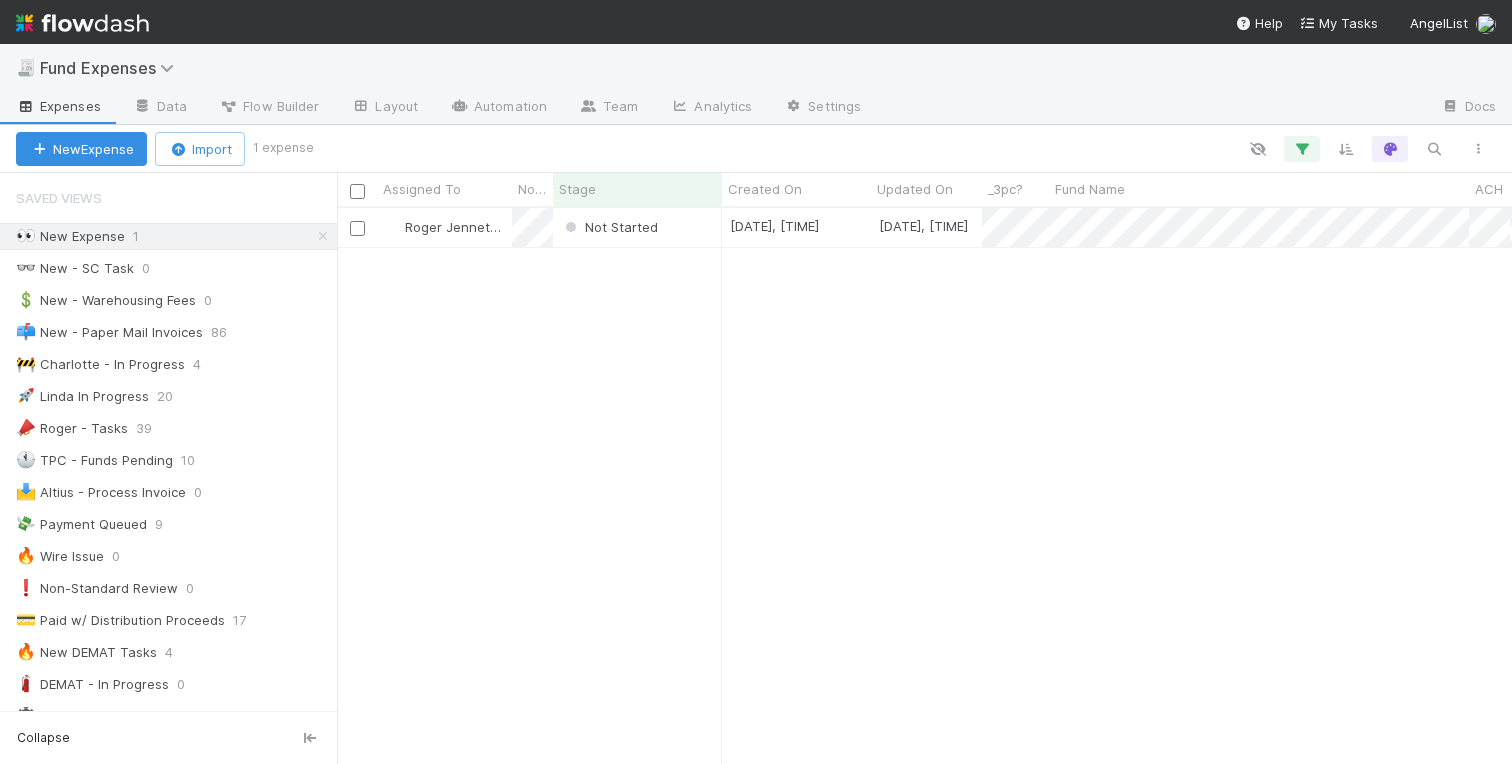 scroll, scrollTop: 555, scrollLeft: 1175, axis: both 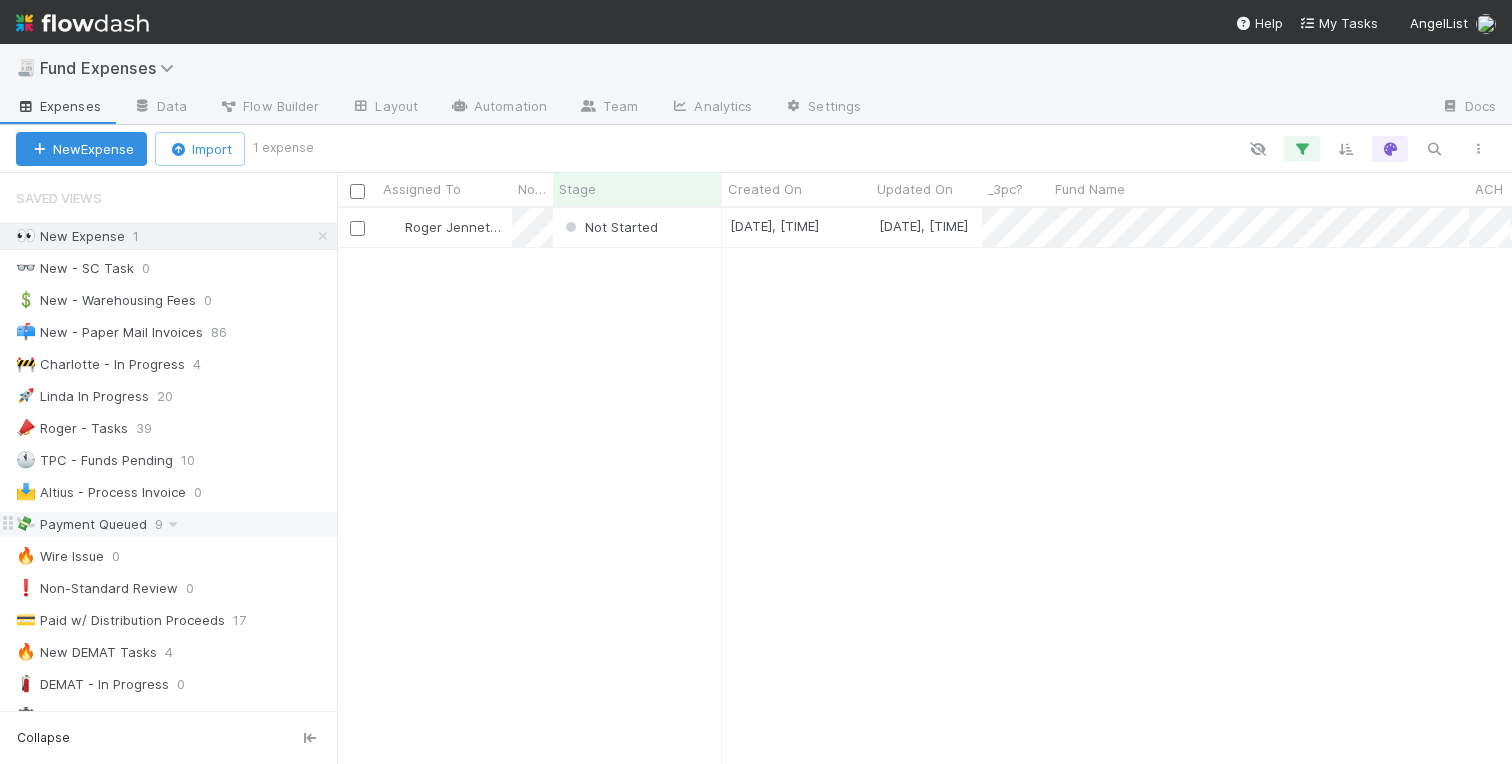 click on "💸 Payment Queued" at bounding box center (81, 524) 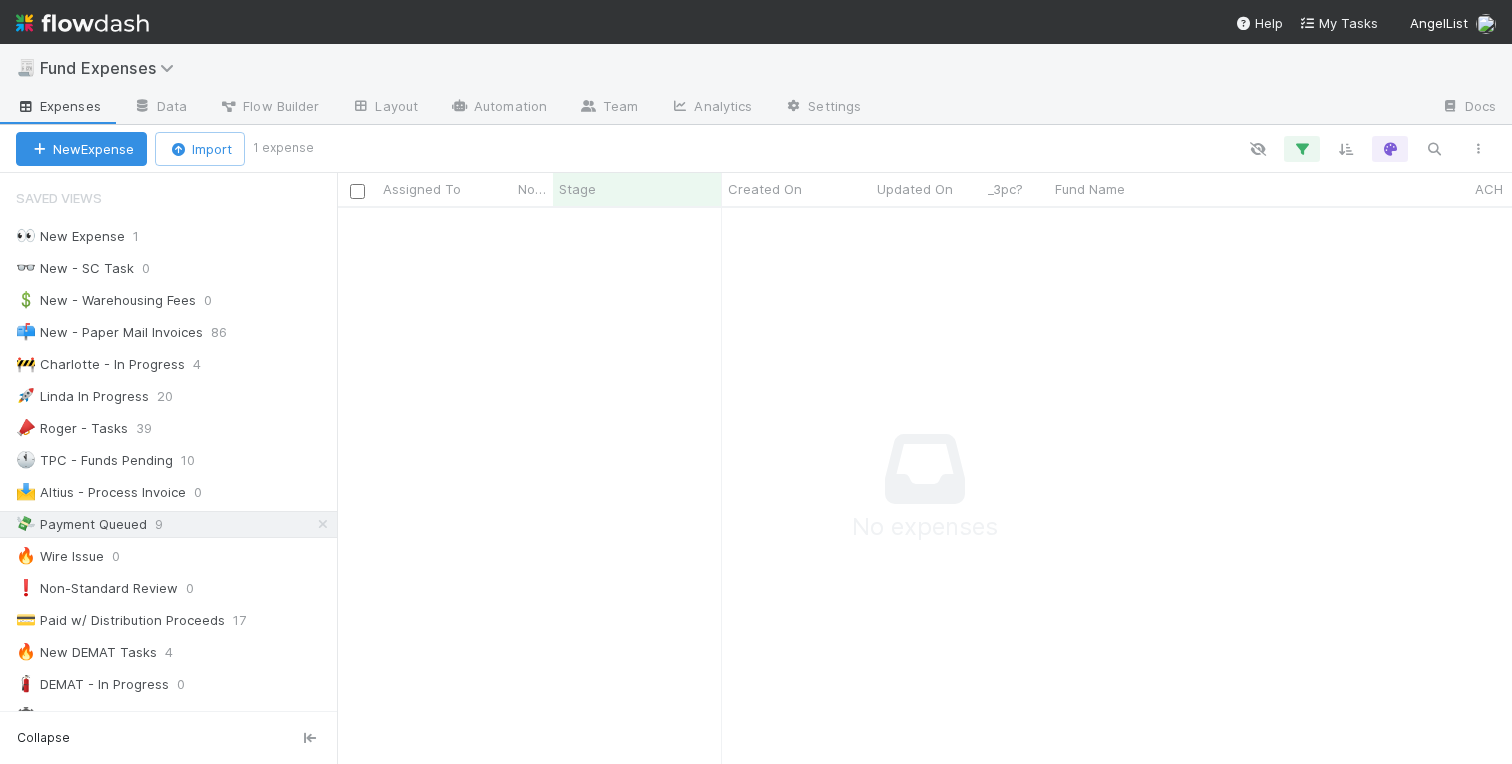 scroll, scrollTop: 0, scrollLeft: 0, axis: both 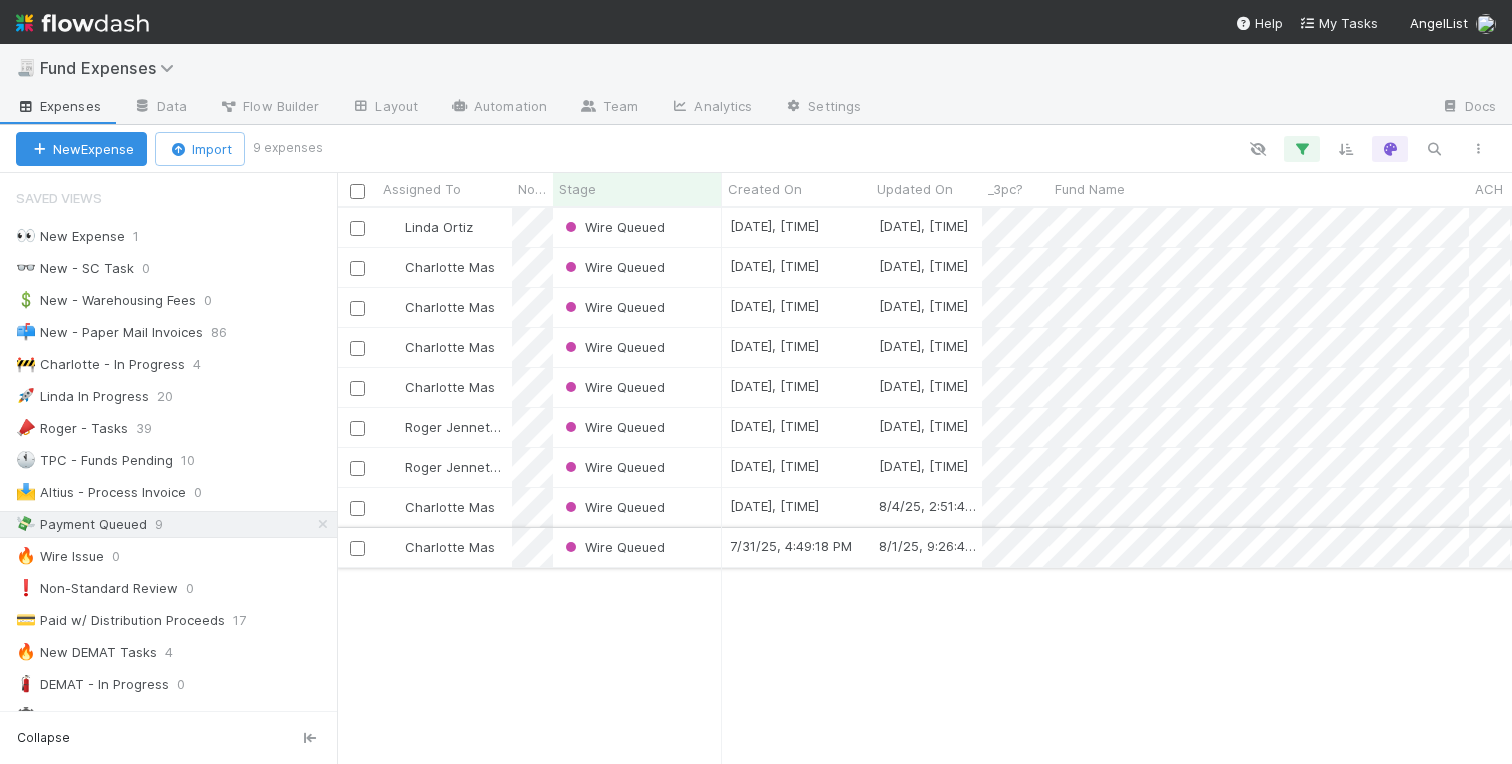 click on "Wire Queued" at bounding box center (637, 547) 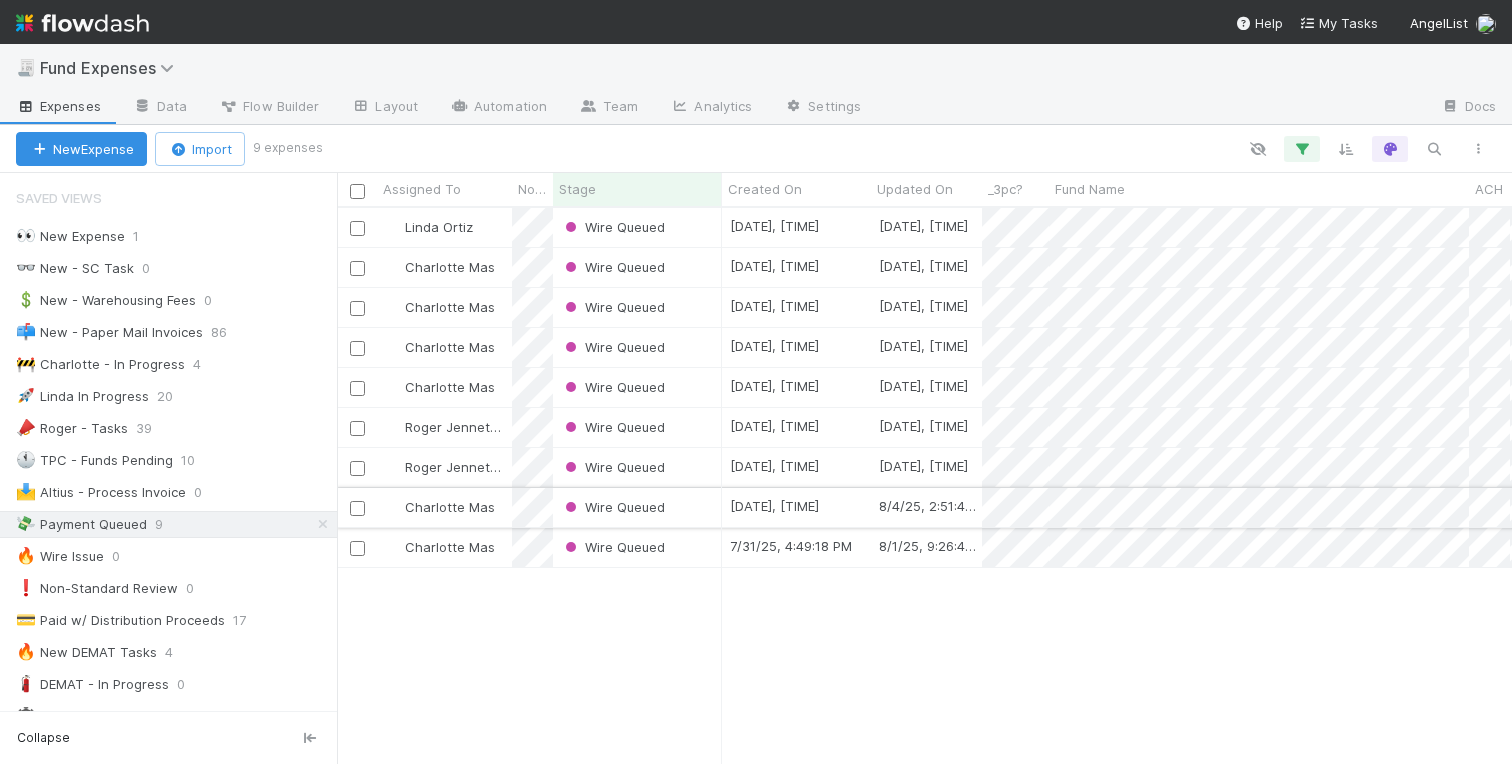 click on "Wire Queued" at bounding box center [637, 507] 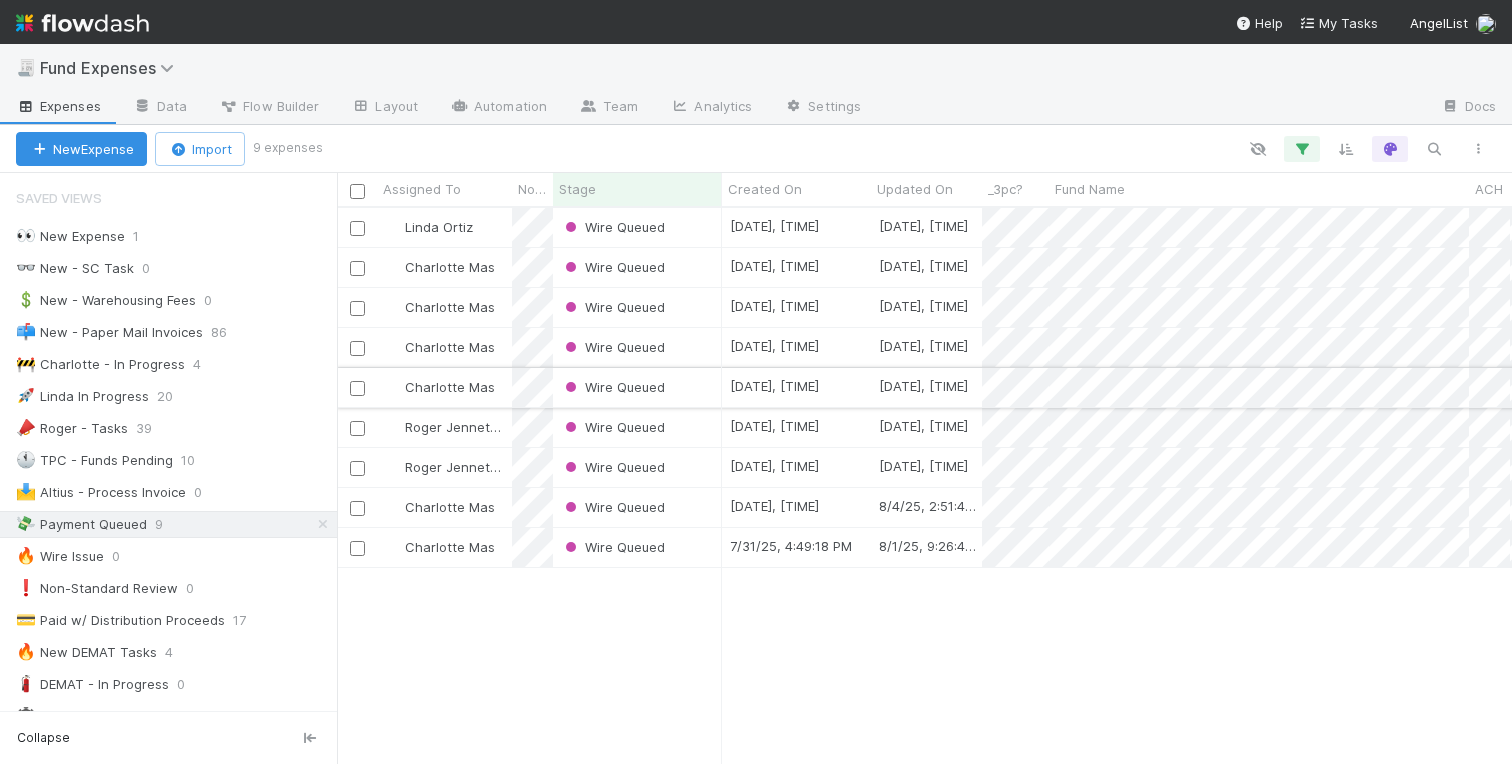 click on "Wire Queued" at bounding box center (637, 387) 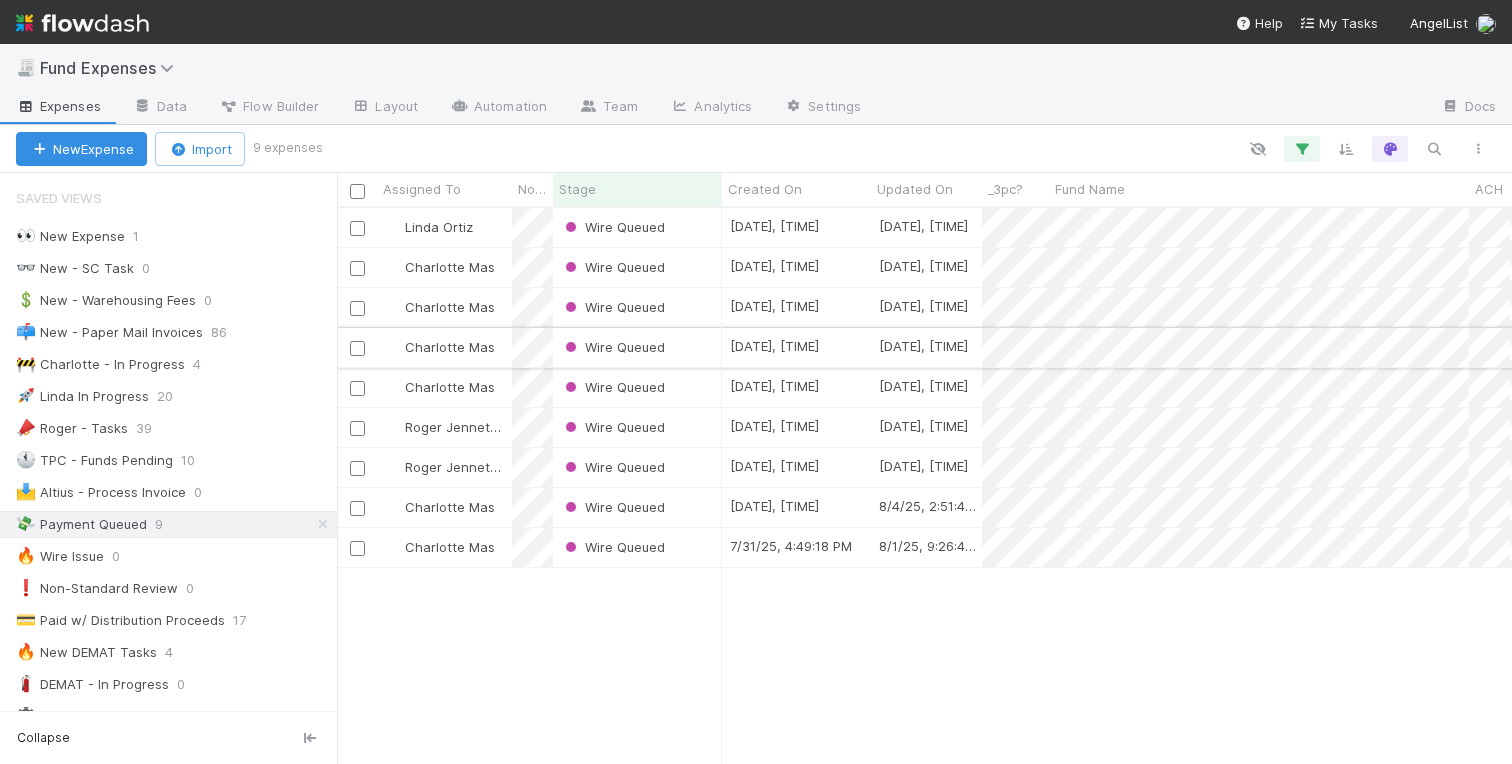 click on "Wire Queued" at bounding box center (637, 347) 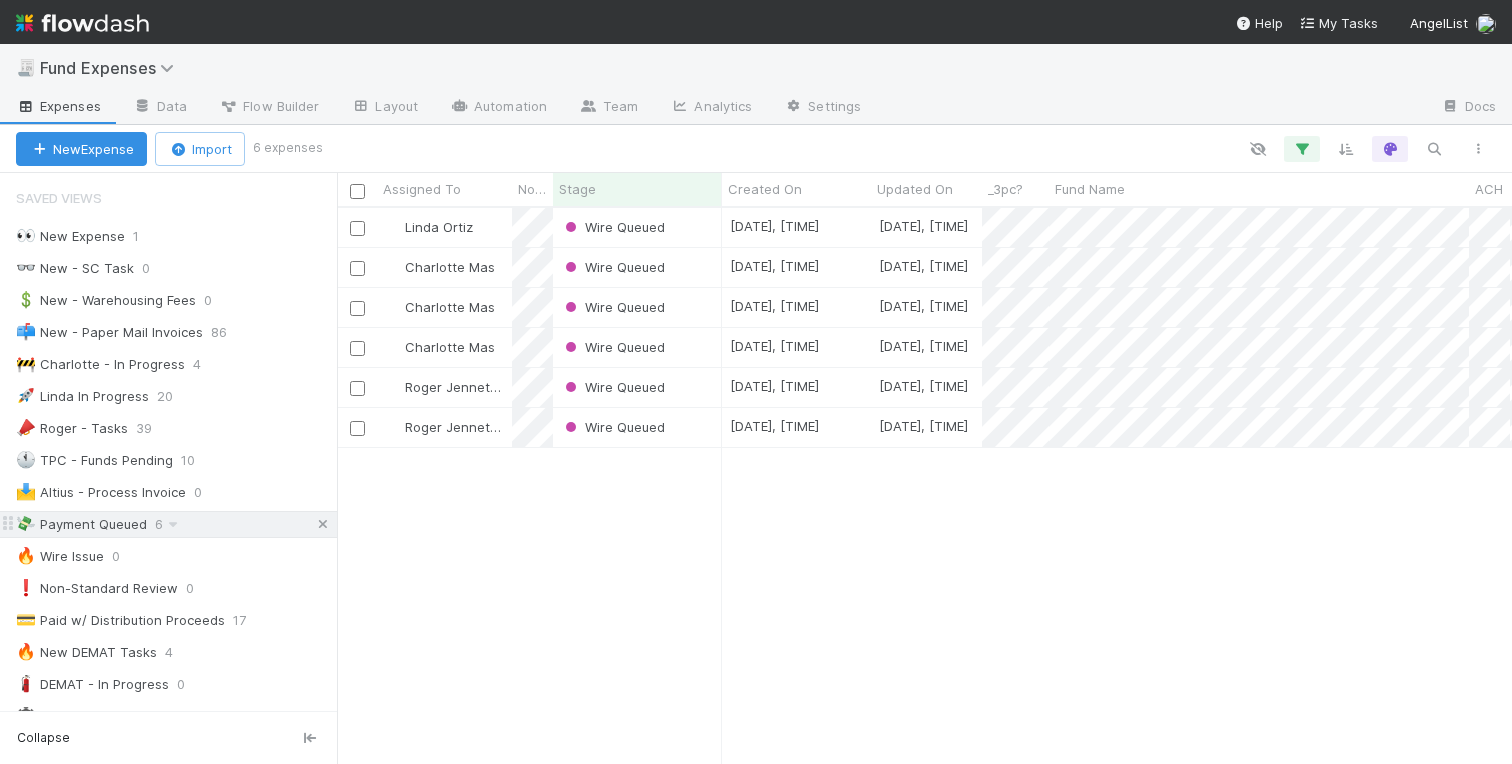 click at bounding box center [323, 524] 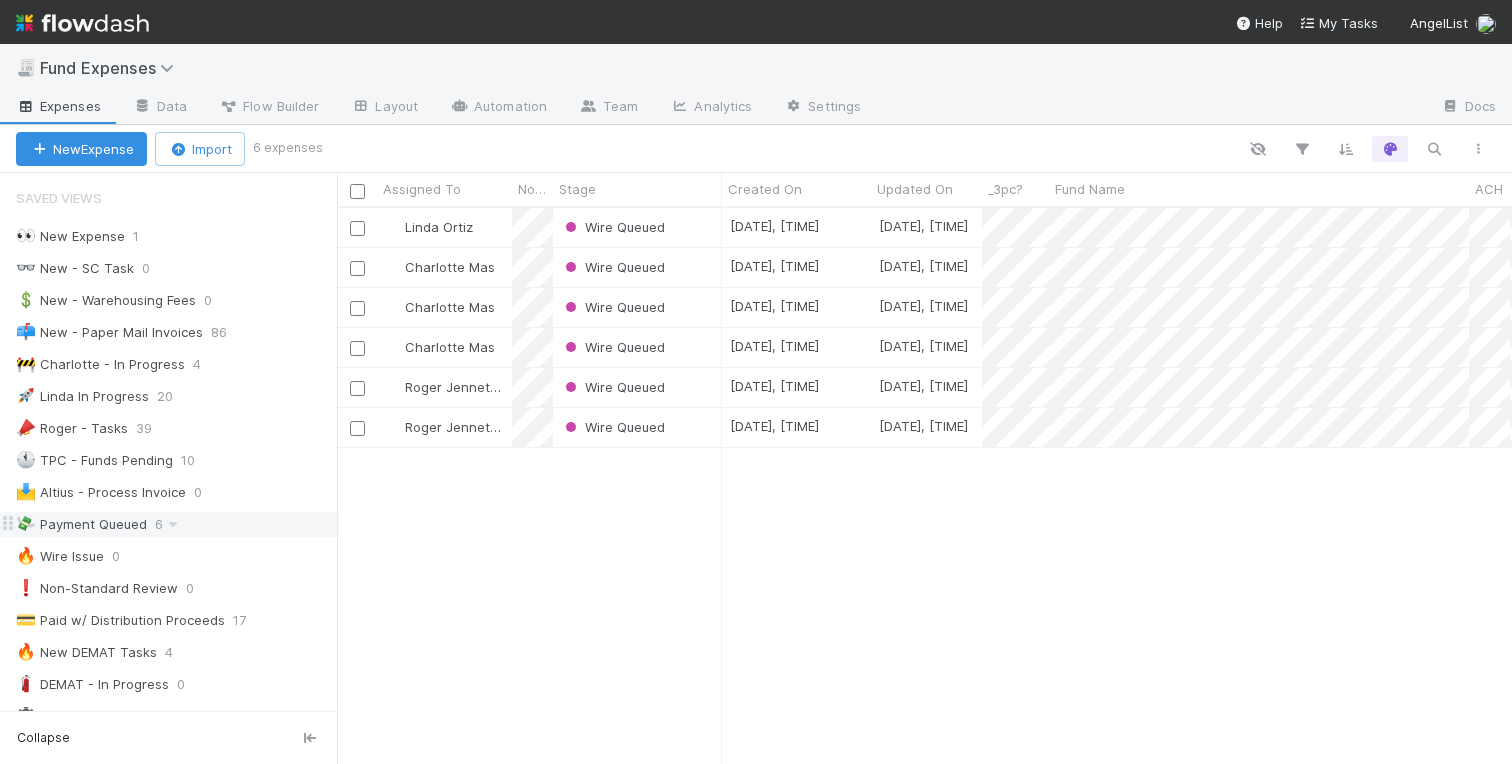 scroll, scrollTop: 0, scrollLeft: 1, axis: horizontal 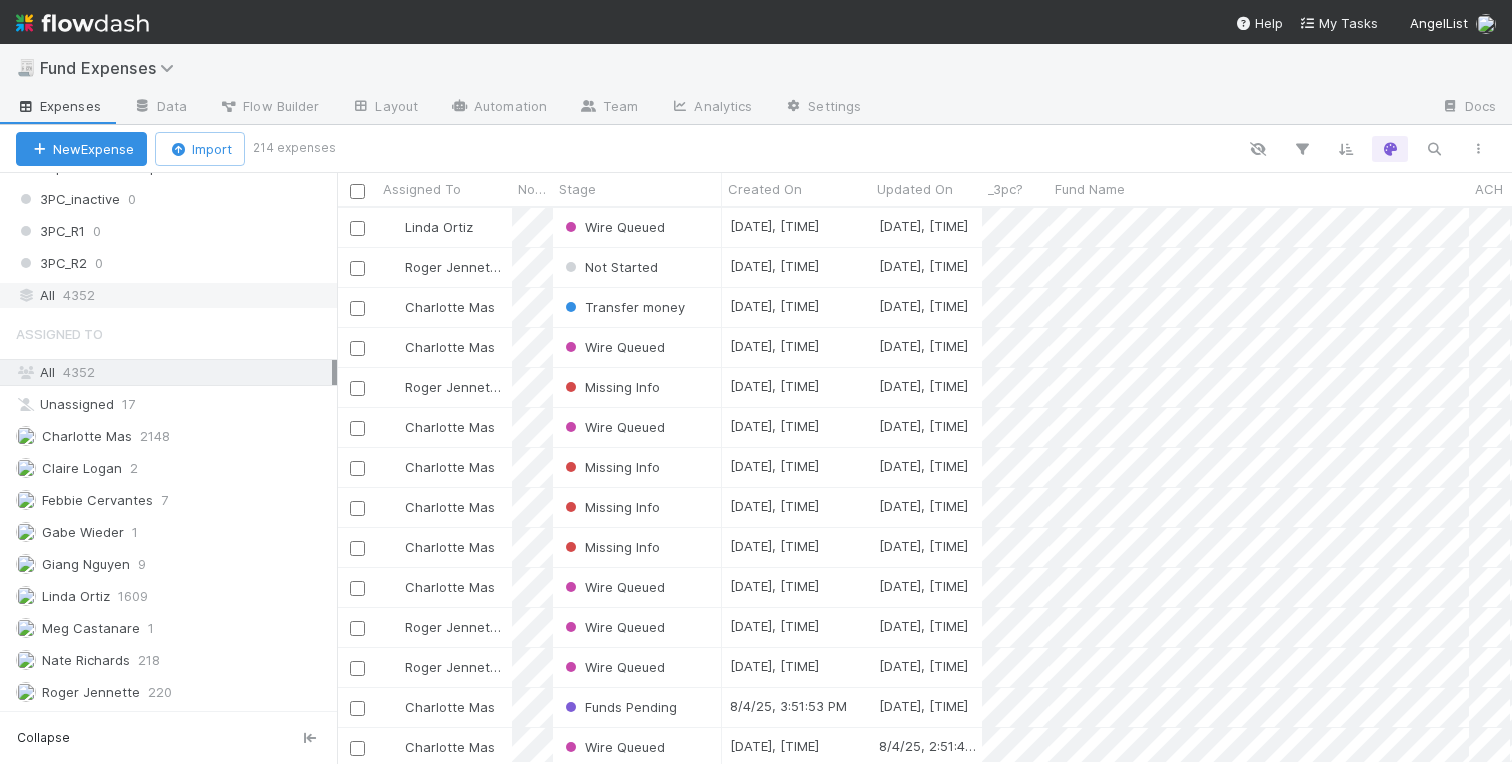 click on "4352" at bounding box center [79, 295] 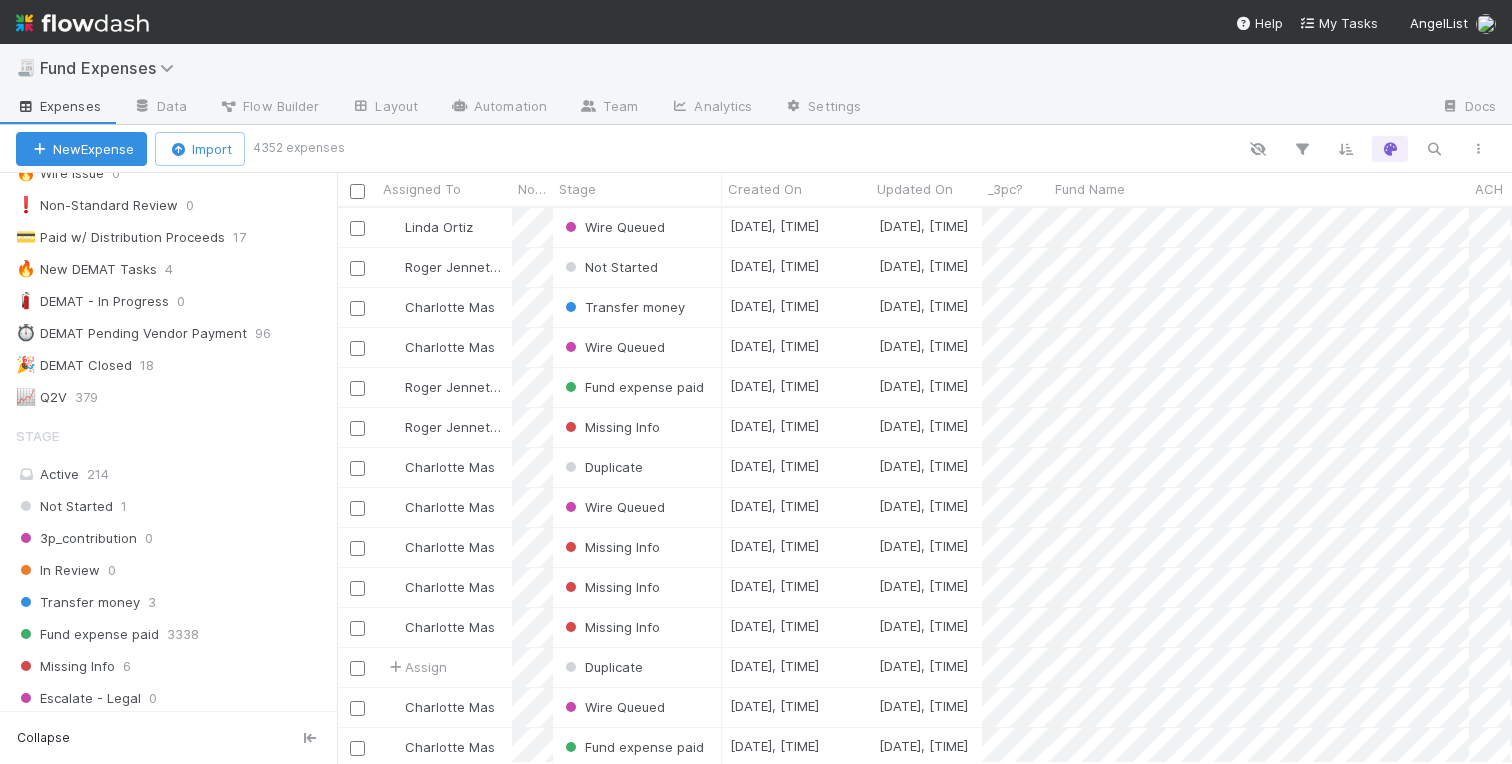 scroll, scrollTop: 0, scrollLeft: 0, axis: both 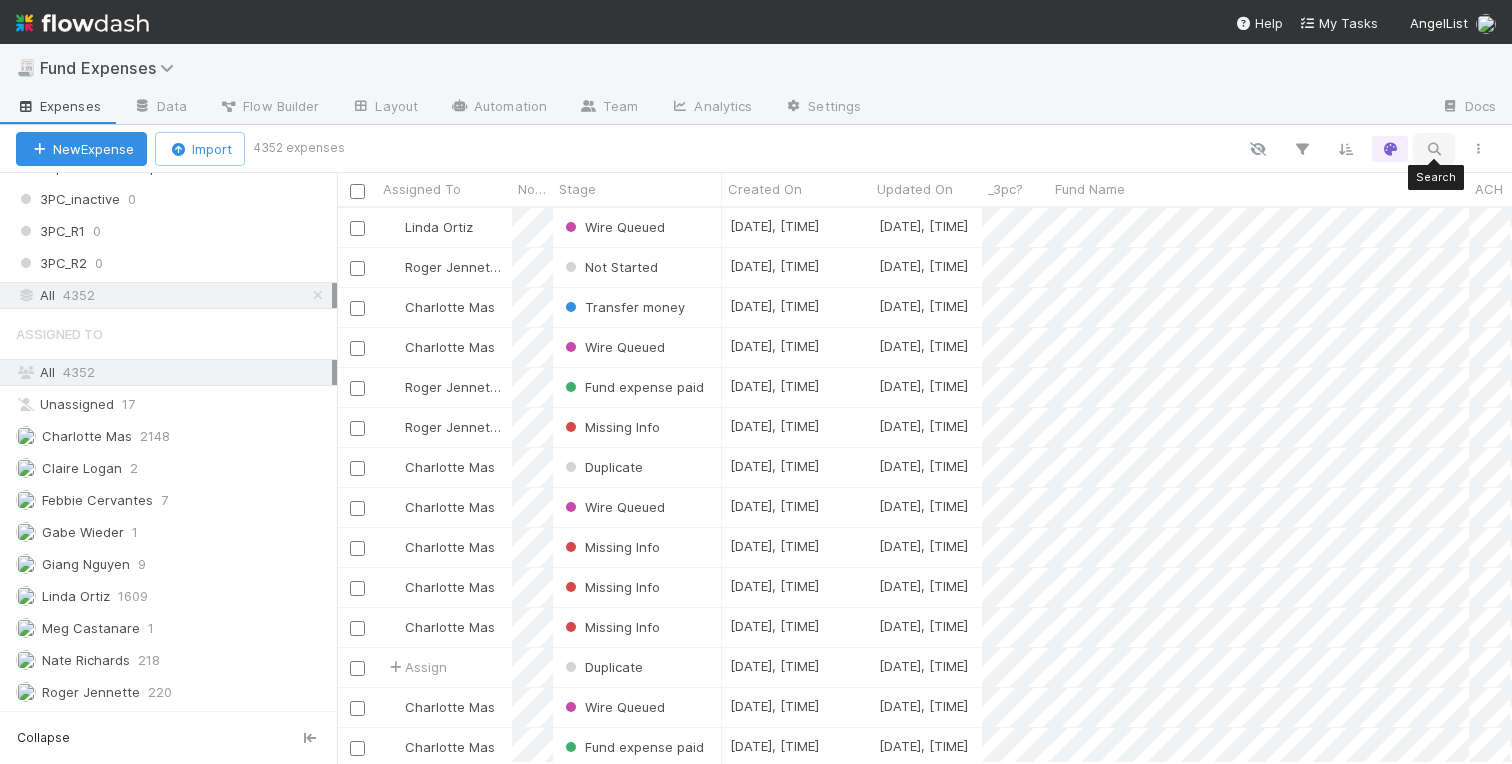 click at bounding box center [1434, 149] 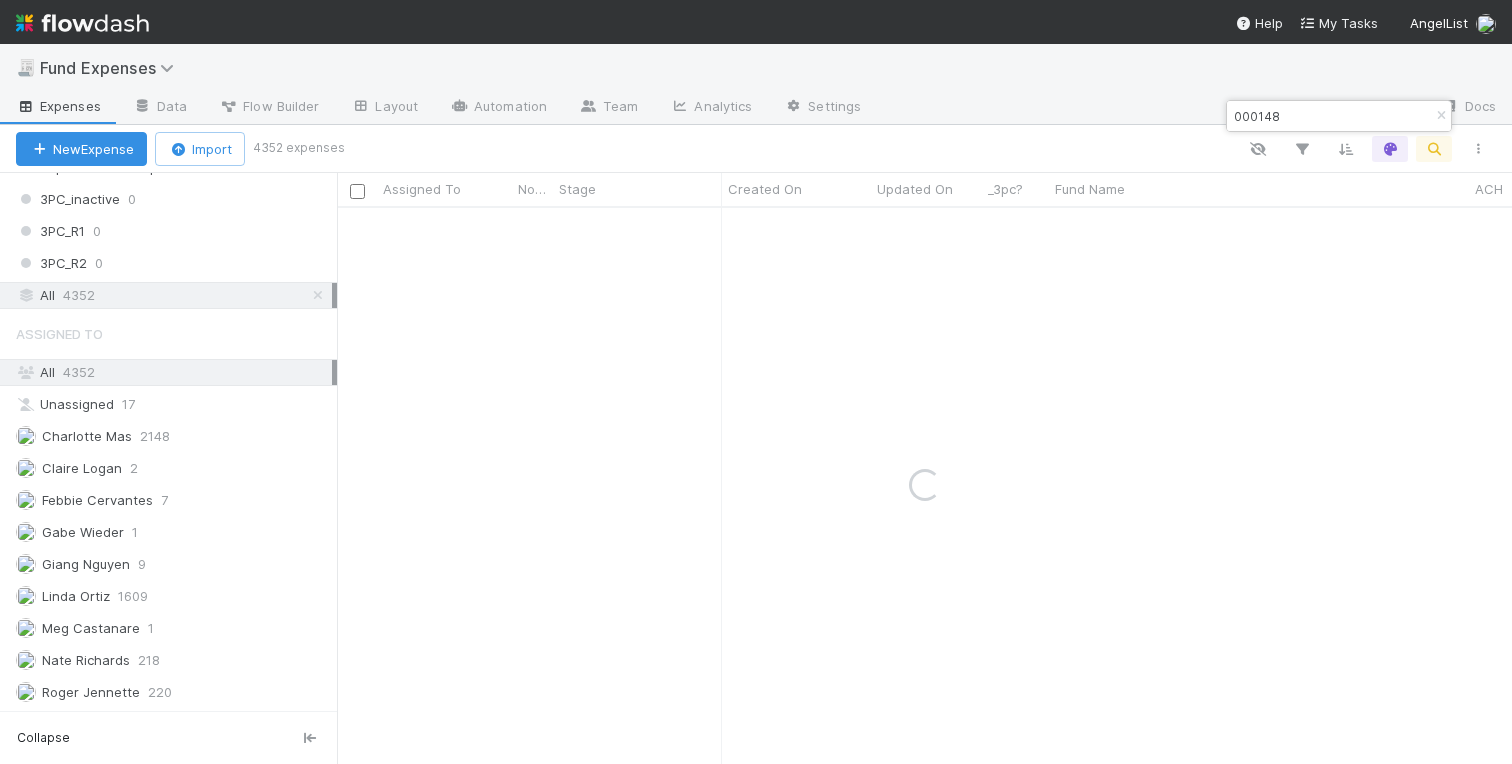 type on "000148" 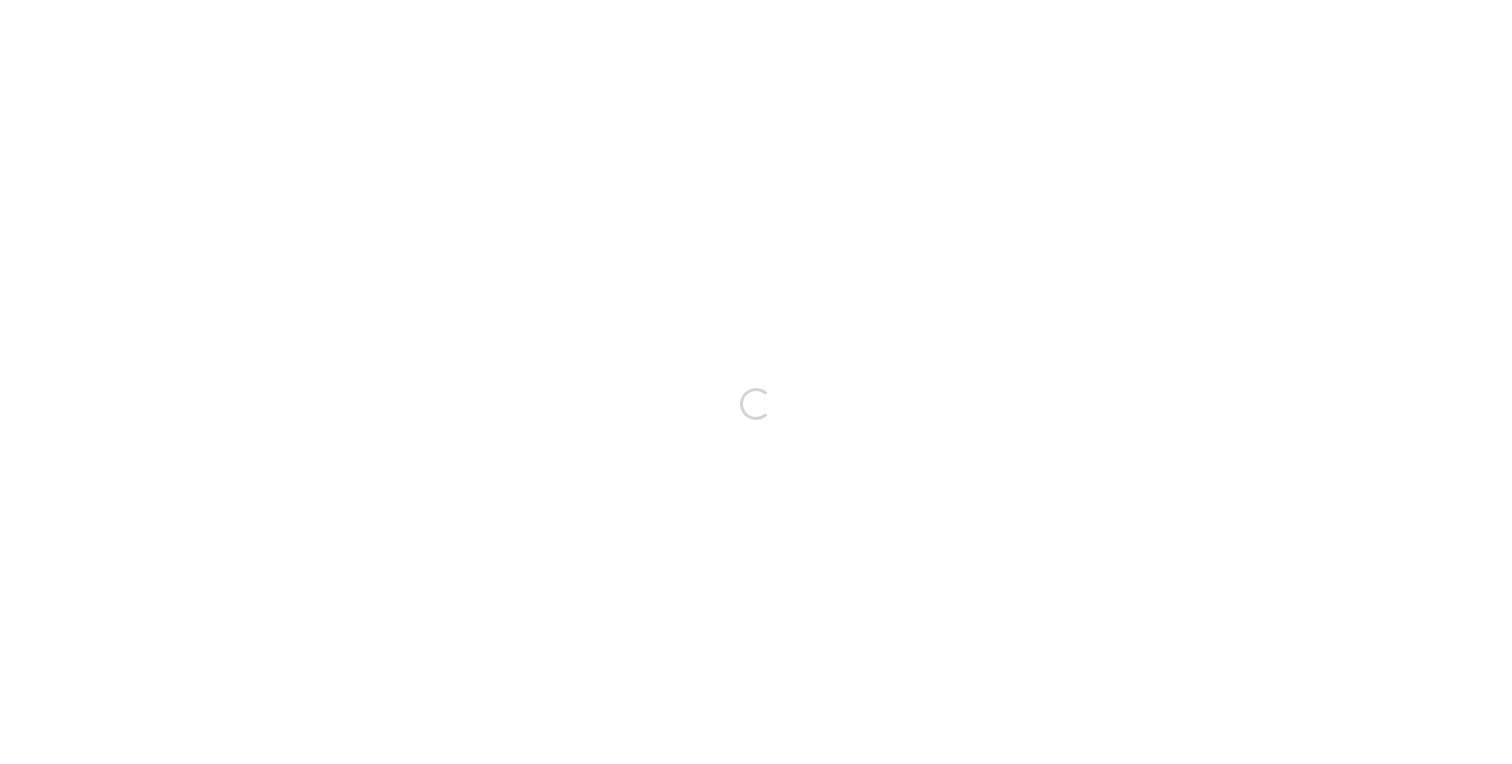 scroll, scrollTop: 0, scrollLeft: 0, axis: both 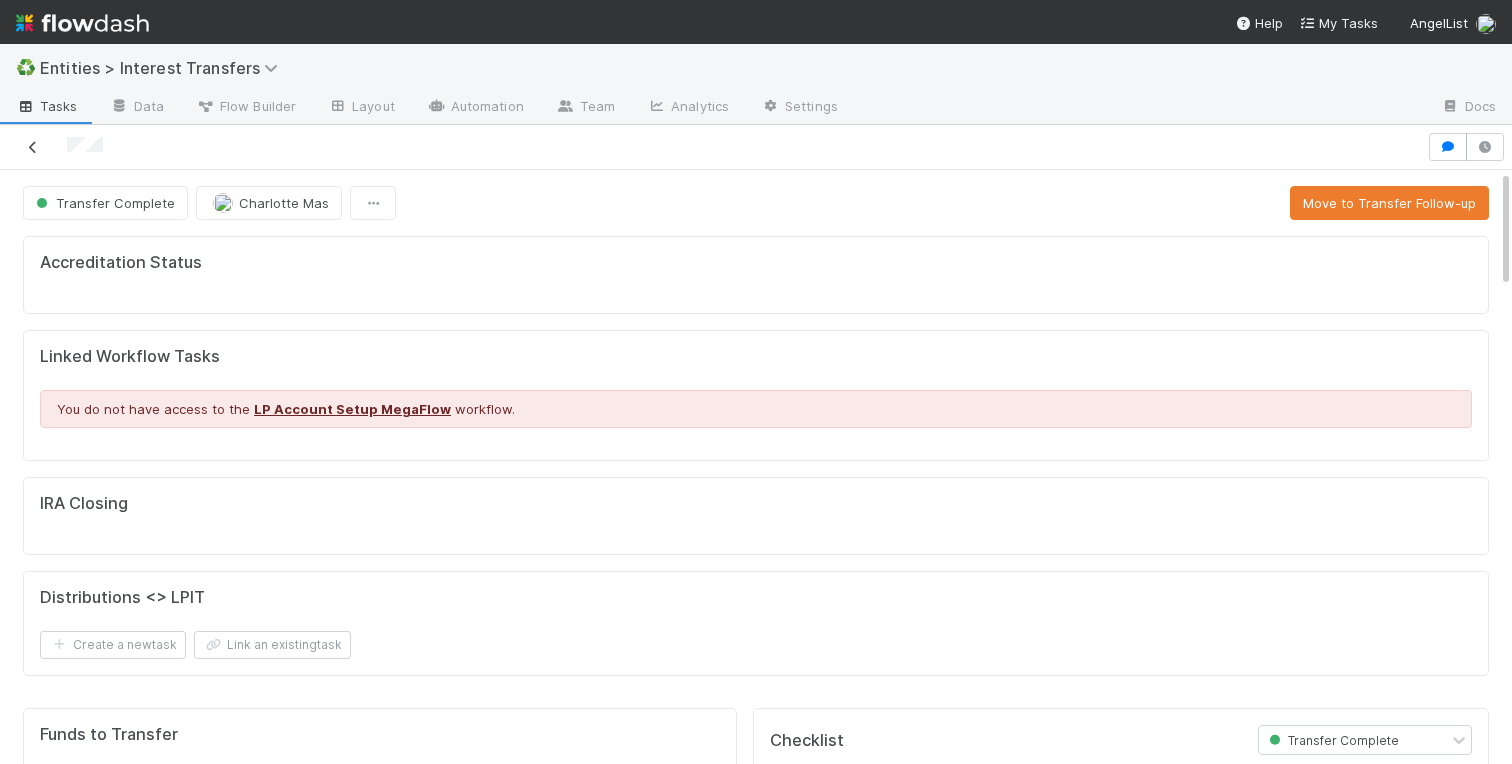 click at bounding box center [33, 147] 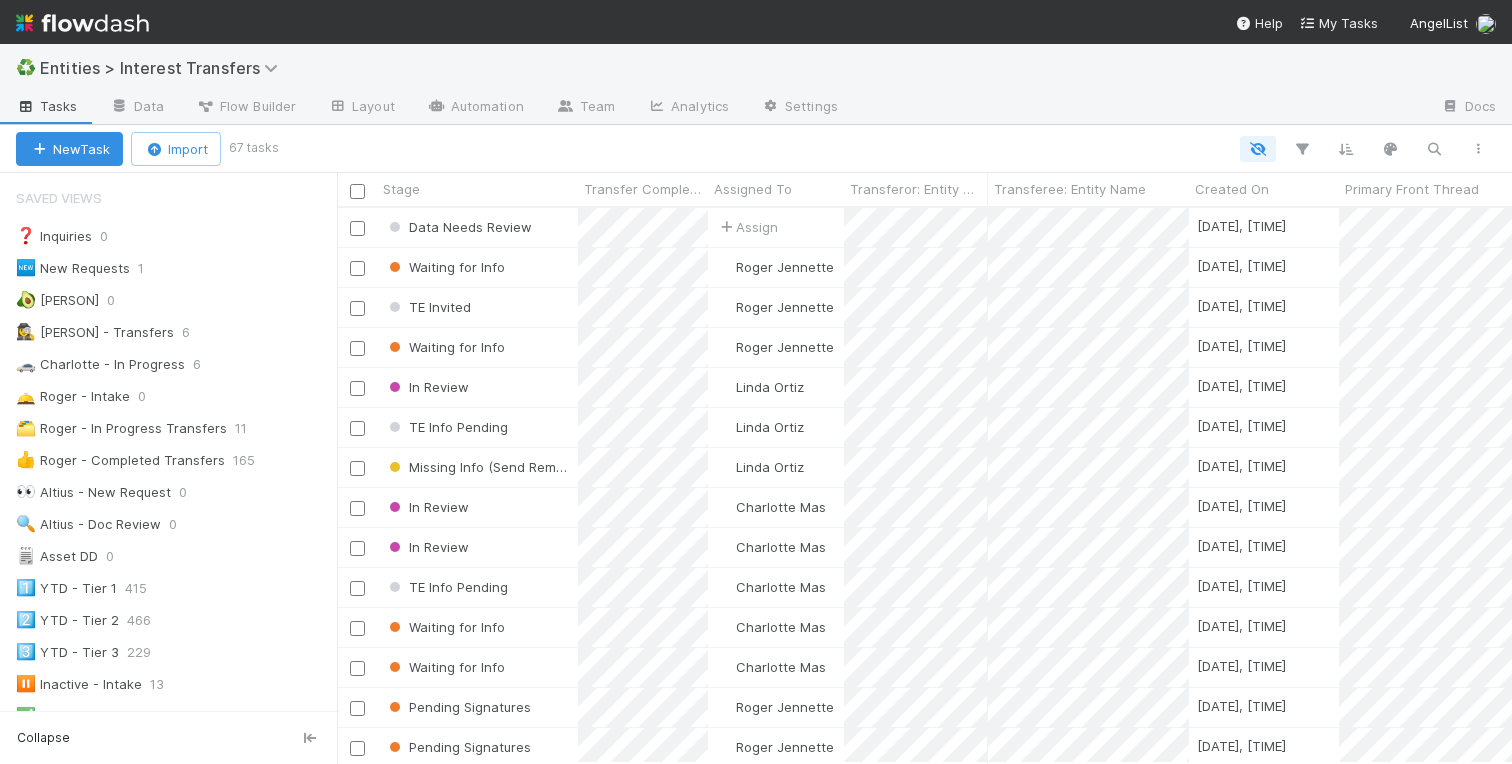 scroll, scrollTop: 555, scrollLeft: 1175, axis: both 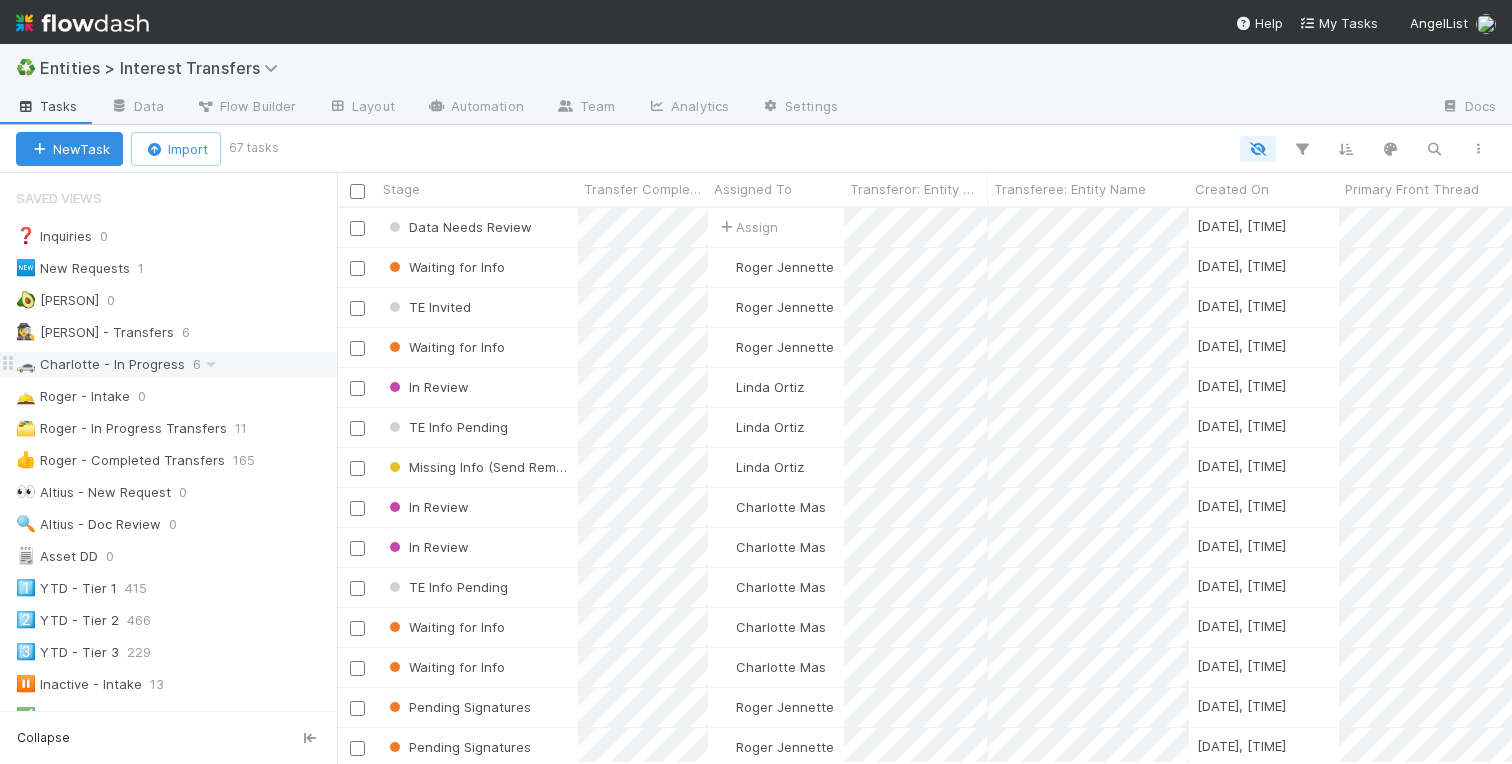 click on "🚗 Charlotte - In Progress" at bounding box center (100, 364) 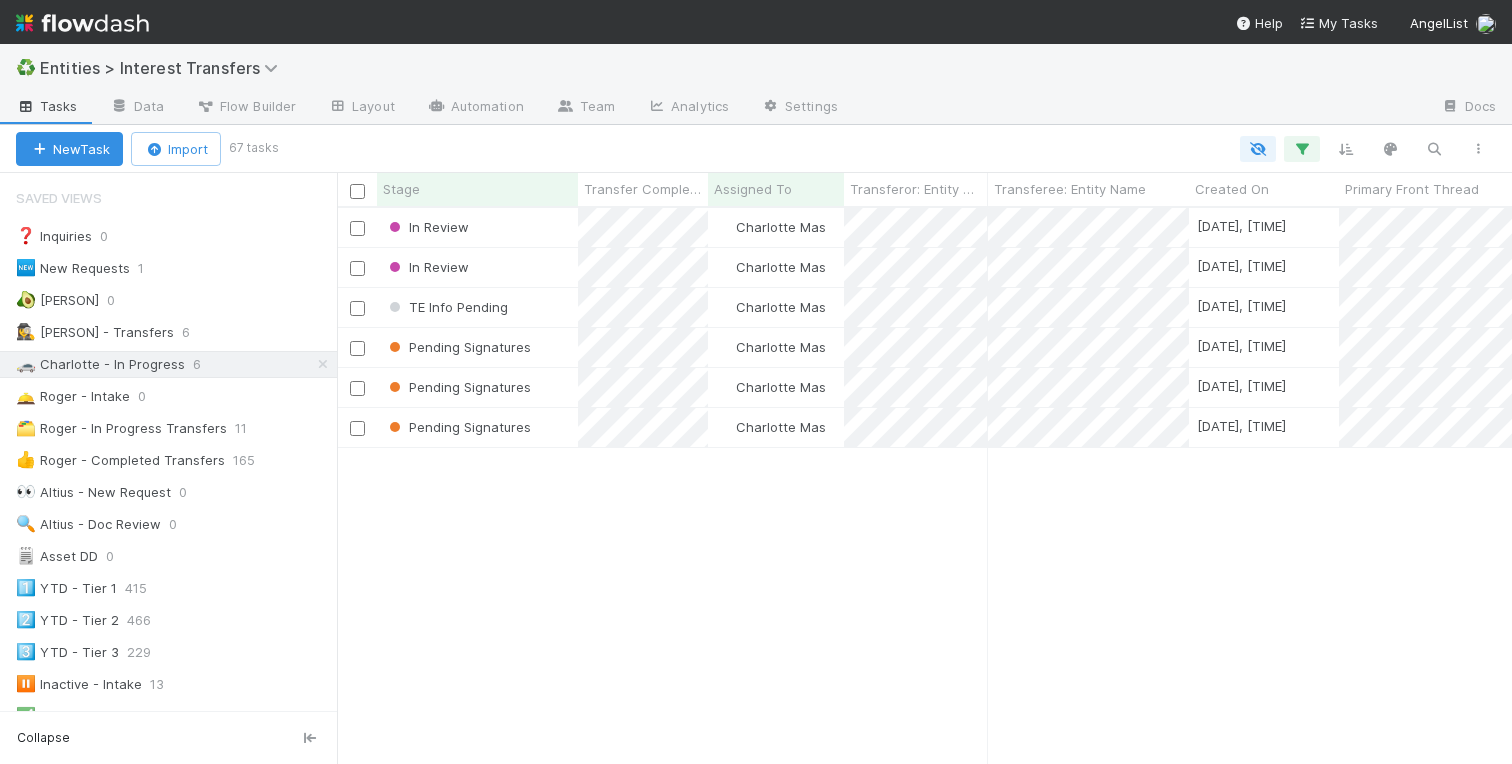 scroll, scrollTop: 0, scrollLeft: 1, axis: horizontal 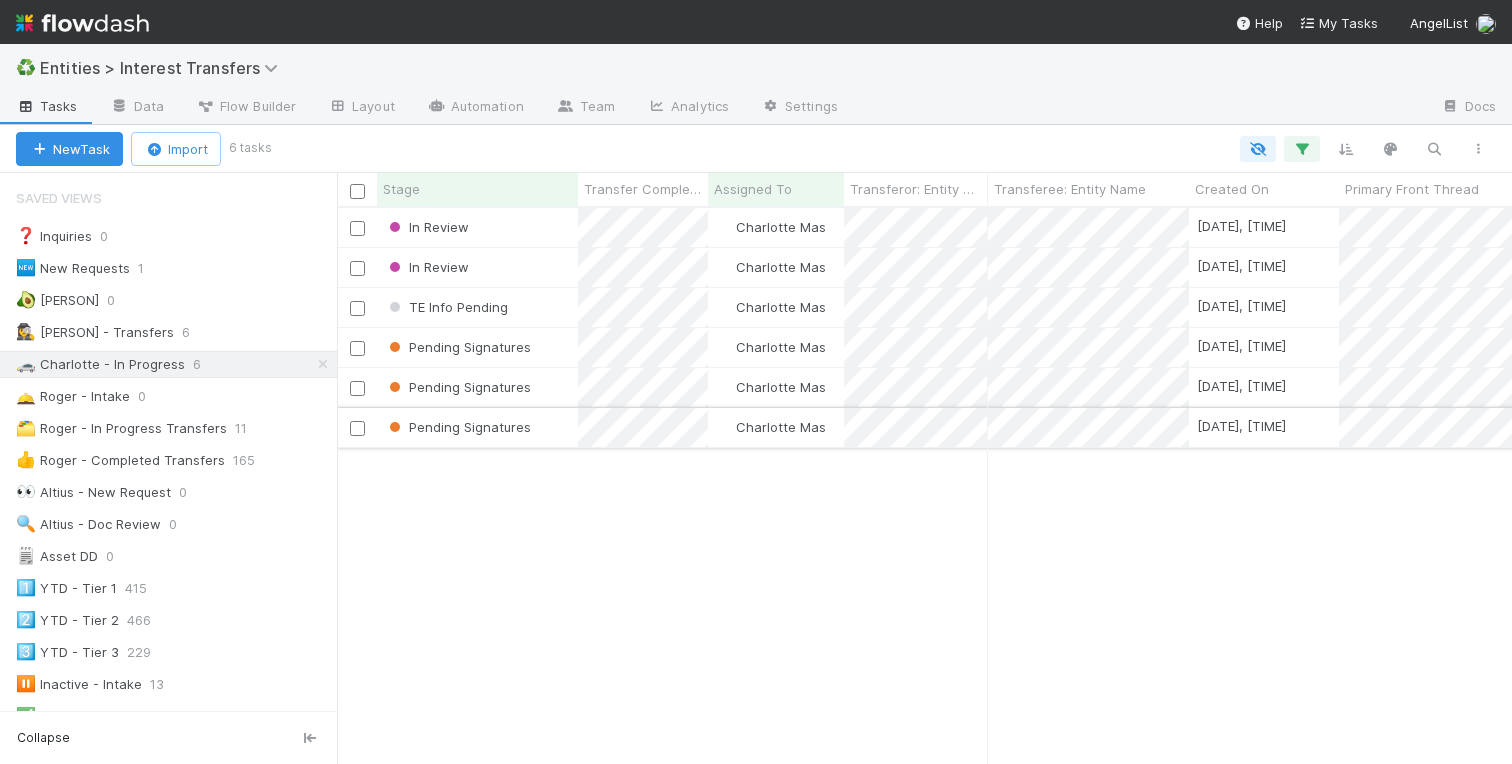 click on "Pending Signatures" at bounding box center (477, 427) 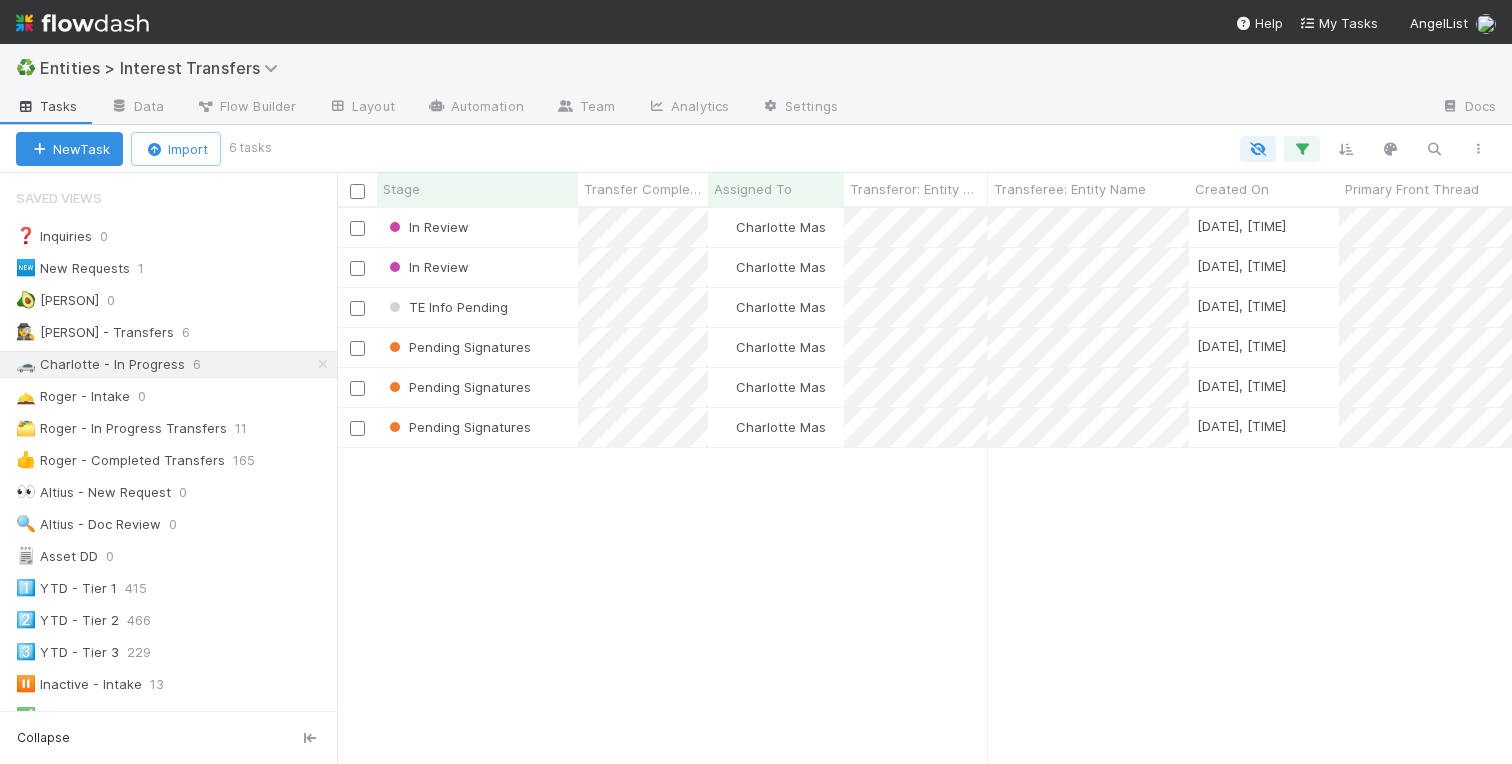 click on "In Review Charlotte Mas 8/4/25, 6:52:12 PM 8/7/25, 2:57:08 AM 2 0 0 0   In Review Charlotte Mas 8/1/25, 7:14:09 PM 8/5/25, 11:51:32 PM 0 0 0 0   TE Info Pending   Charlotte Mas 7/31/25, 9:09:48 PM 8/5/25, 10:48:23 PM 0 0 0 0   Pending Signatures Charlotte Mas 7/24/25, 6:06:31 PM 8/6/25, 10:29:42 PM 2 0 0 0   Pending Signatures Charlotte Mas 7/24/25, 5:57:39 PM 8/6/25, 10:30:31 PM 2 0 0 0   Pending Signatures Charlotte Mas 7/11/25, 11:46:01 PM 8/5/25, 3:20:31 PM 1 0 0 0" at bounding box center (924, 485) 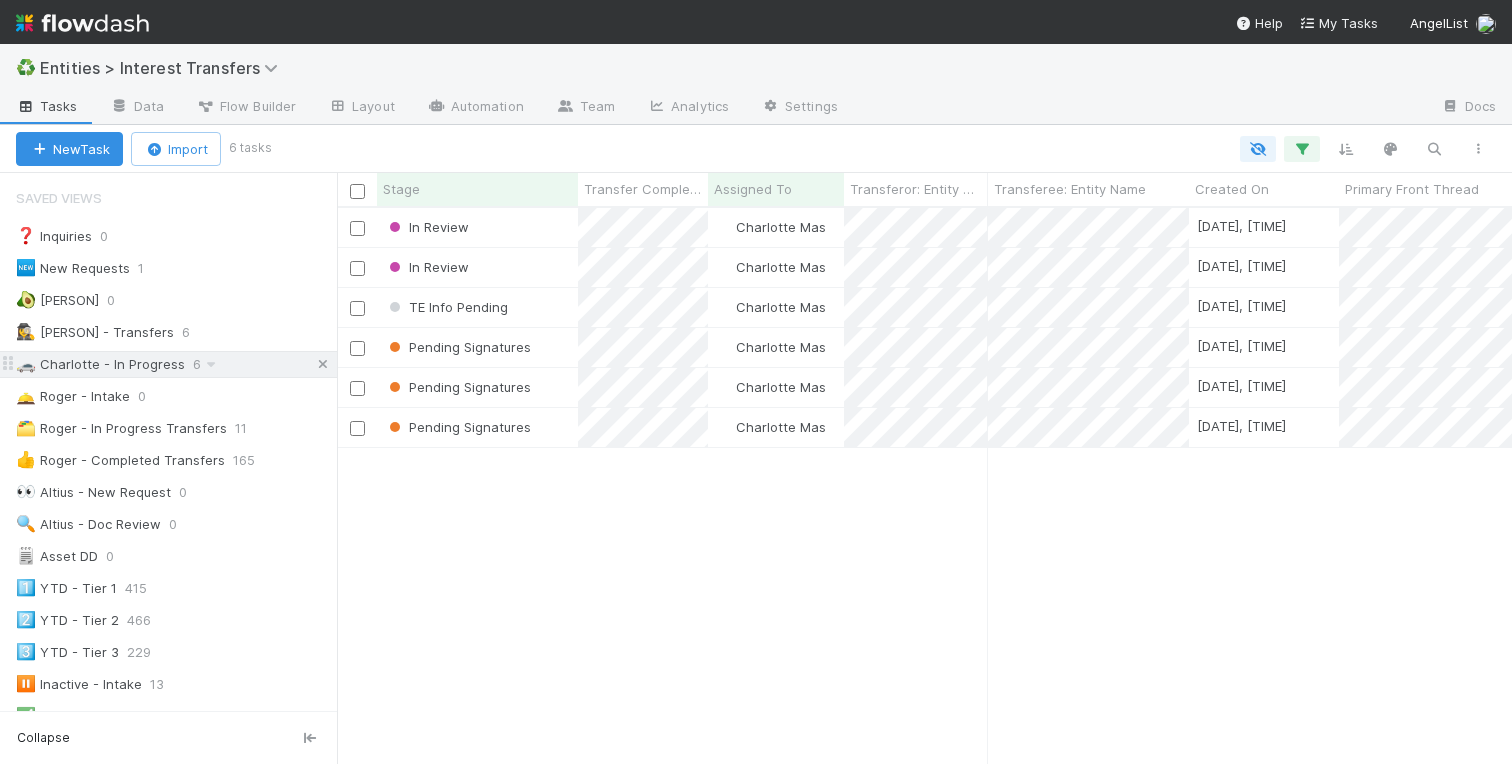 click at bounding box center [323, 364] 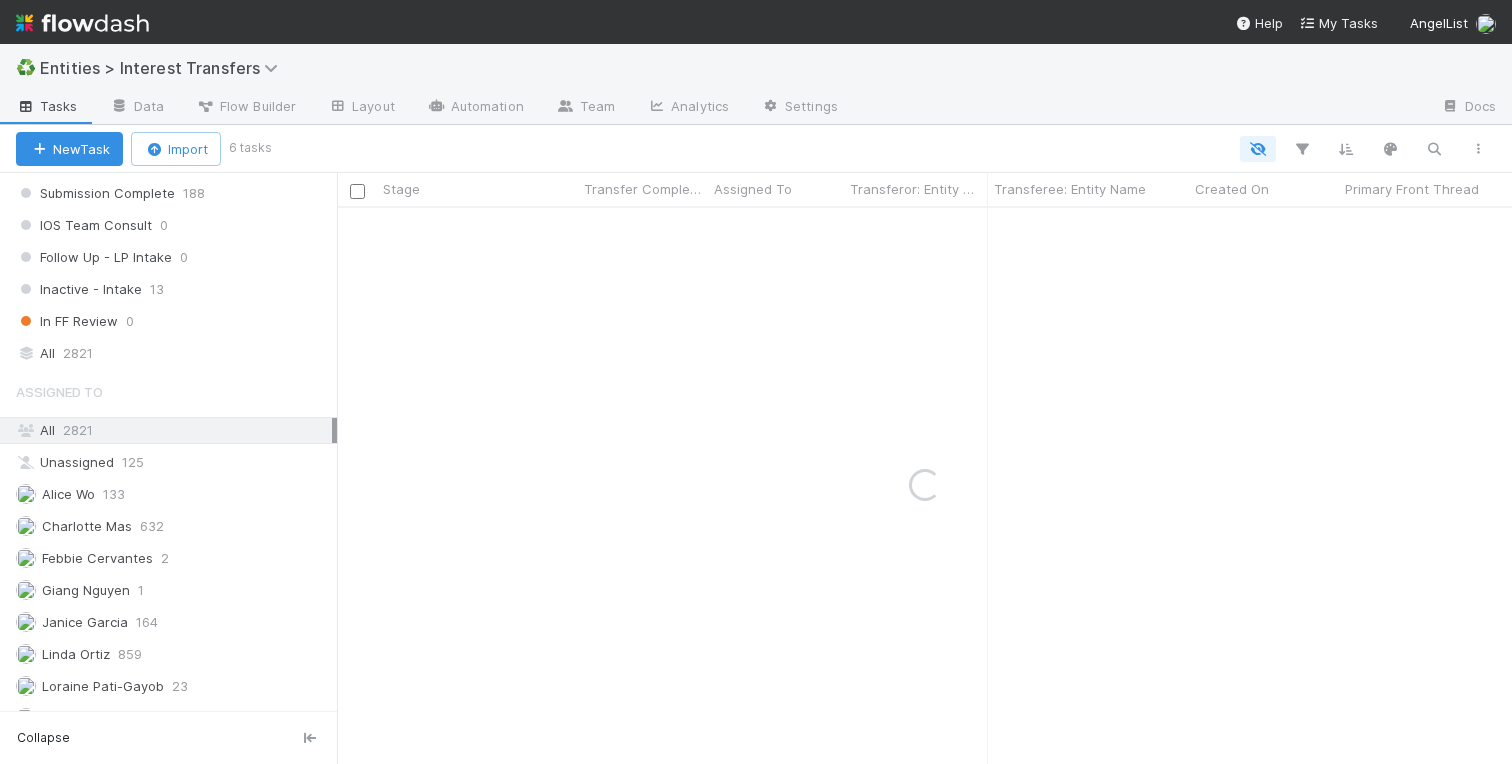 scroll, scrollTop: 2418, scrollLeft: 0, axis: vertical 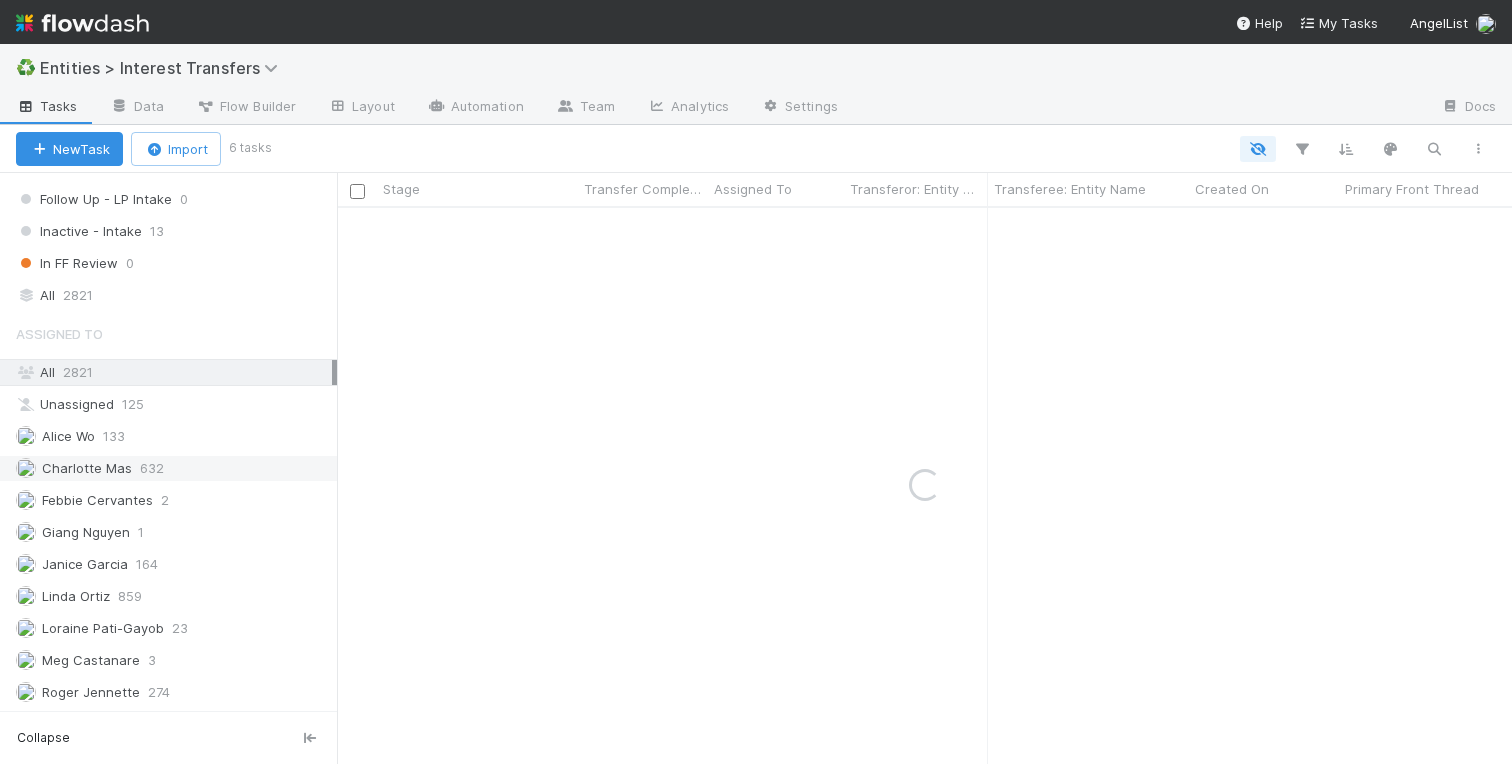 click on "Charlotte Mas" at bounding box center [87, 468] 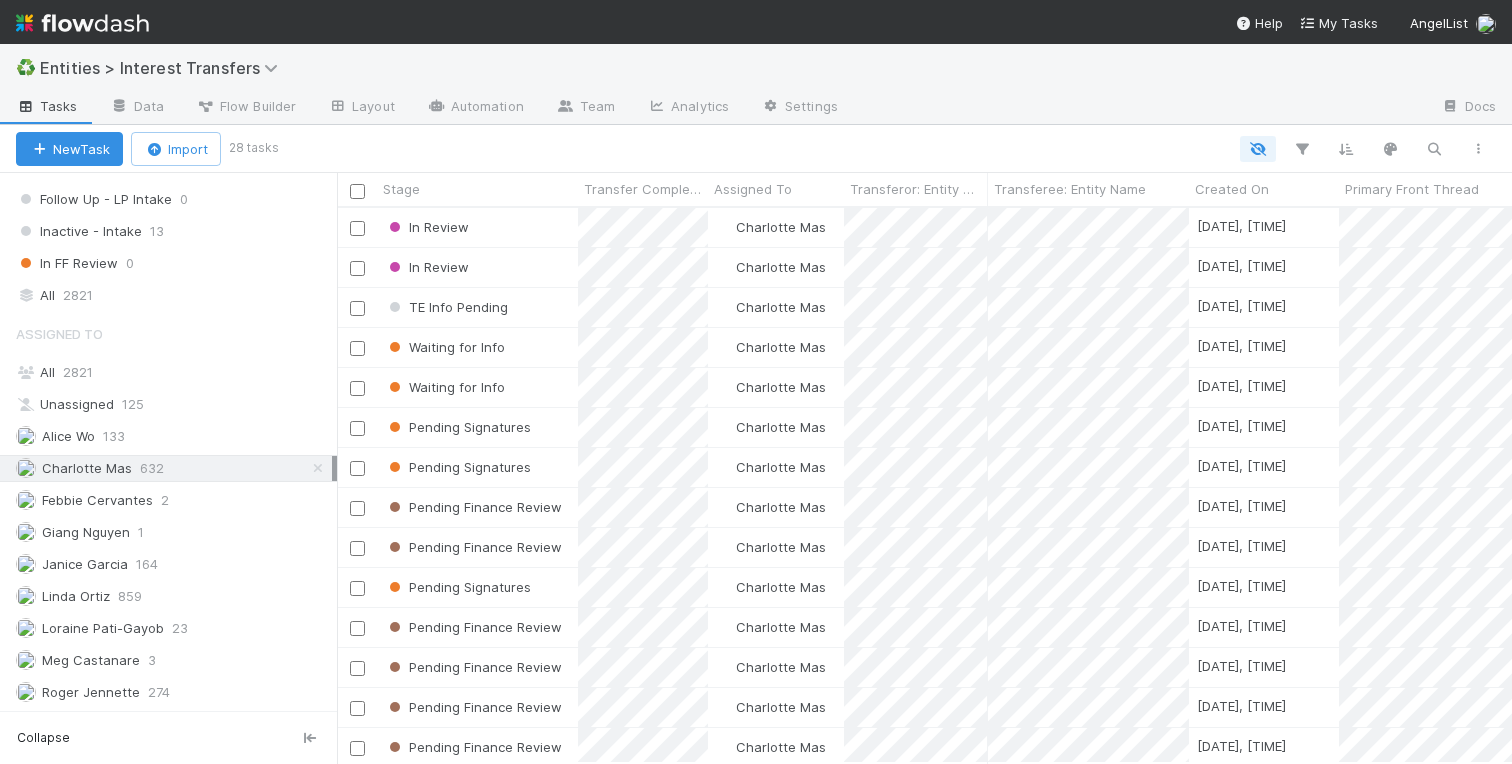 scroll, scrollTop: 0, scrollLeft: 1, axis: horizontal 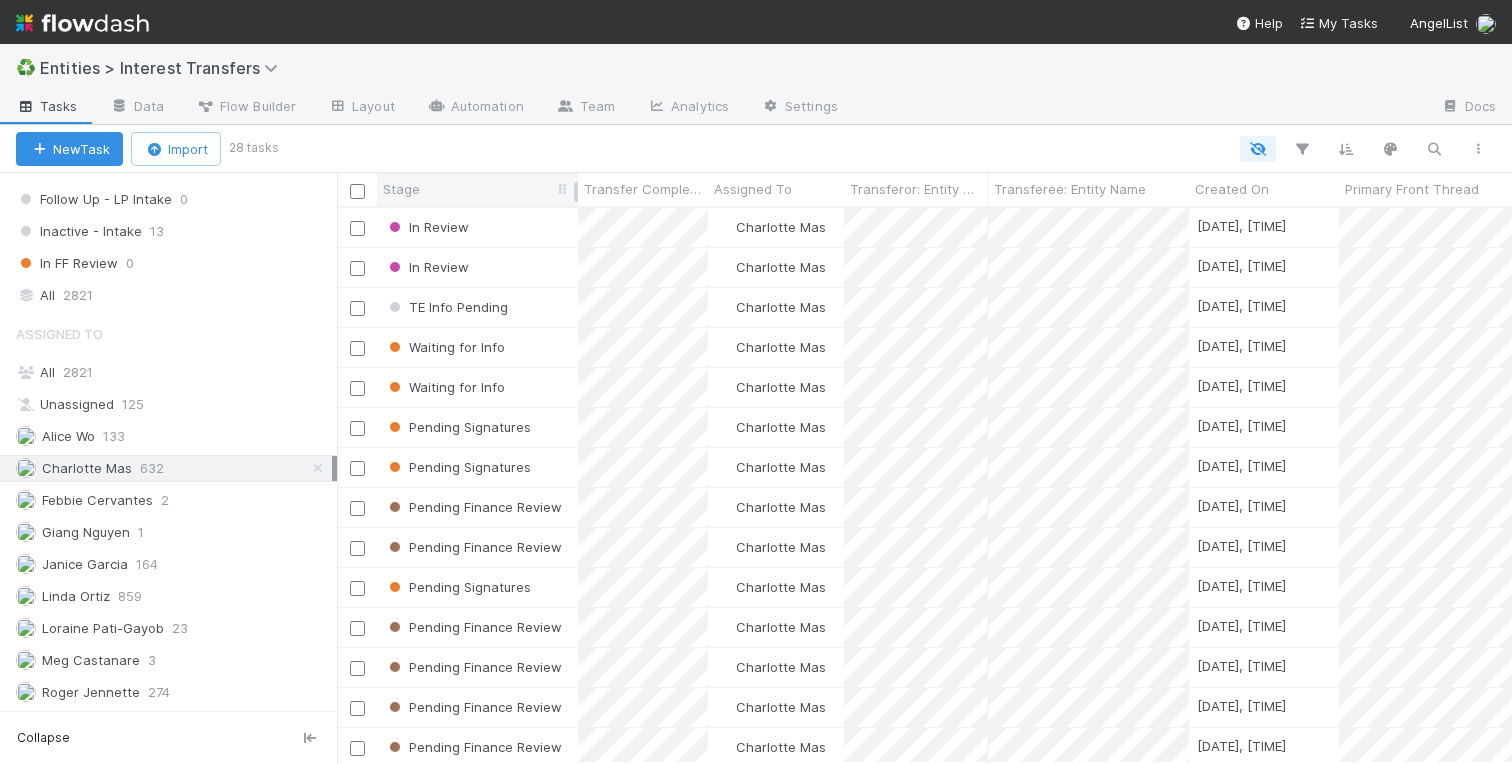 click on "Stage" at bounding box center [477, 189] 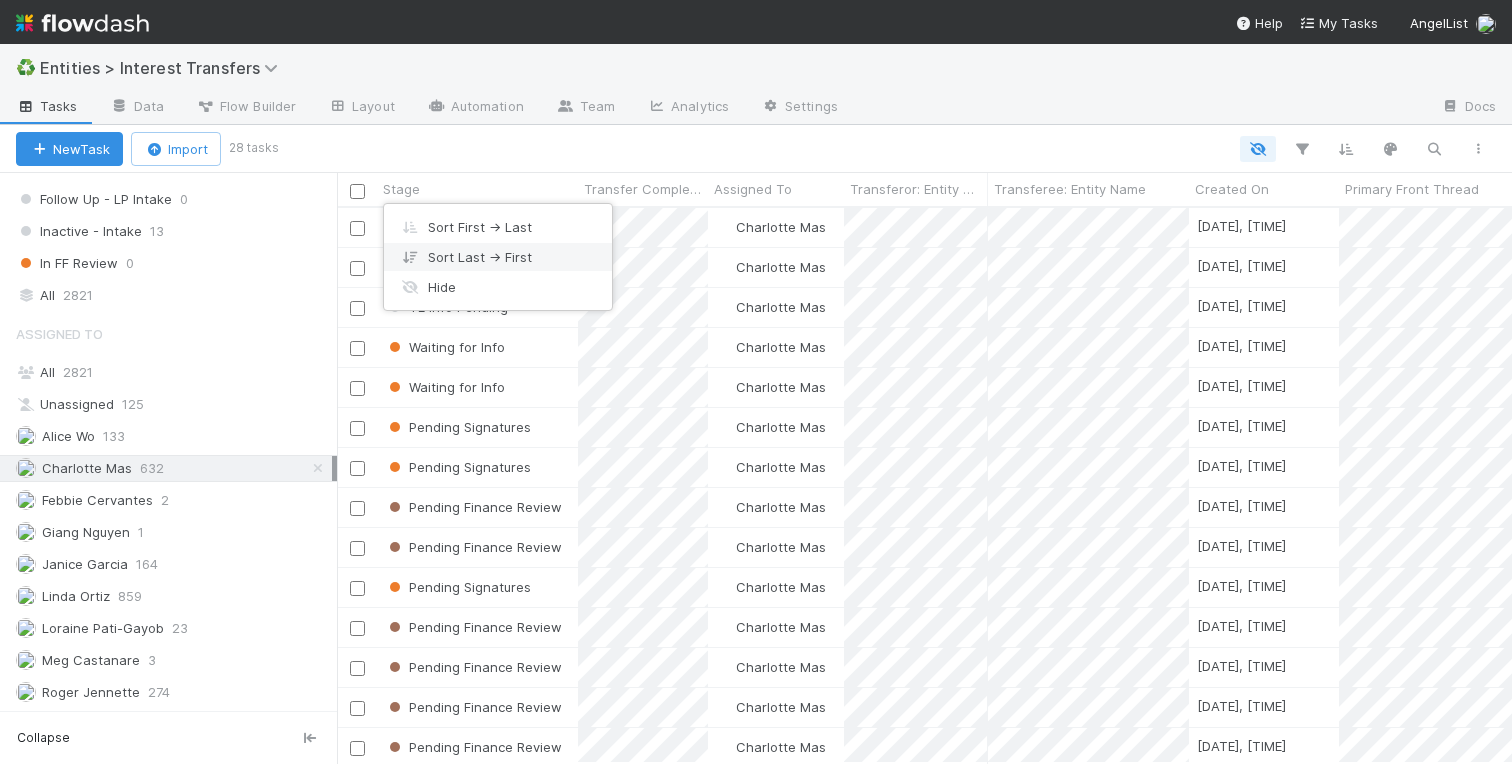 click on "Sort Last → First" at bounding box center [498, 257] 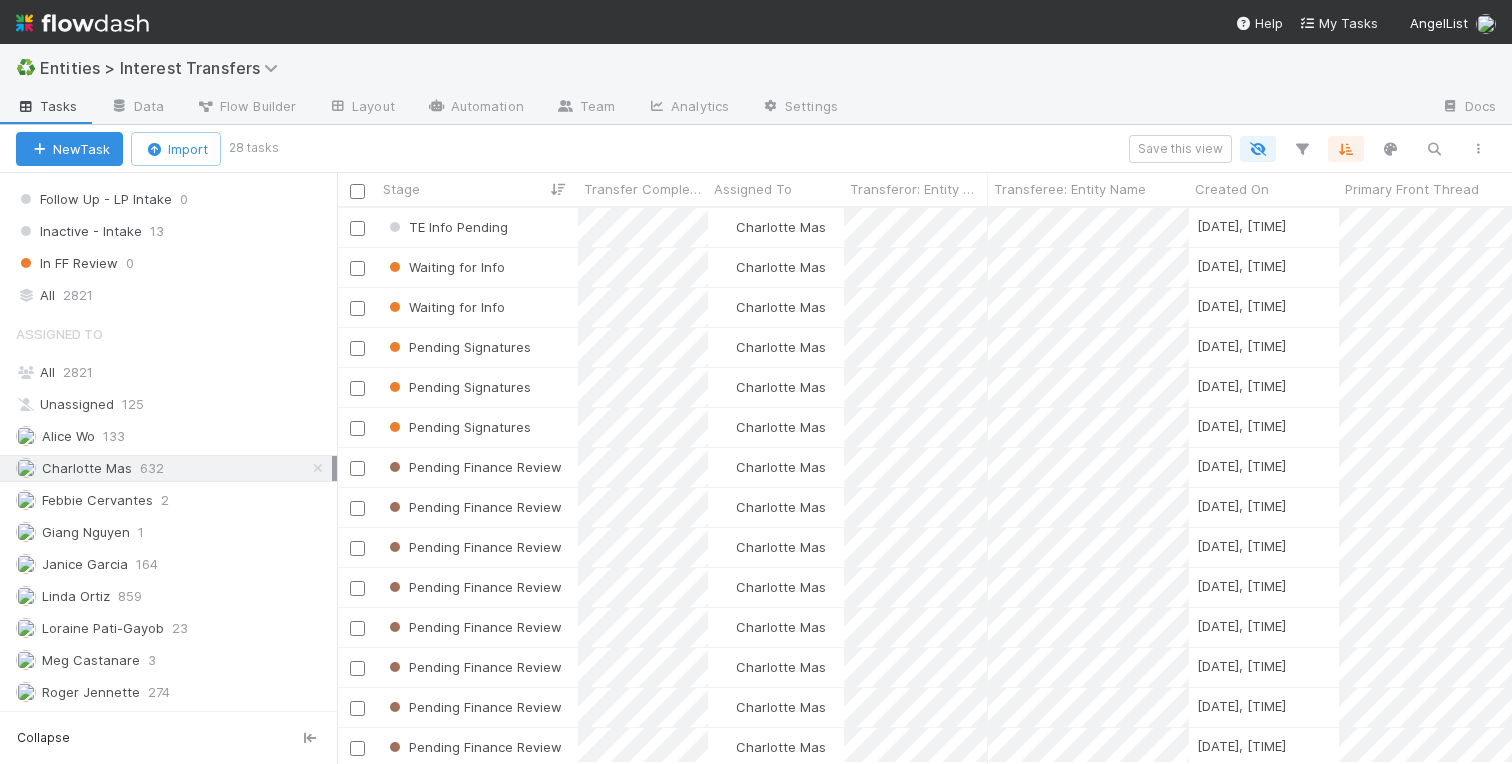 scroll, scrollTop: 0, scrollLeft: 1, axis: horizontal 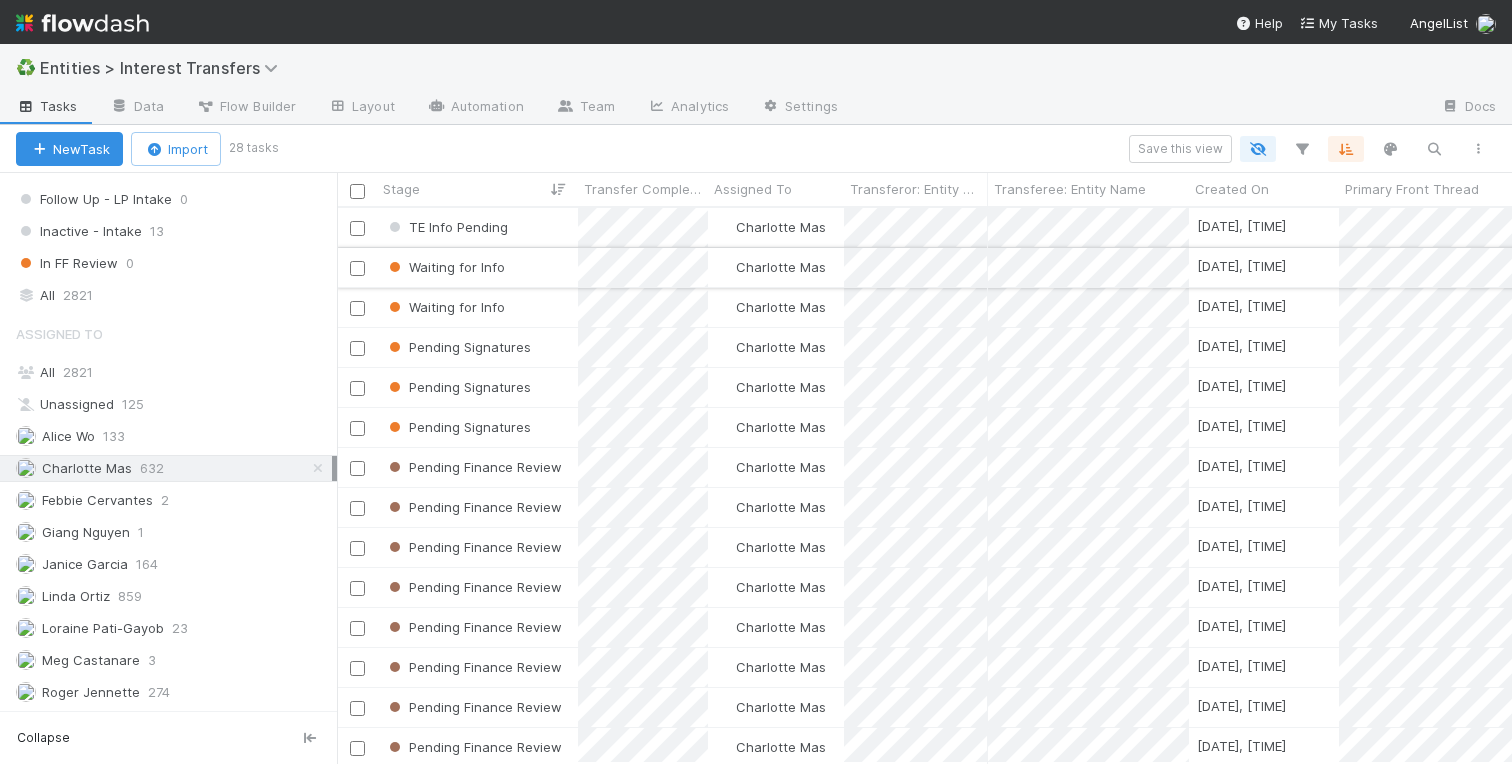 click on "Waiting for Info" at bounding box center [477, 267] 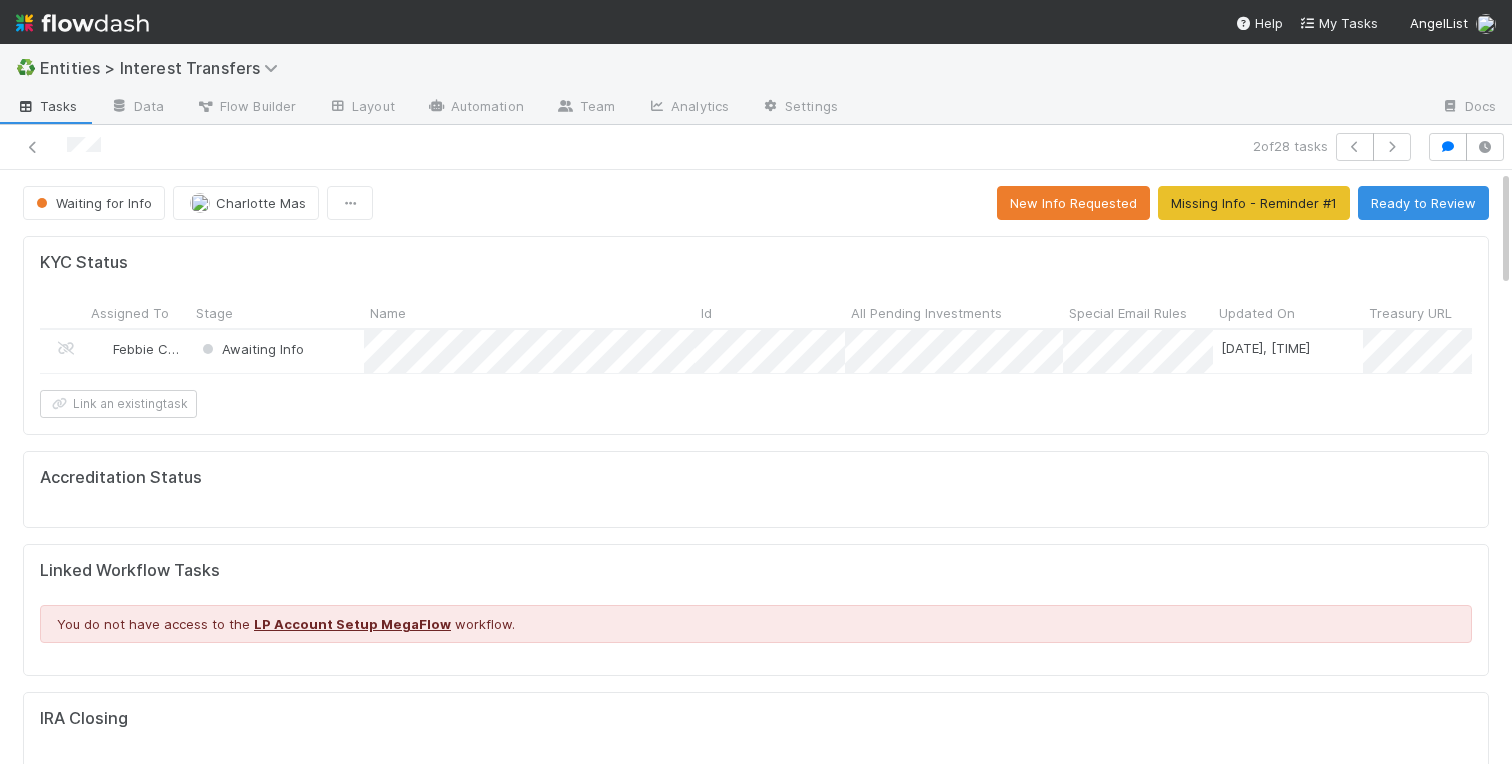 scroll, scrollTop: 1, scrollLeft: 1, axis: both 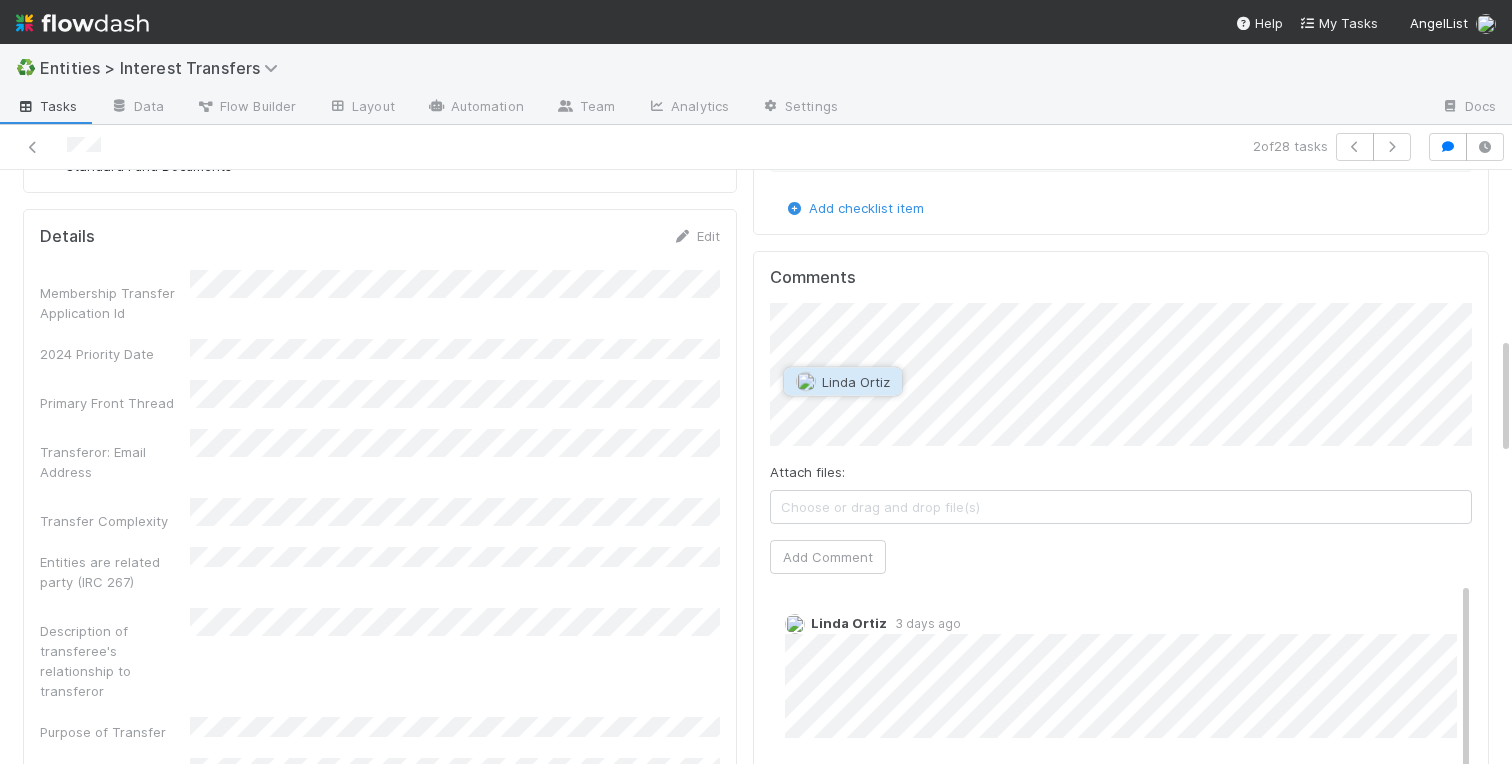 click on "Linda Ortiz" at bounding box center (856, 382) 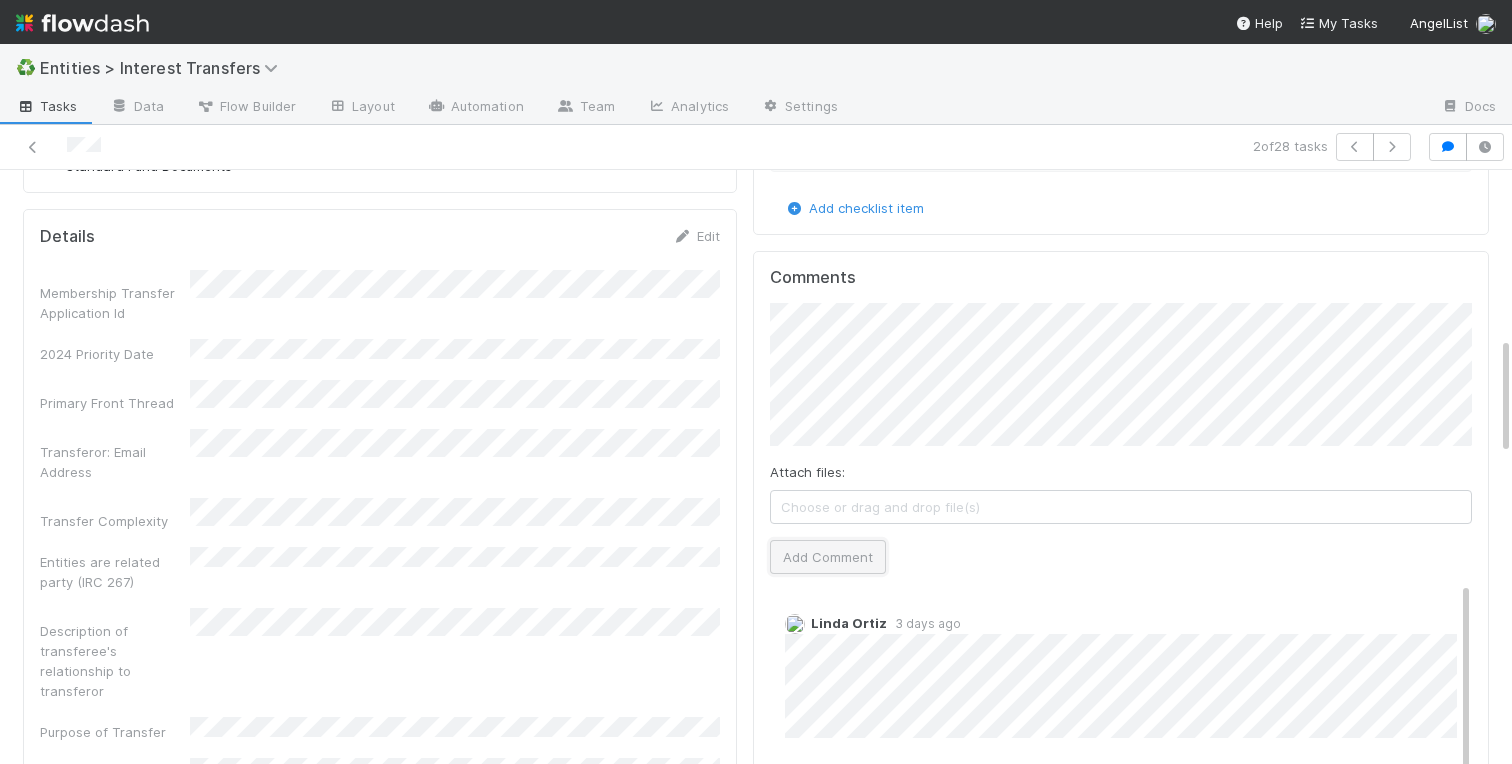 click on "Add Comment" at bounding box center [828, 557] 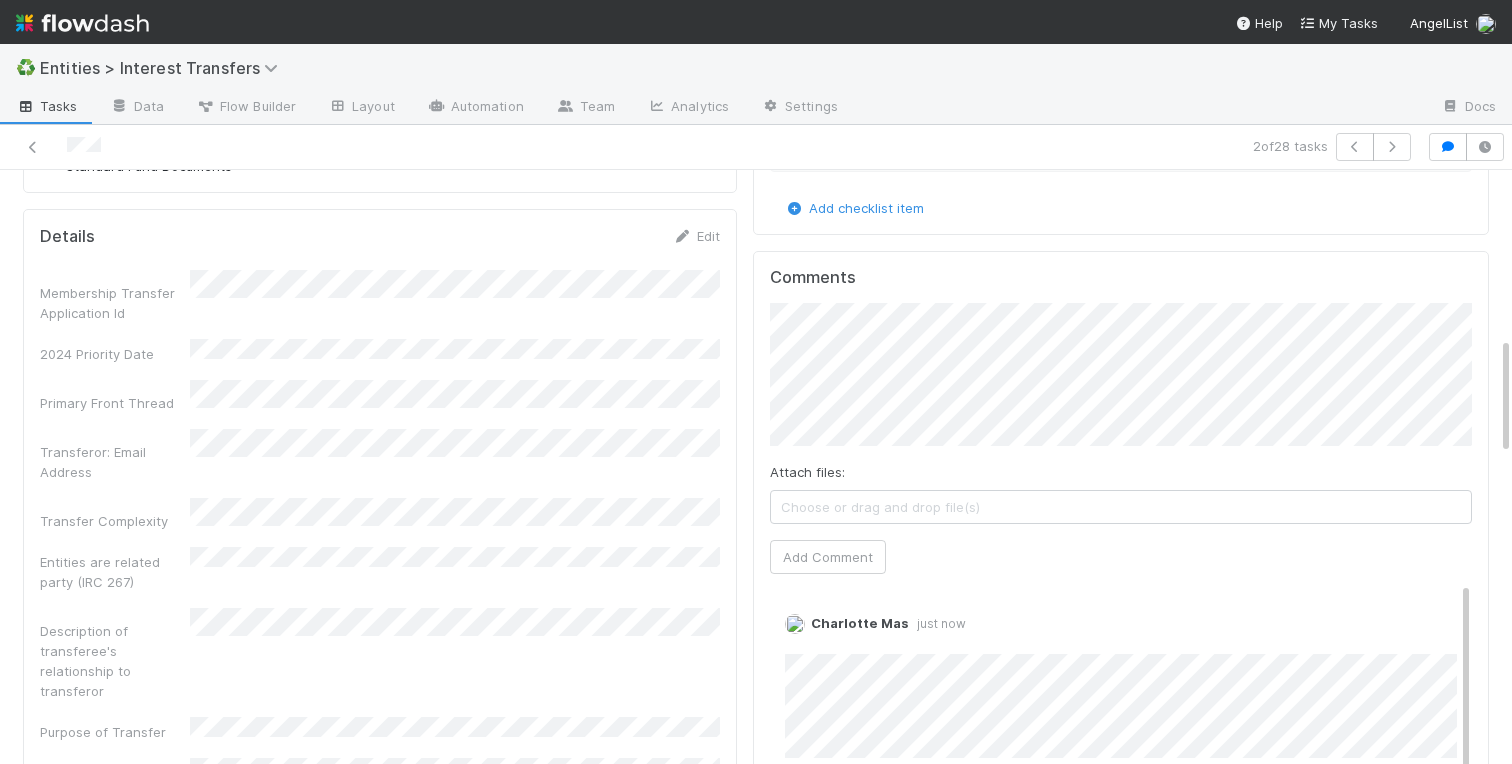 click on "Funds to Transfer
40.0% of  1963 Fund I, a series of AngelList Funds, LP  — 506(b), min. accredited, Fund GP, LLC, Belltower, Standard Fund Documents
Details Edit Membership Transfer Application Id  2024 Priority Date  Primary Front Thread  Transferor: Email Address  Transfer Complexity    Entities are related party (IRC 267)  Description of transferee's relationship to transferor  Purpose of Transfer  Purpose of Transfer (Other Reason)  Transferor: Entity Name  Transferor: Treasury Profile  Transferor: Entity Id  Transferor: Entity Type  Transferor: Signatory Name  Transferee: Entity Name  Transferee: Signatory Name  Transferee: Entity Id  Transferee: Treasury Profile  Transferee: Email Address  Transferee Invited At  Transferee Invitation Link  Lead(s) Invited At  Requested Transfer Effective Date   Transfer Agreements  BYOD - Template  DocuSign URL  Signed Agreements  Other Supporting Documentation  Link to Comptroller  Standard Transfer  Fractional %  # of Follow Ups  Created On  Updated On  DD" at bounding box center (380, 1371) 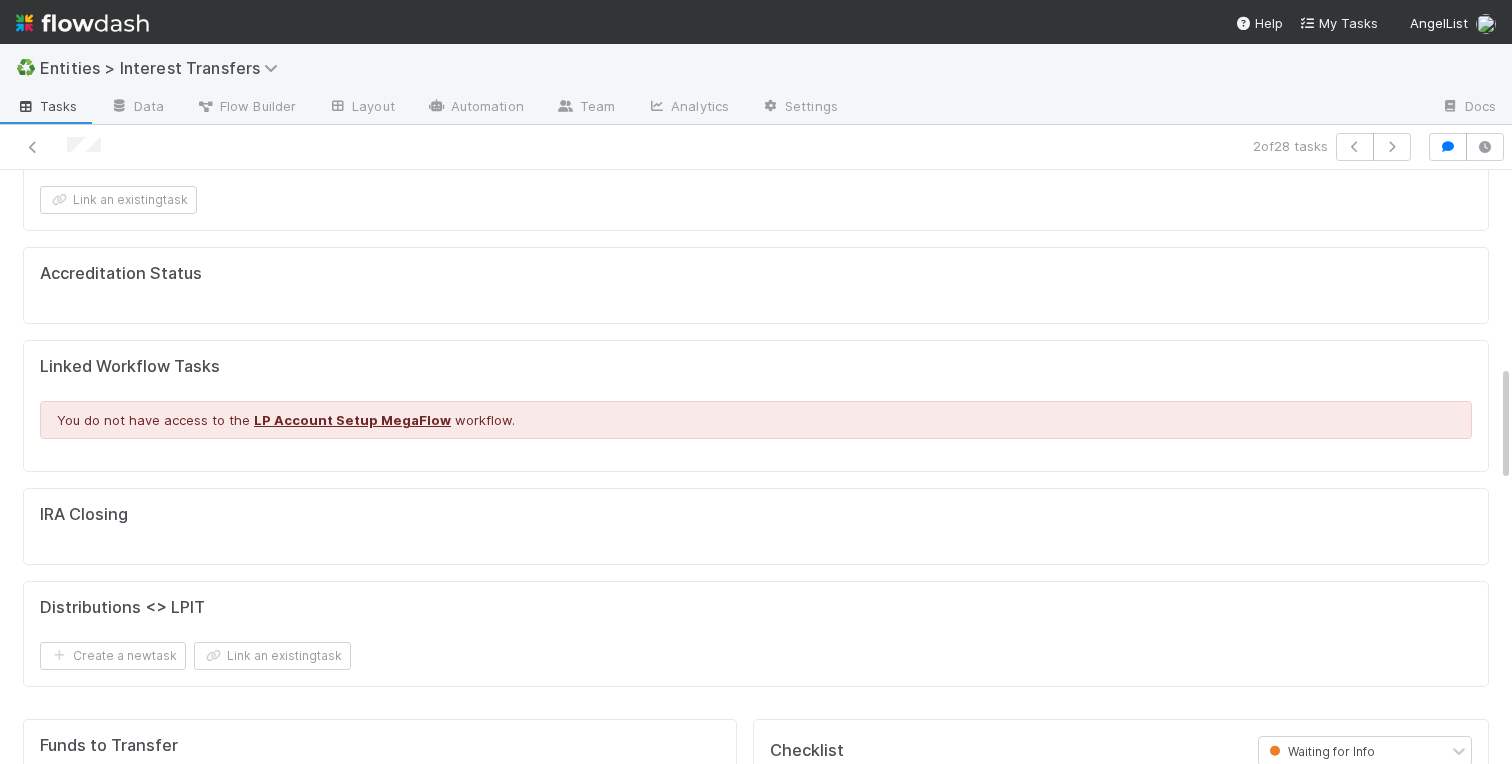 scroll, scrollTop: 0, scrollLeft: 0, axis: both 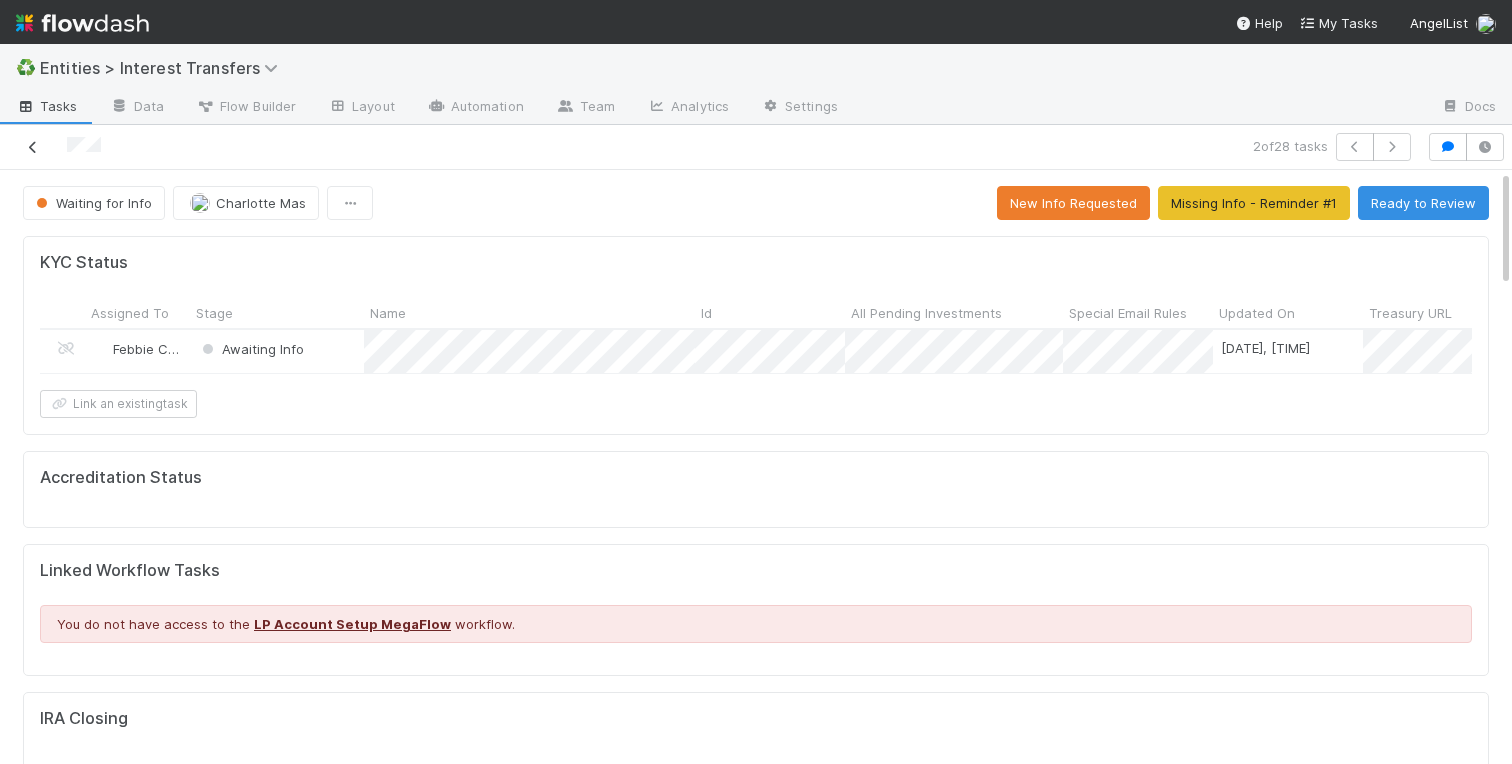 click at bounding box center [33, 147] 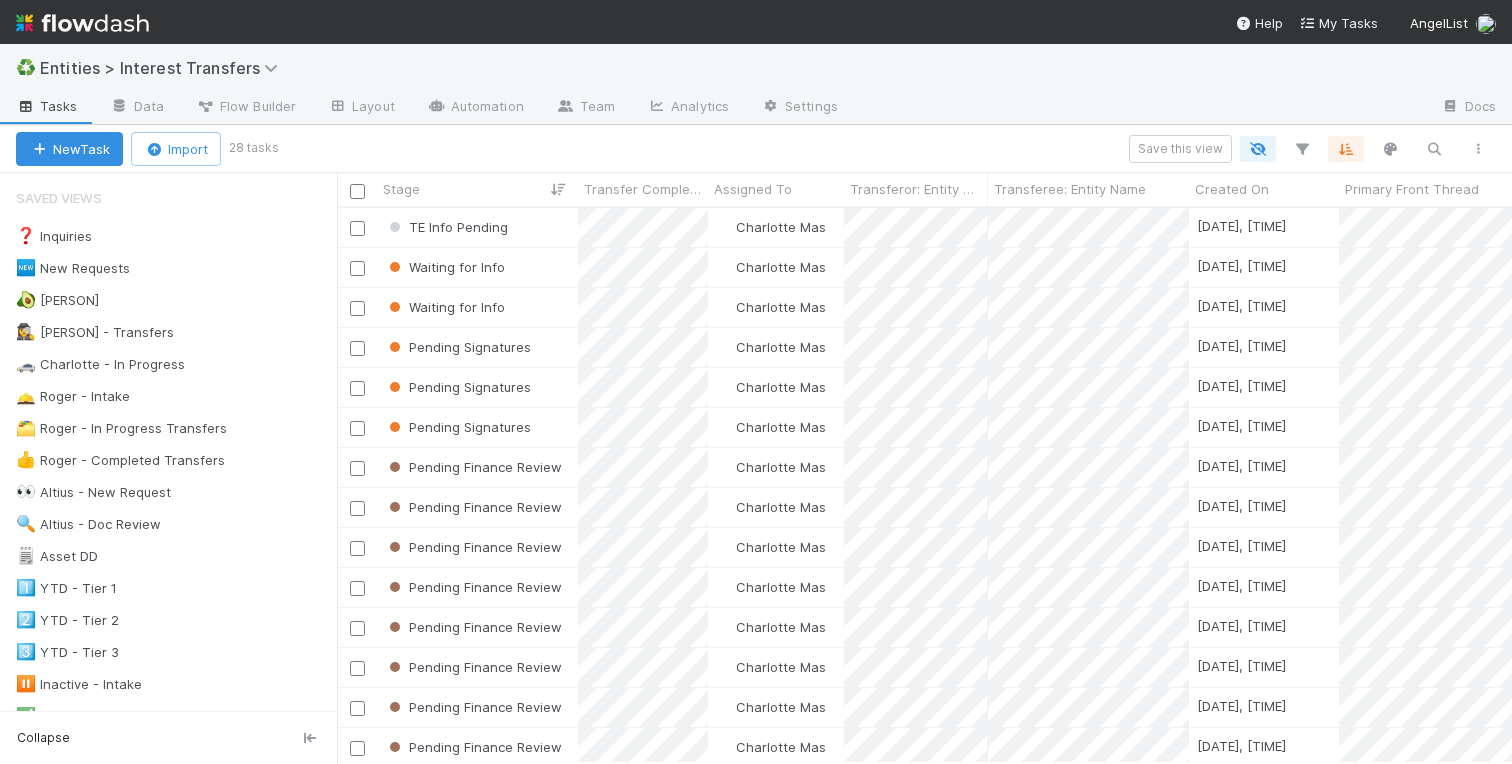 scroll, scrollTop: 0, scrollLeft: 1, axis: horizontal 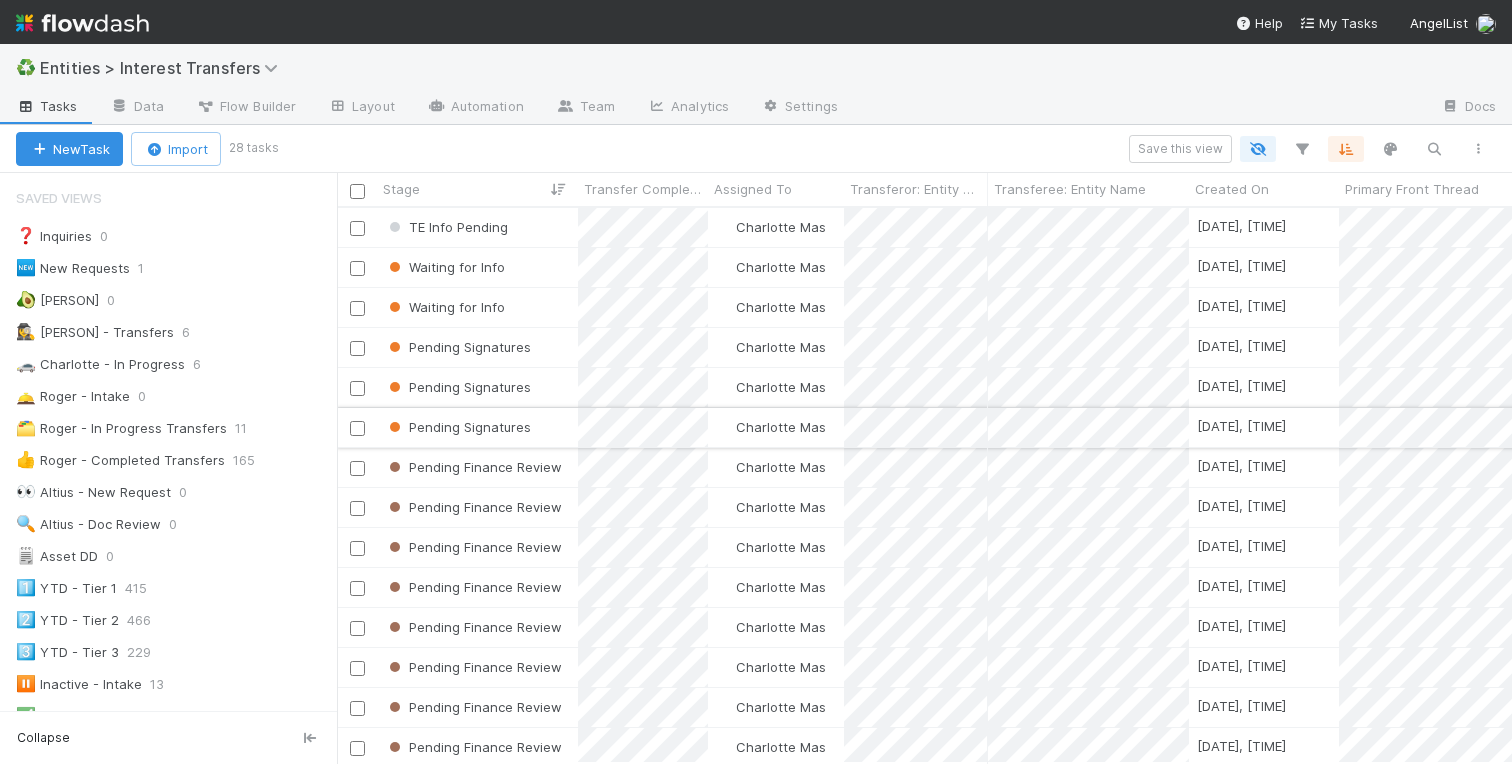 click on "Pending Signatures" at bounding box center (477, 427) 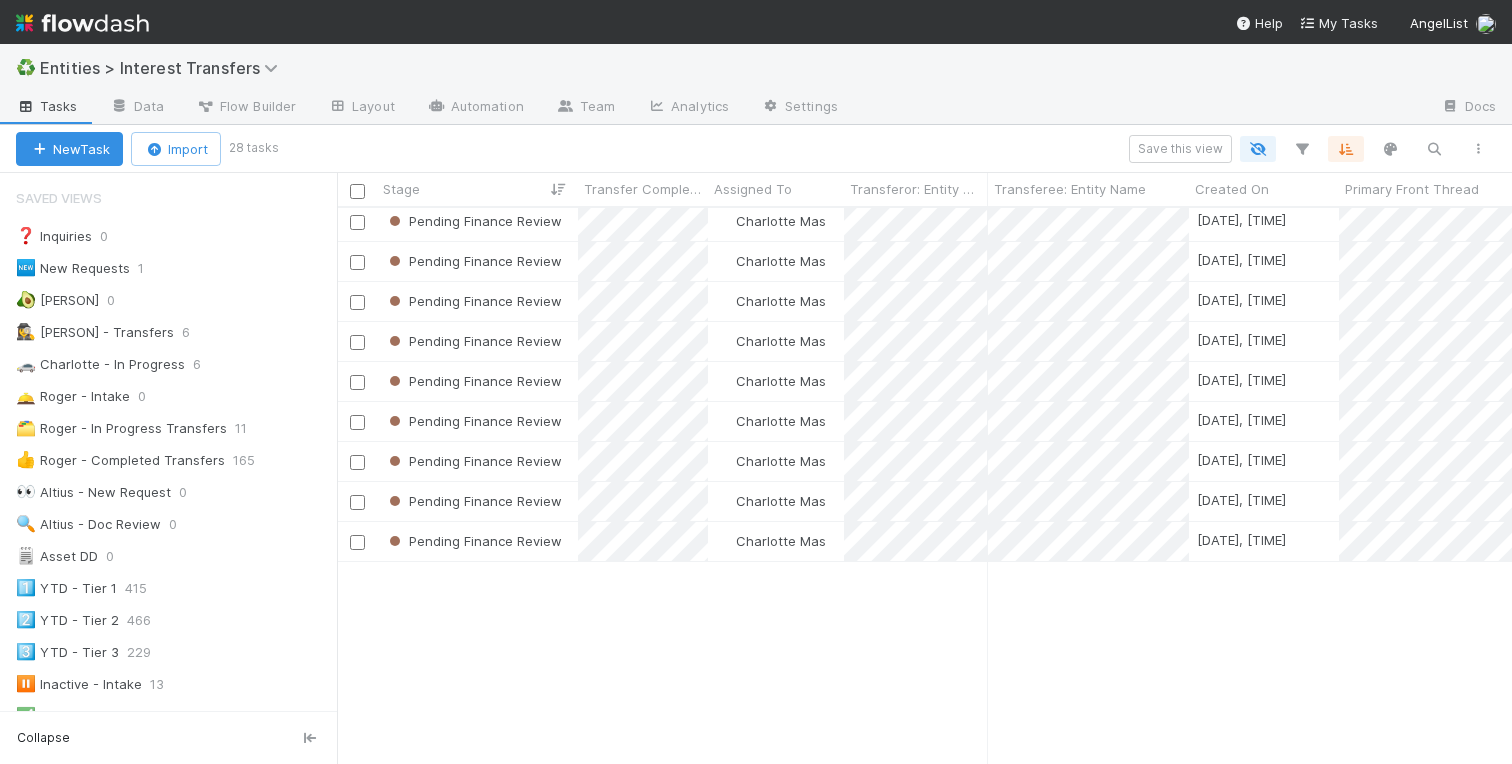 scroll, scrollTop: 0, scrollLeft: 0, axis: both 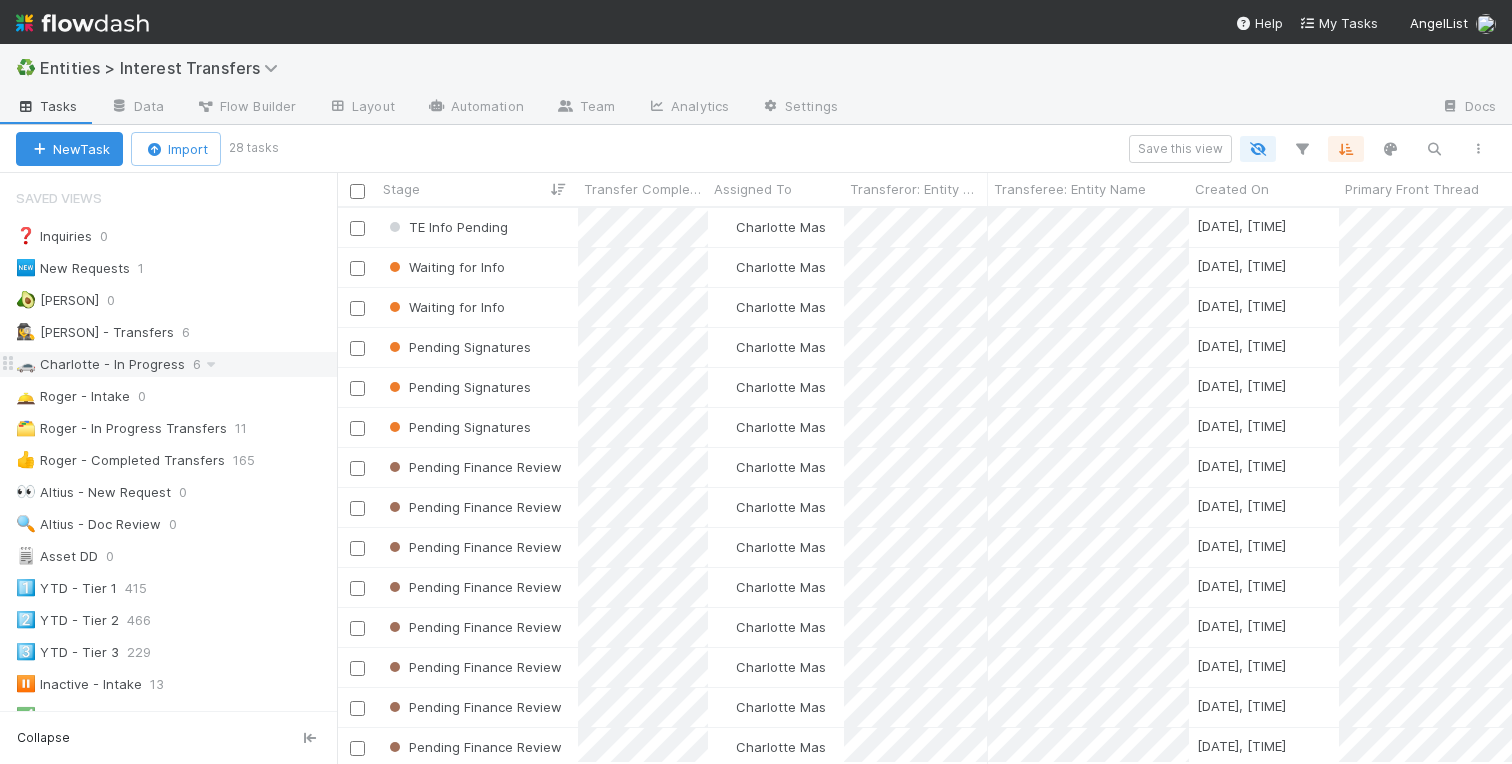 click on "🚗 Charlotte - In Progress" at bounding box center [100, 364] 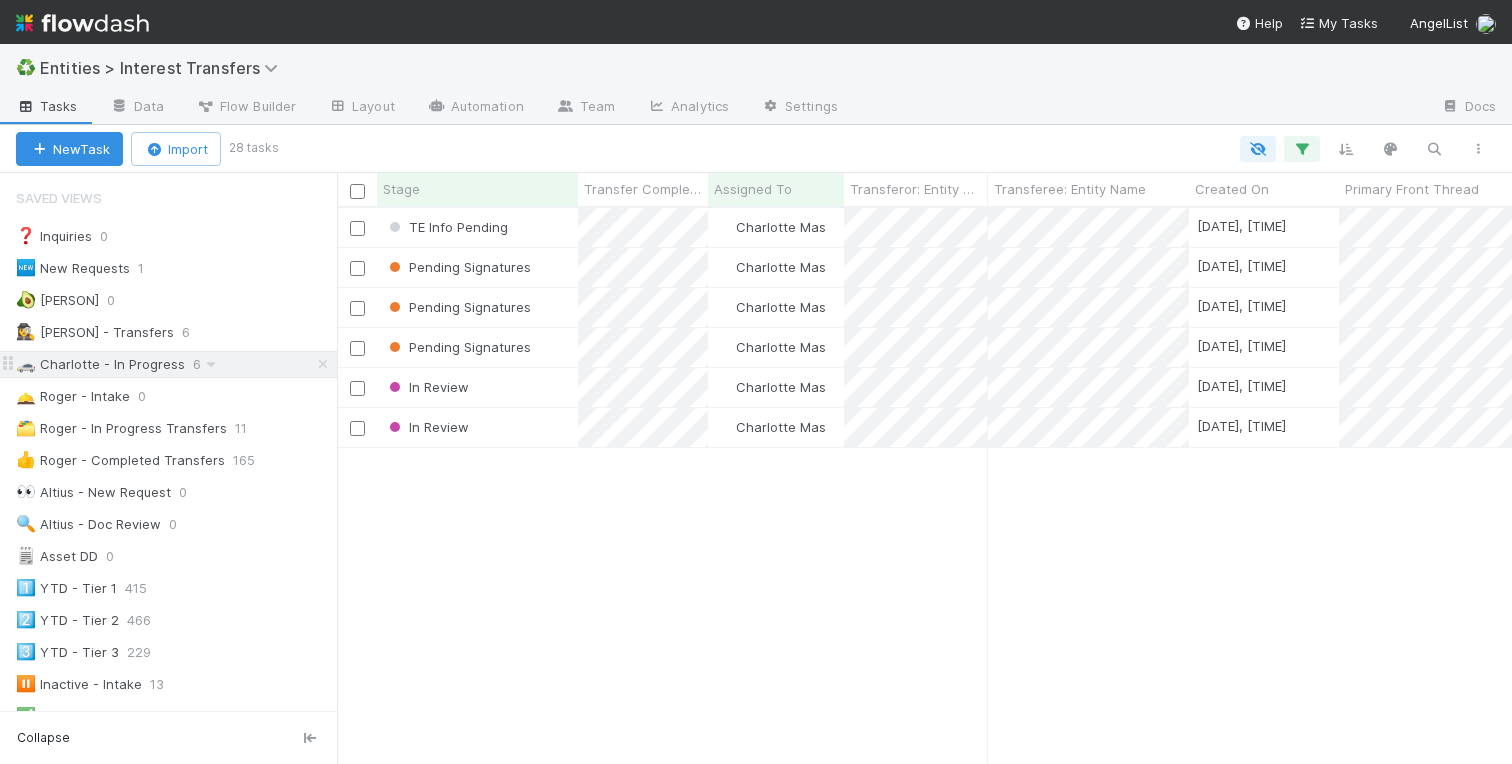 scroll, scrollTop: 0, scrollLeft: 1, axis: horizontal 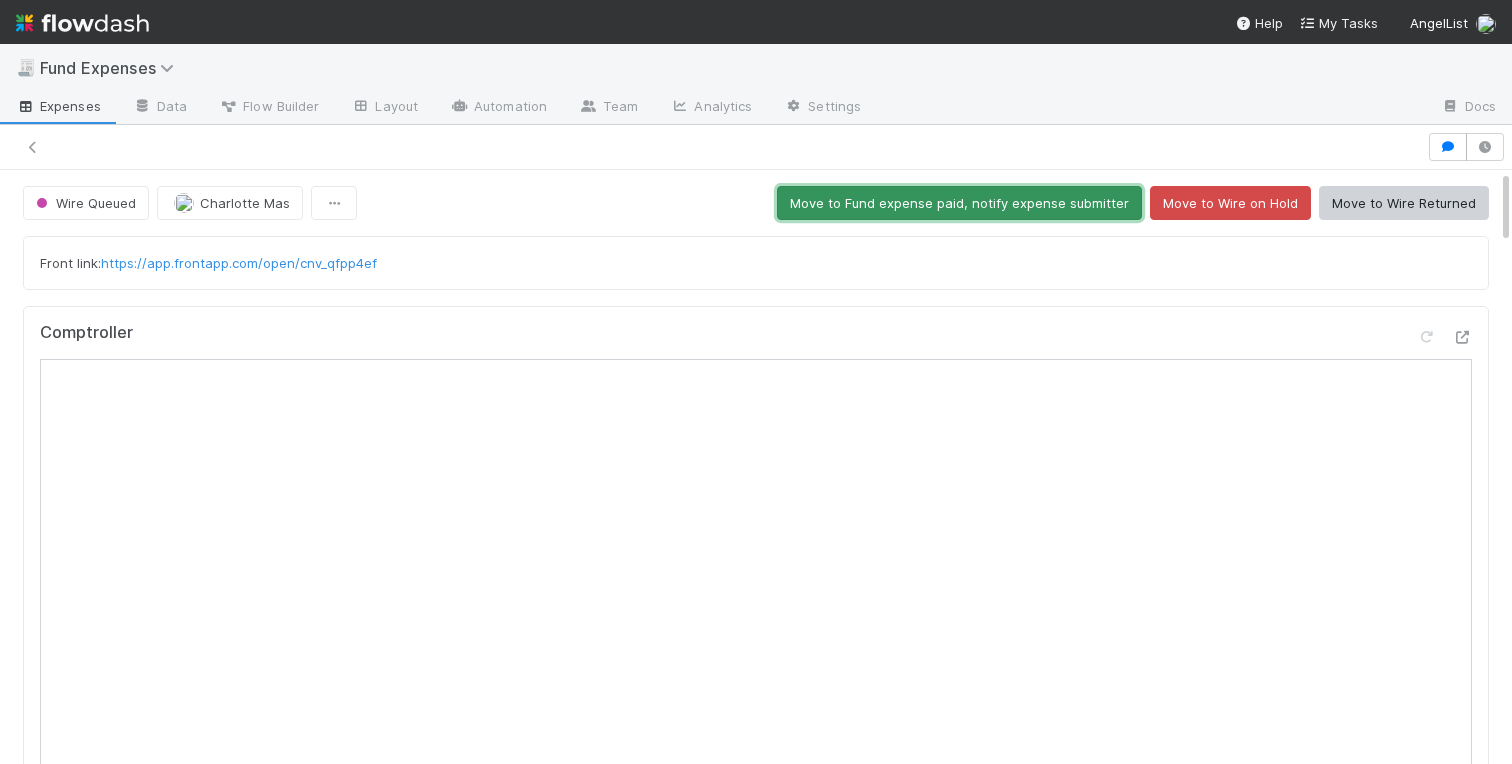 click on "Move to Fund expense paid, notify expense submitter" at bounding box center [959, 203] 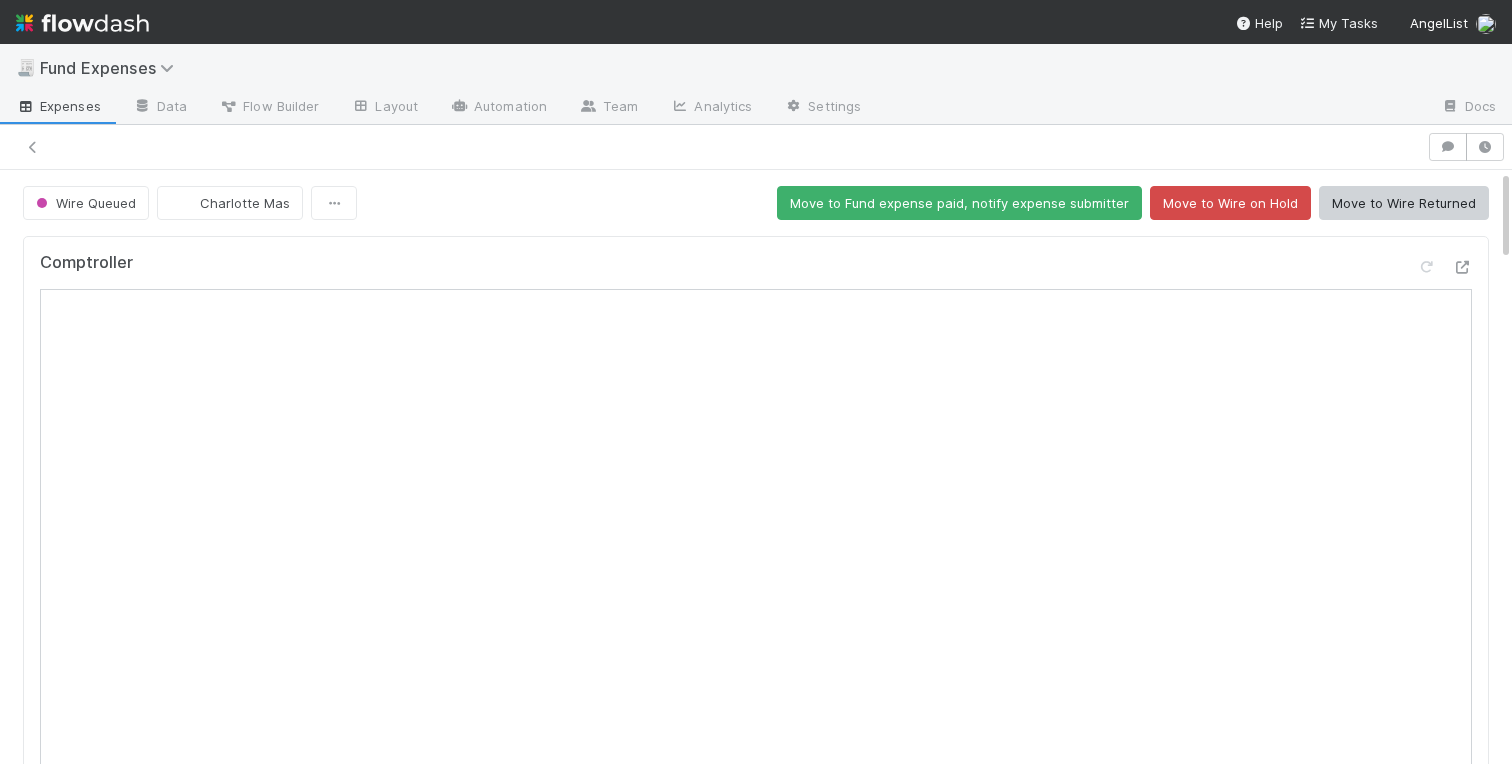 scroll, scrollTop: 0, scrollLeft: 0, axis: both 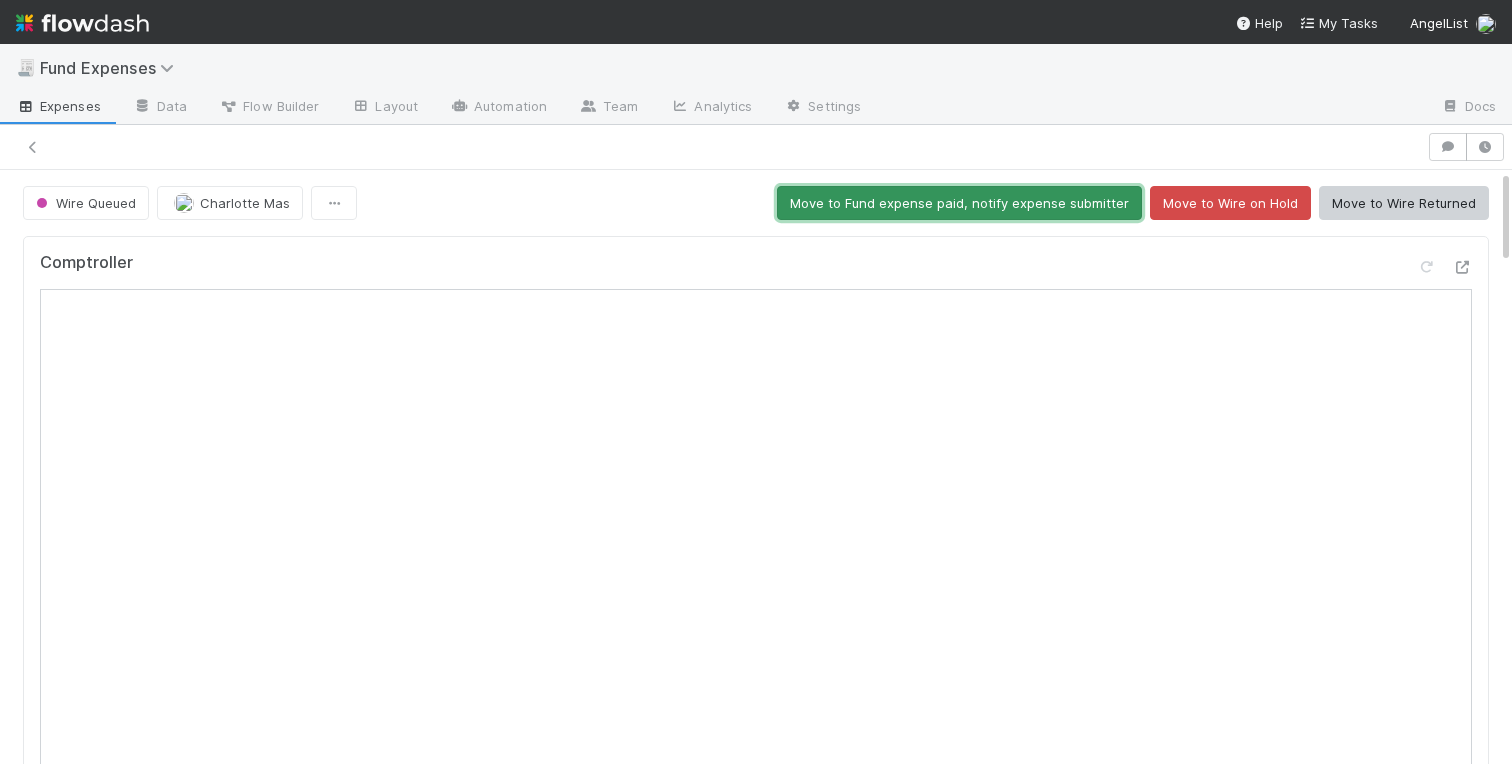 click on "Move to Fund expense paid, notify expense submitter" at bounding box center [959, 203] 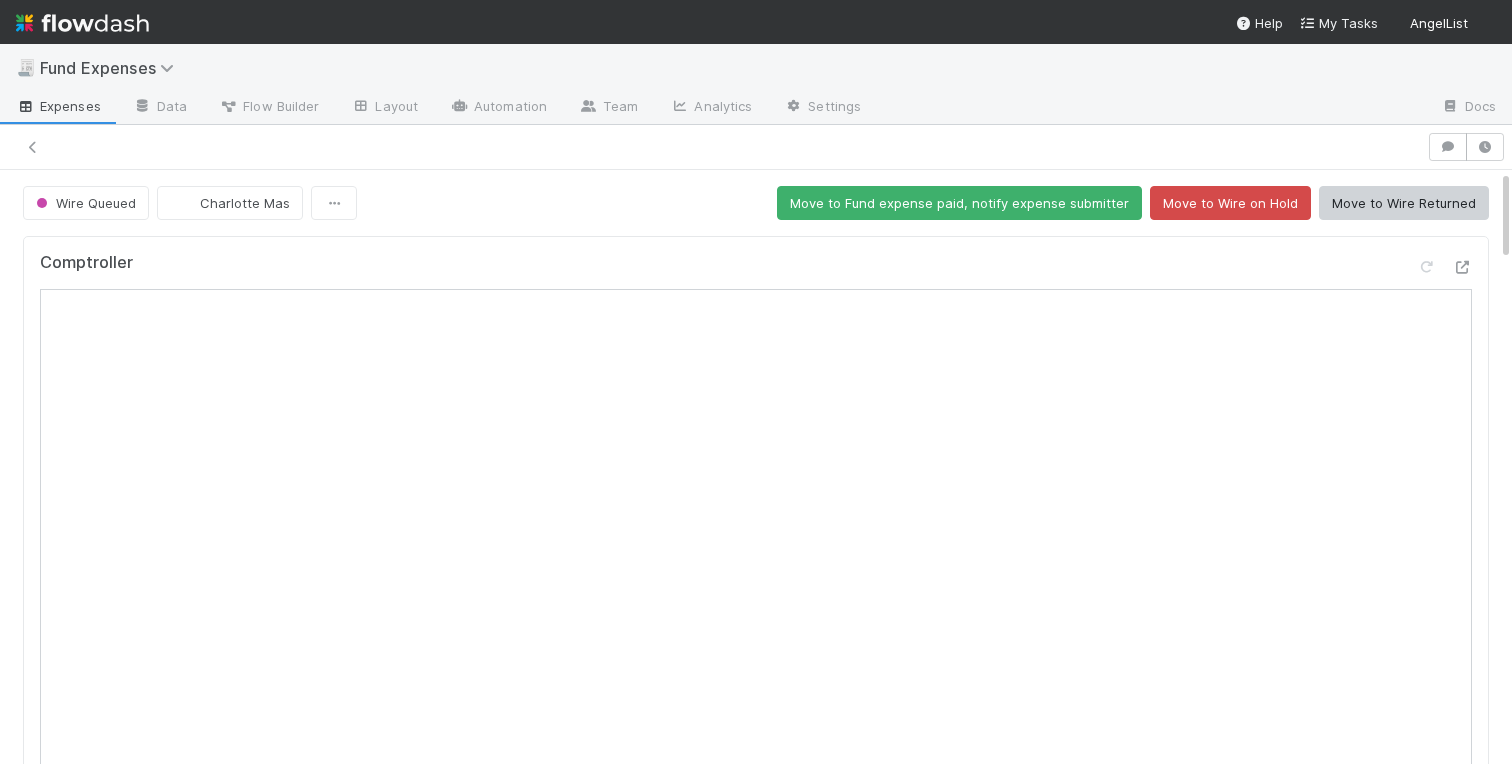 scroll, scrollTop: 0, scrollLeft: 0, axis: both 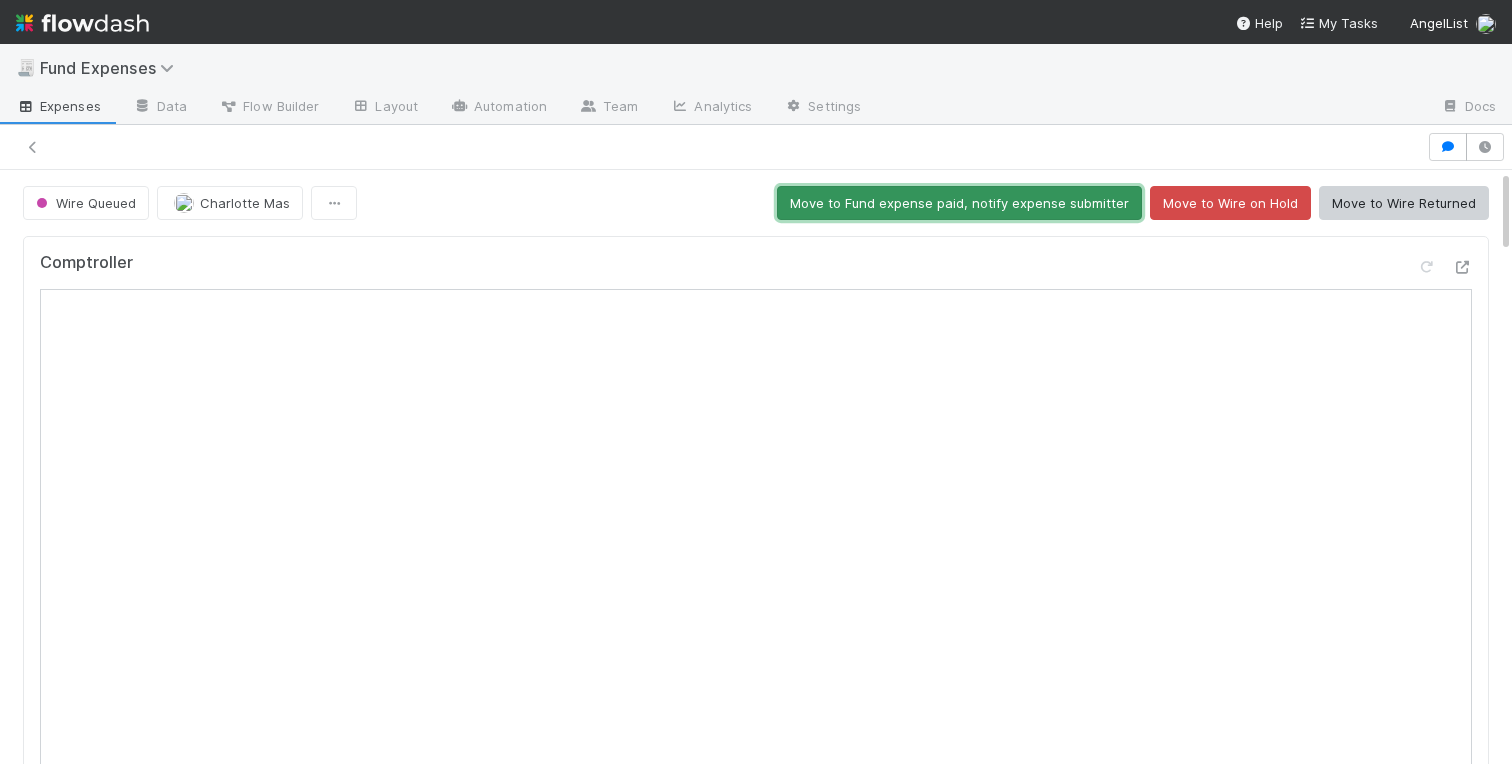 click on "Move to Fund expense paid, notify expense submitter" at bounding box center (959, 203) 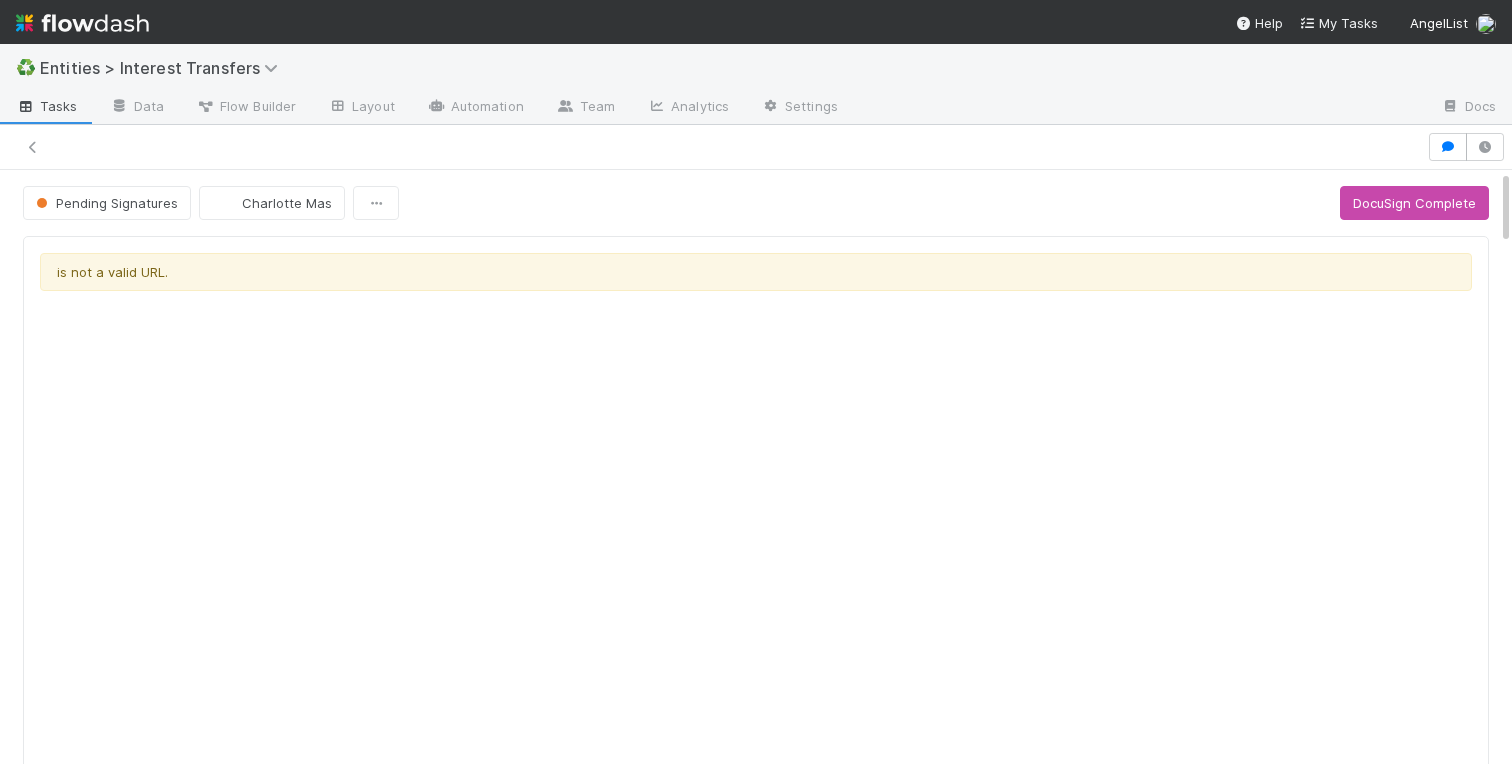 scroll, scrollTop: 0, scrollLeft: 0, axis: both 